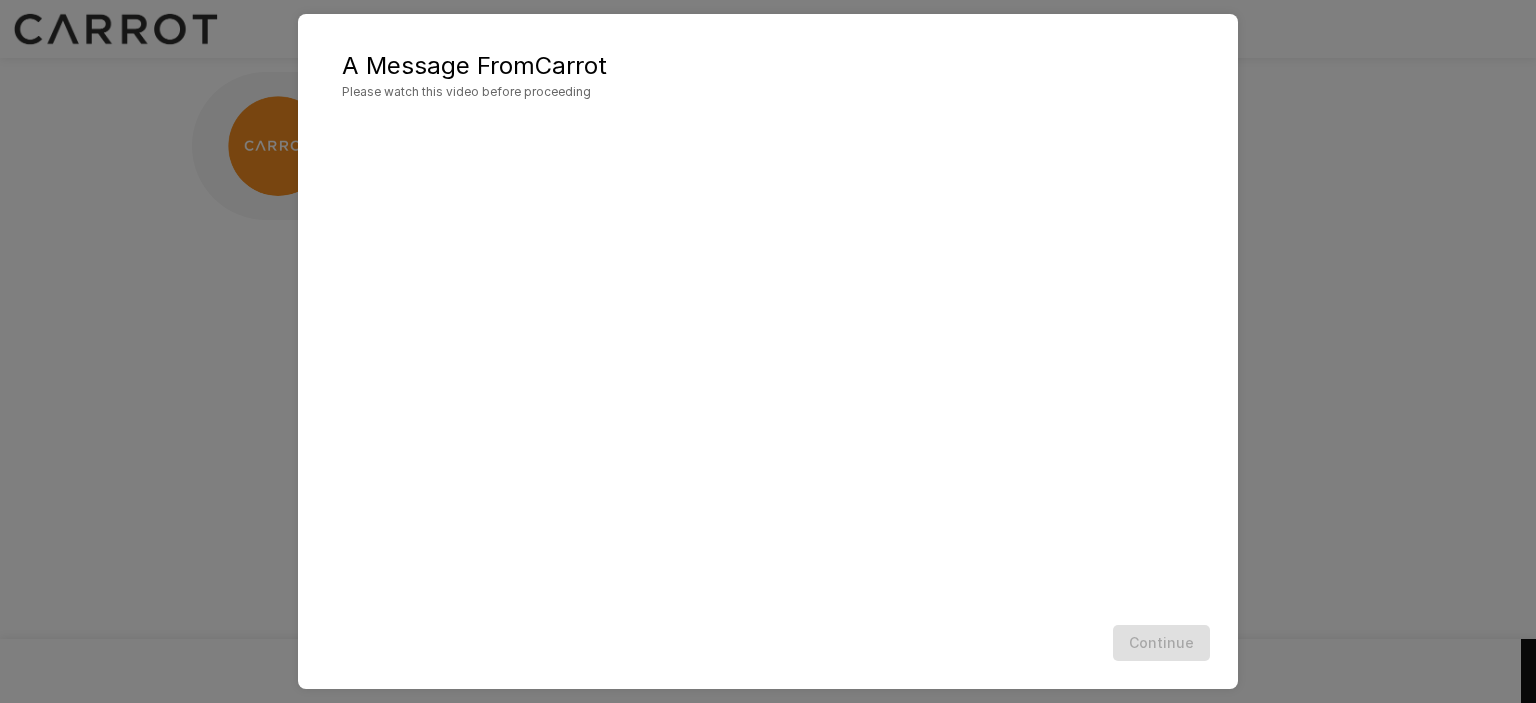 scroll, scrollTop: 0, scrollLeft: 0, axis: both 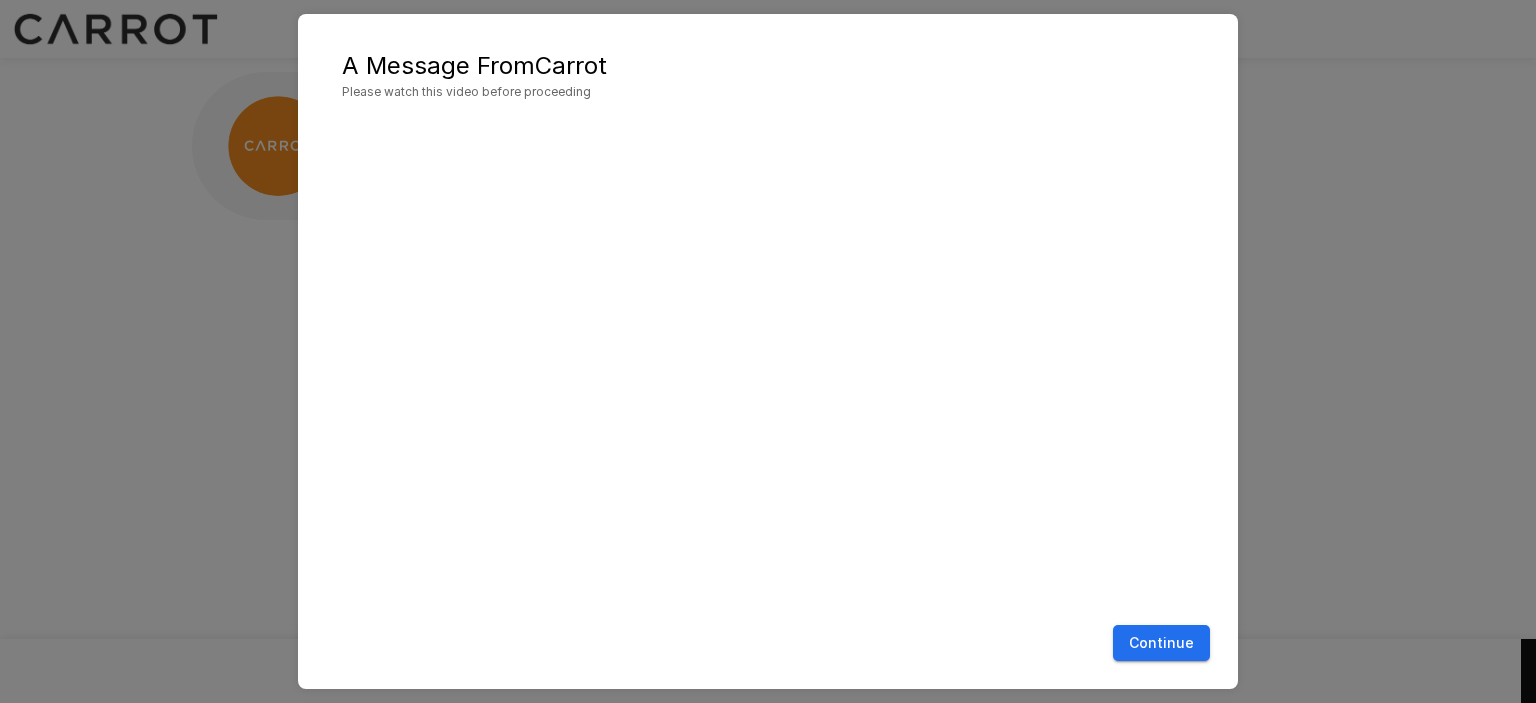 click on "Continue" at bounding box center (1161, 643) 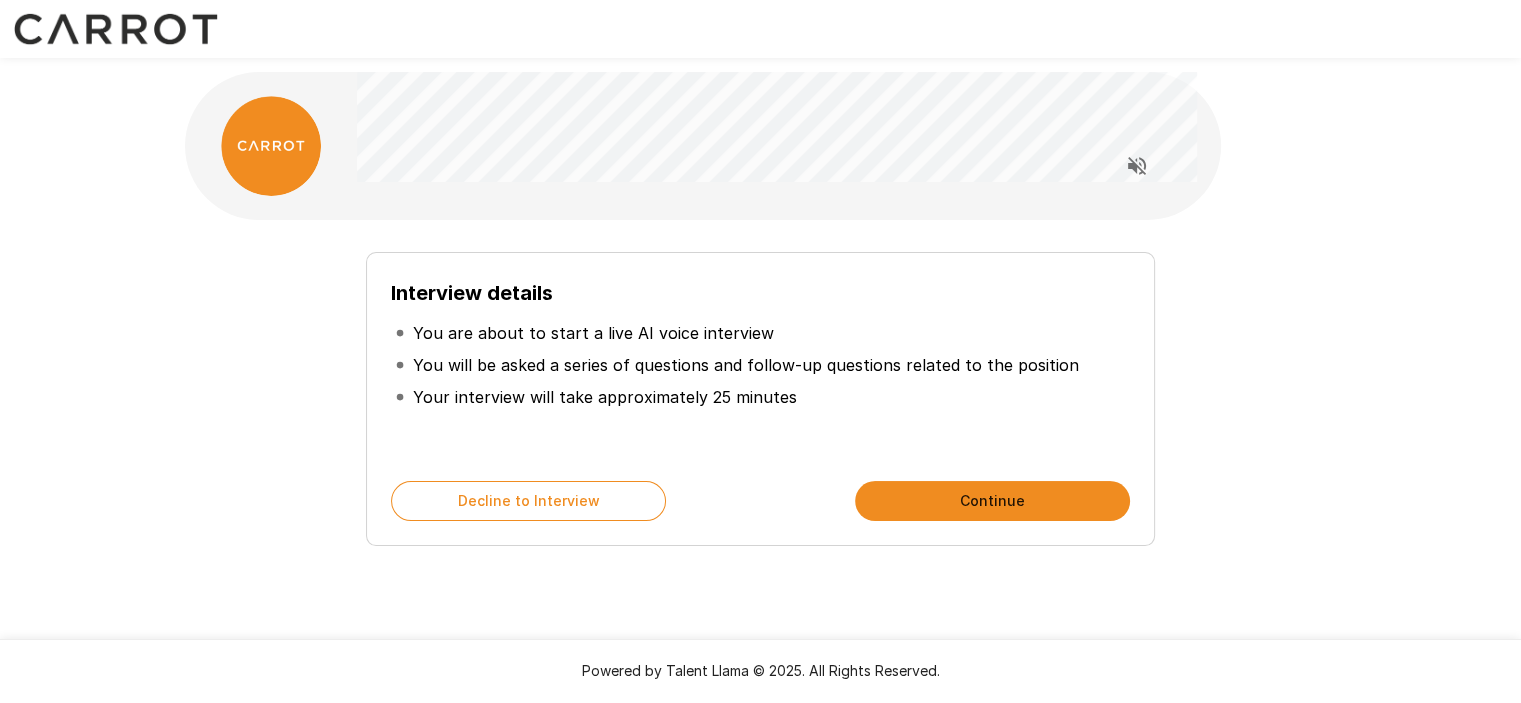 click on "Continue" at bounding box center [992, 501] 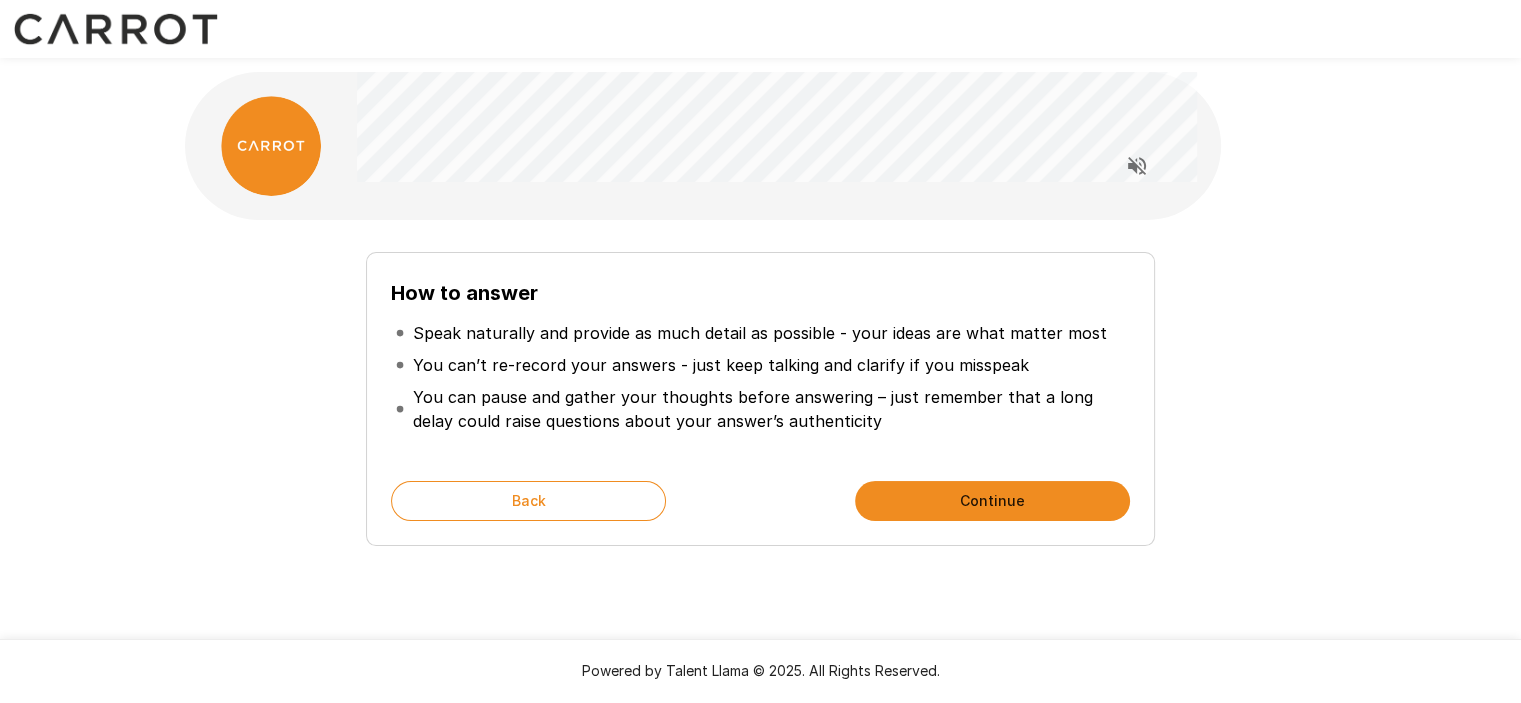 click on "Continue" at bounding box center (992, 501) 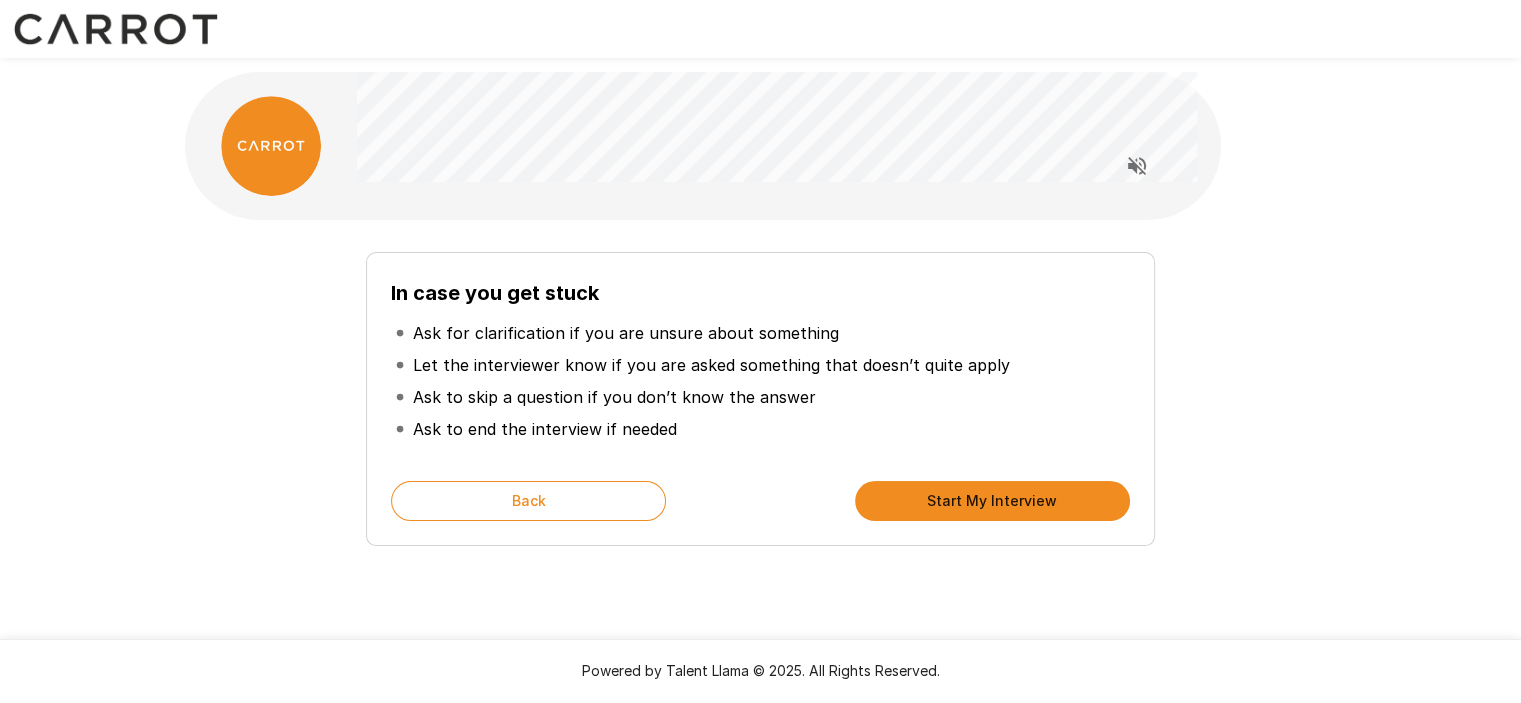 click on "Start My Interview" at bounding box center [992, 501] 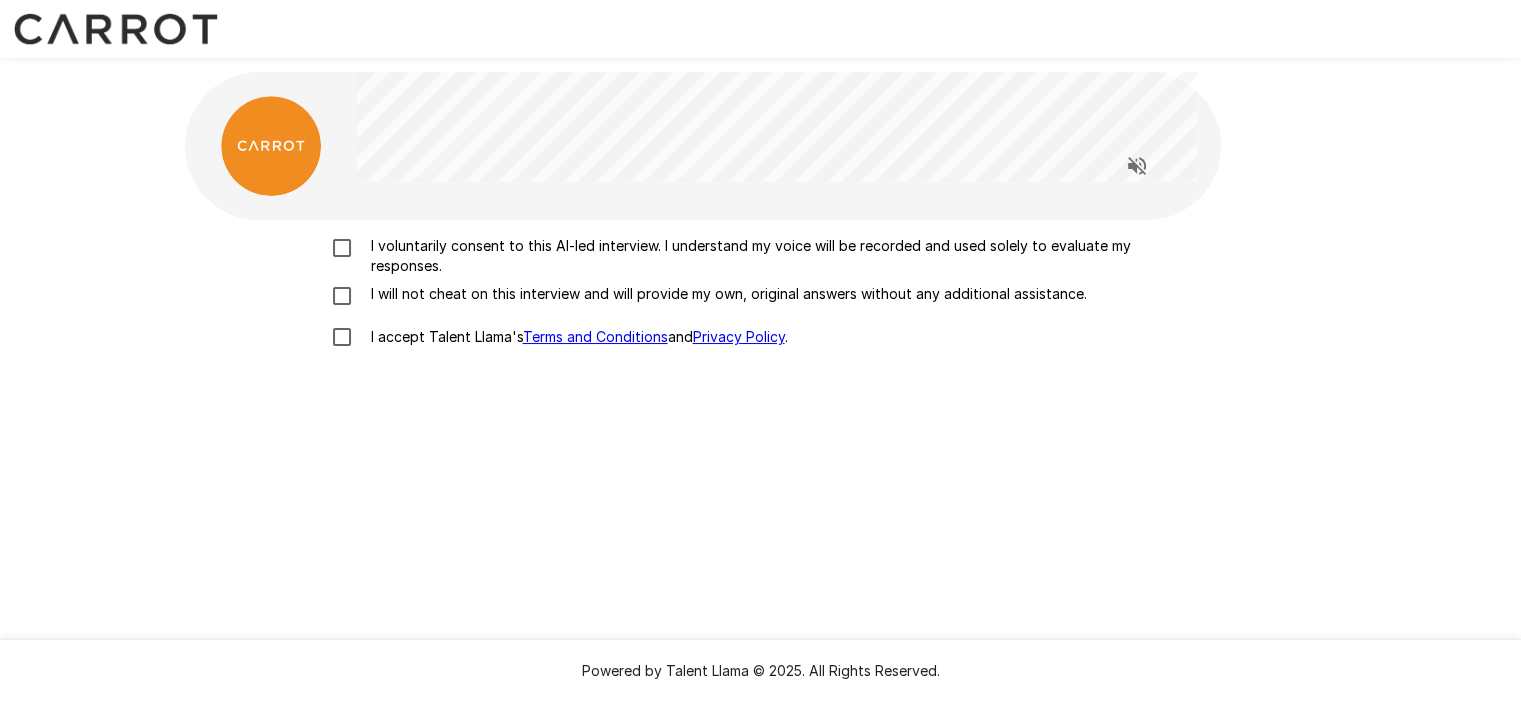 click on "I accept Talent Llama's  Terms and Conditions  and  Privacy Policy ." at bounding box center [575, 337] 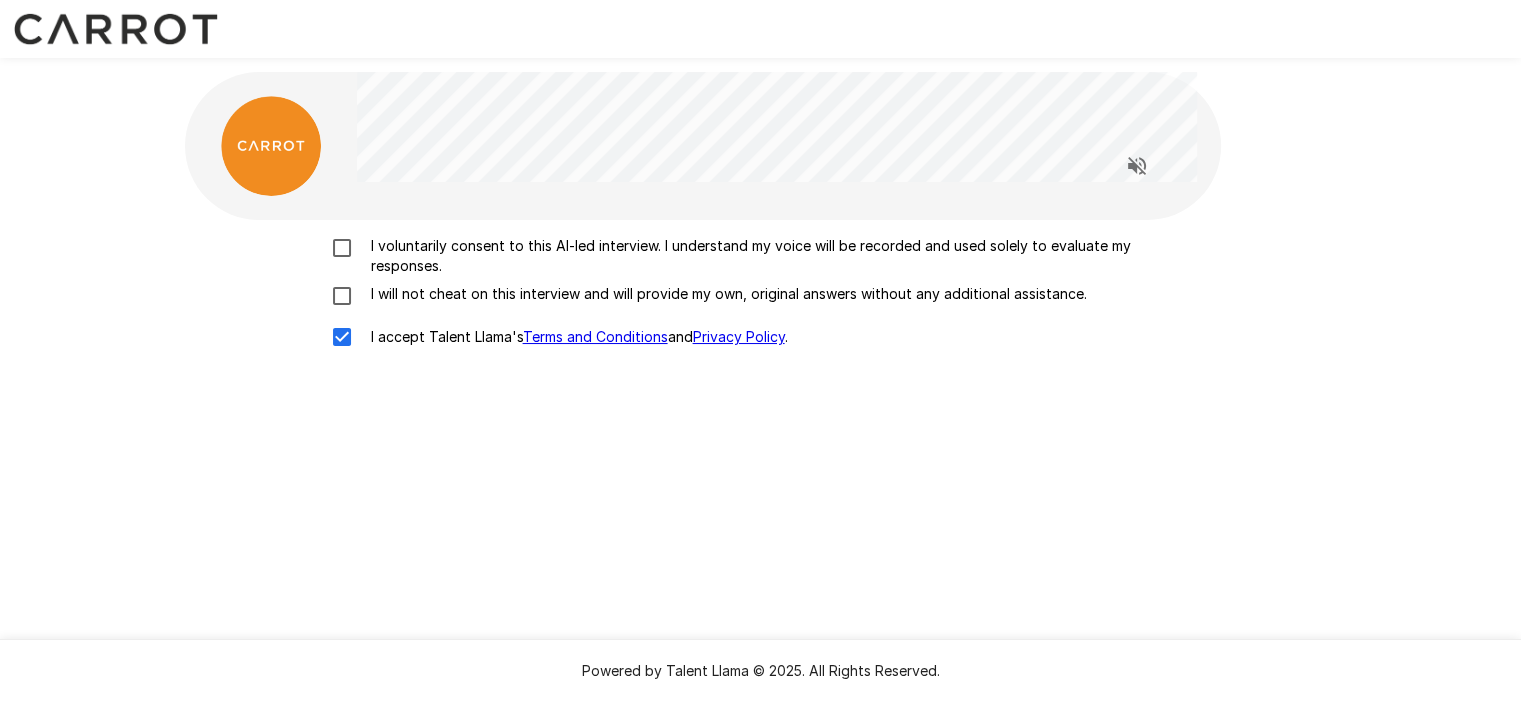 click on "I voluntarily consent to this AI-led interview. I understand my voice will be recorded and used solely to evaluate my responses." at bounding box center (782, 256) 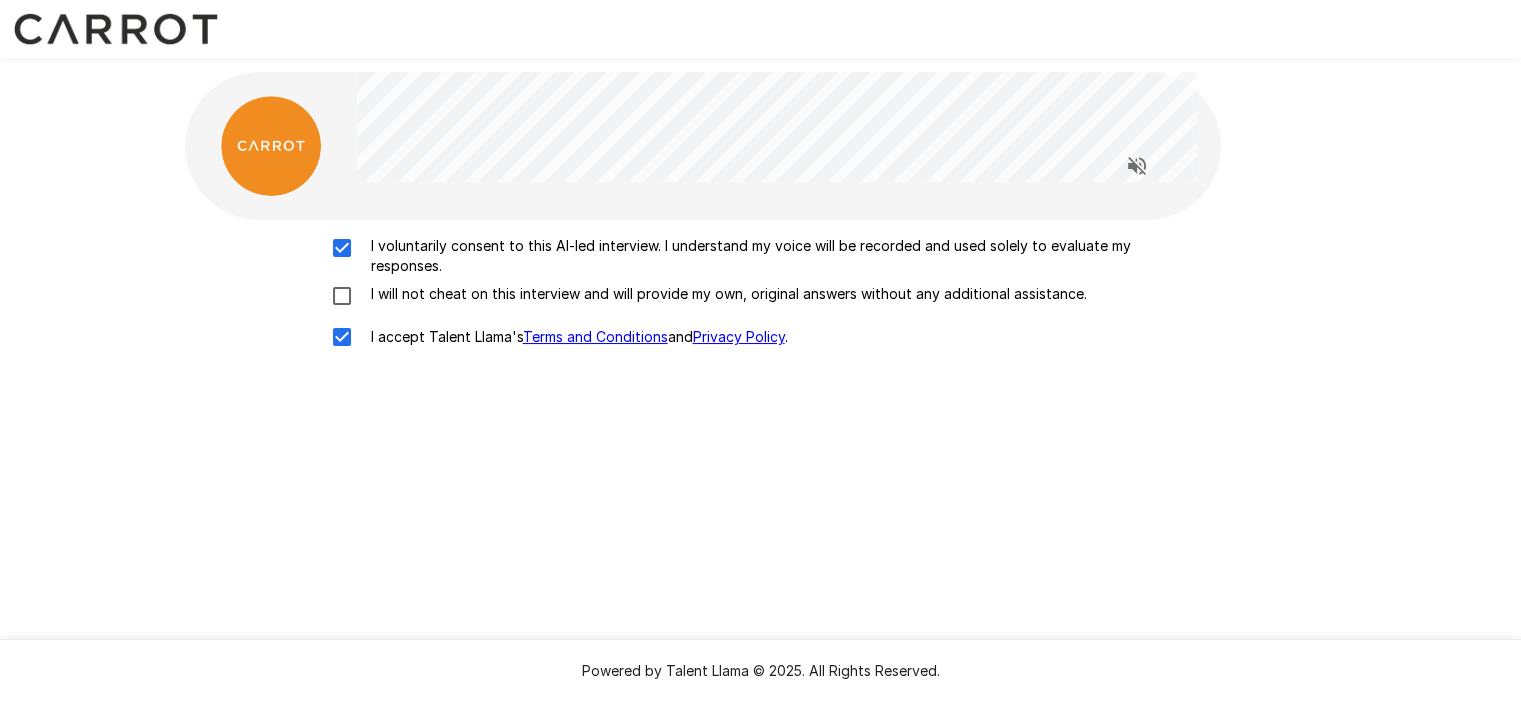 click on "I will not cheat on this interview and will provide my own, original answers without any additional assistance." at bounding box center (725, 294) 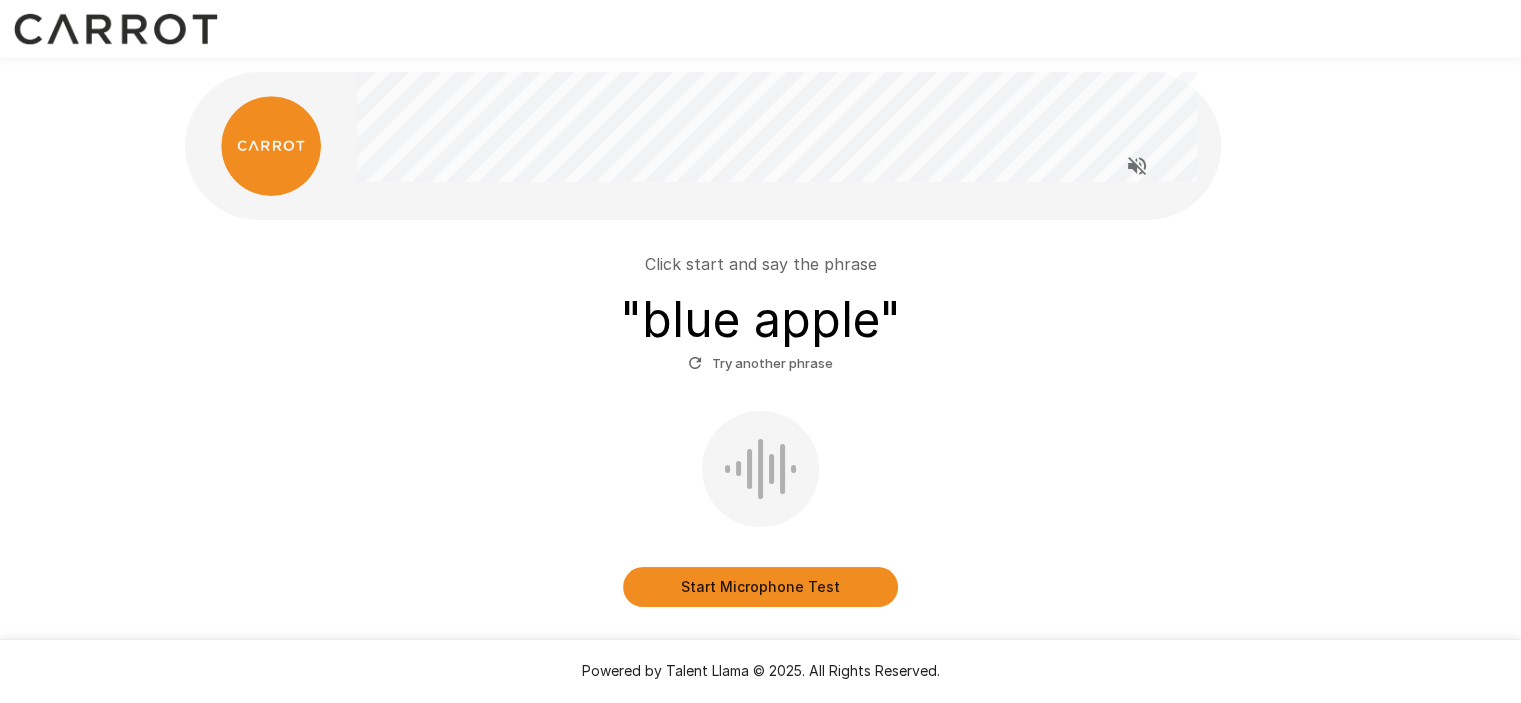 click on "Start Microphone Test" at bounding box center (761, 509) 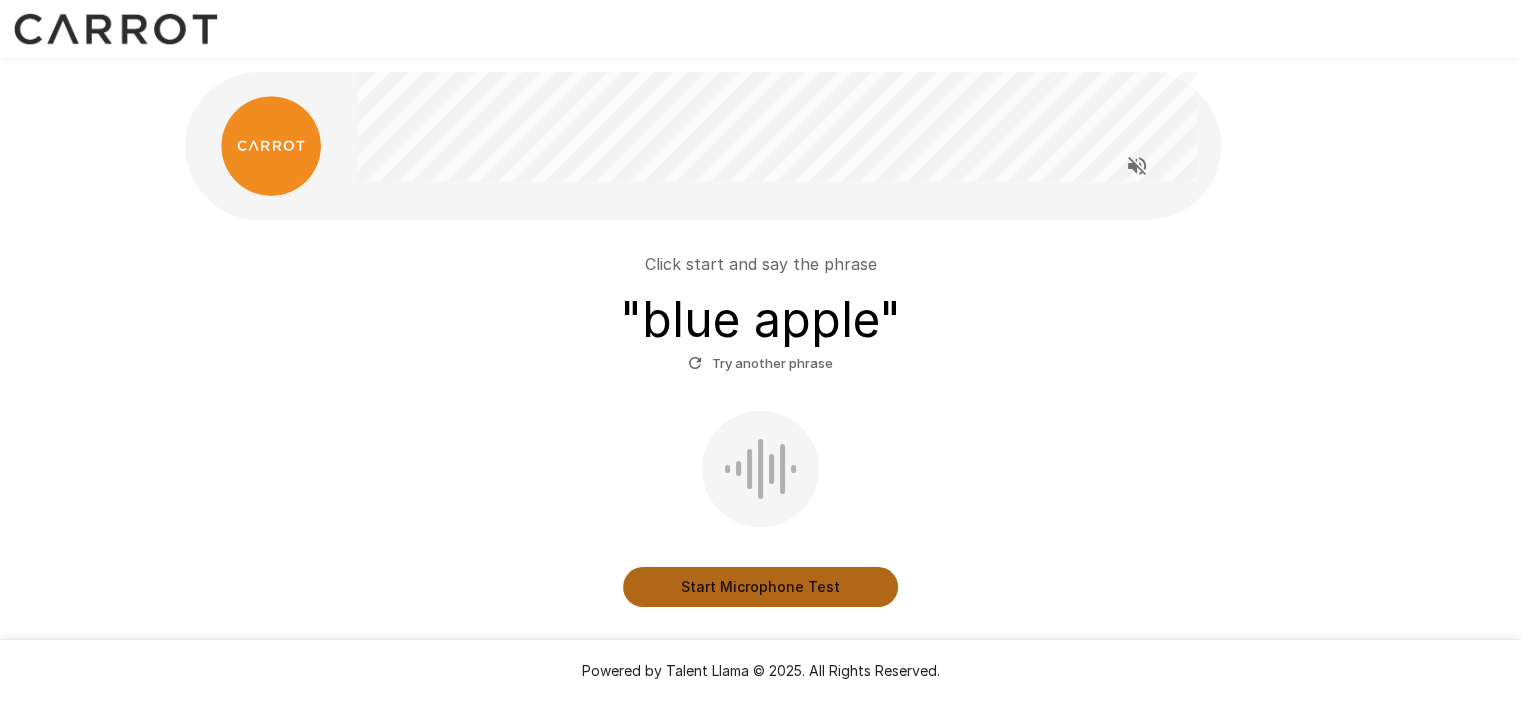 click on "Start Microphone Test" at bounding box center (760, 587) 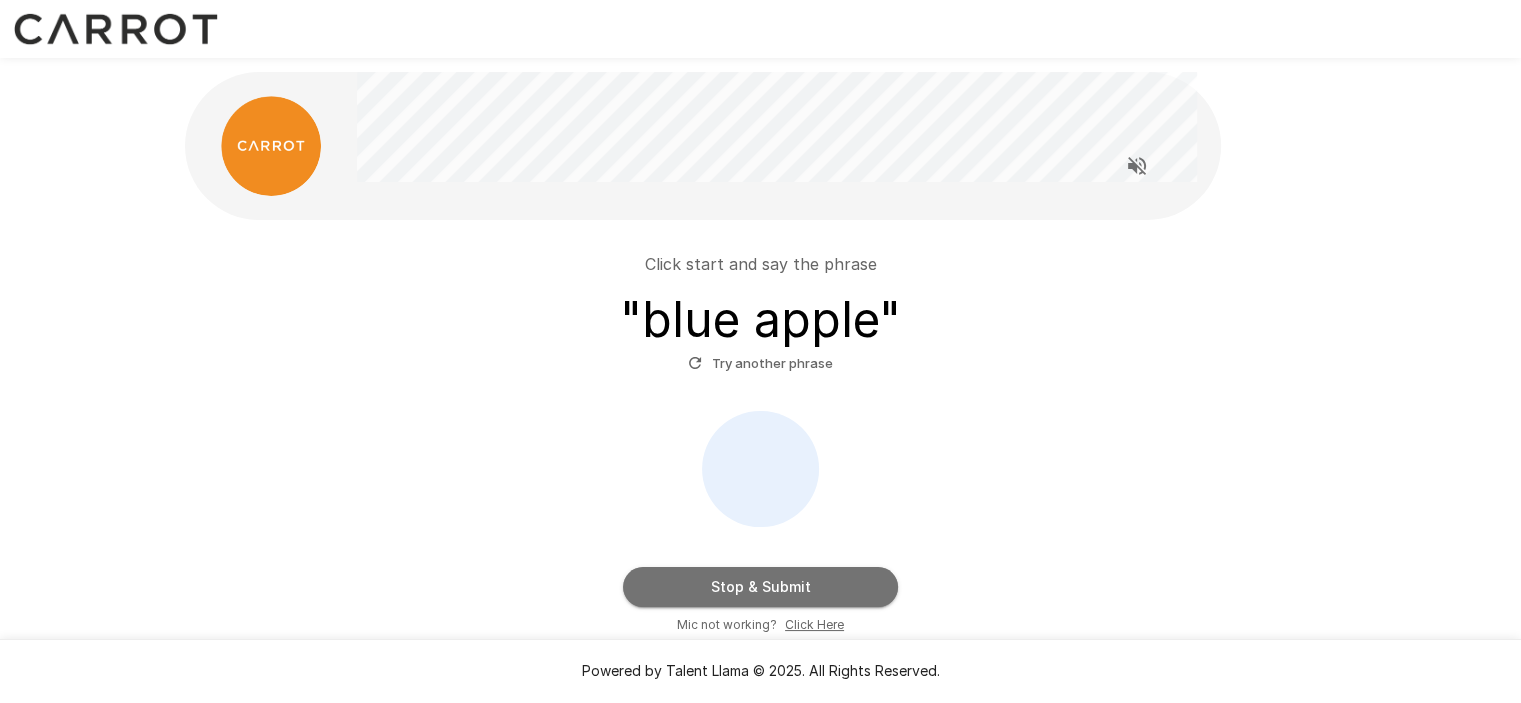 click on "Stop & Submit" at bounding box center [760, 587] 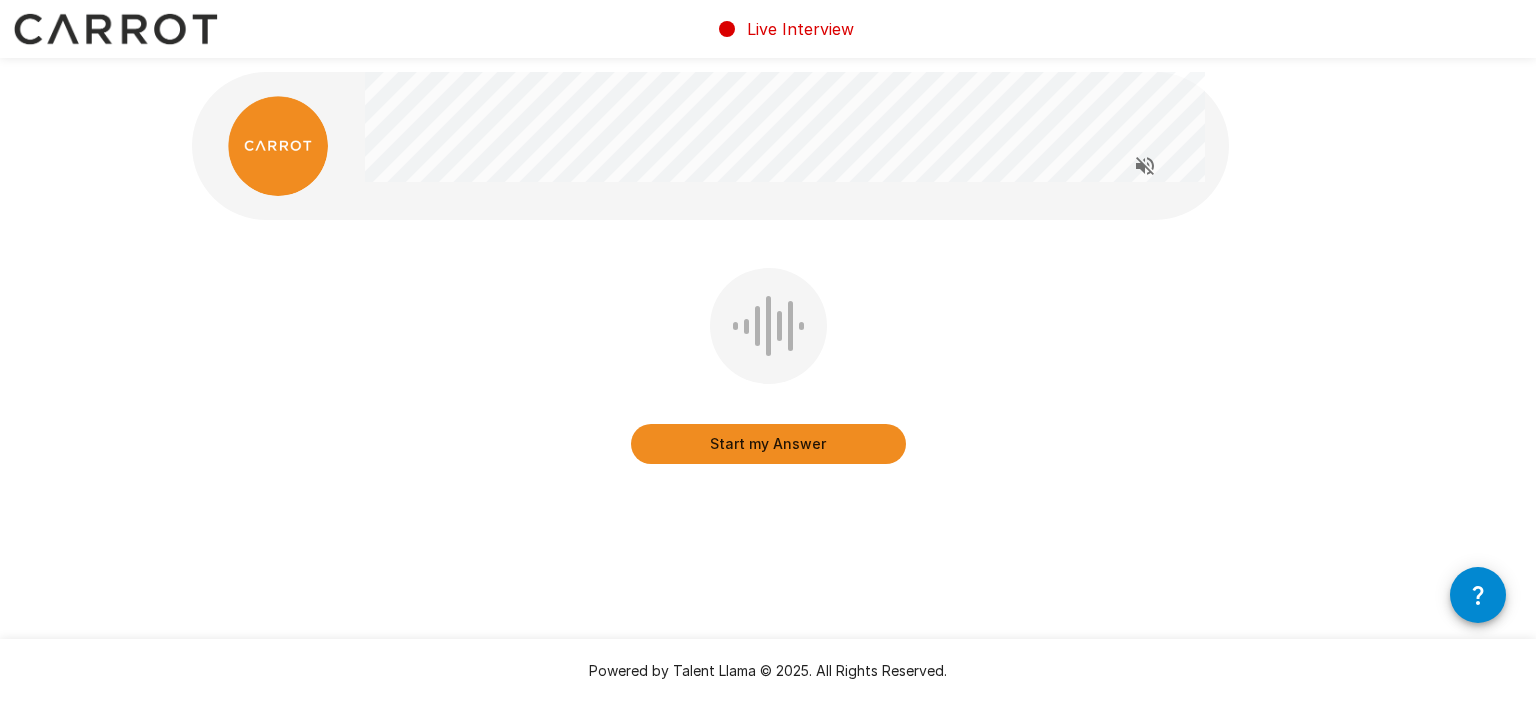 click on "Start my Answer" at bounding box center [768, 444] 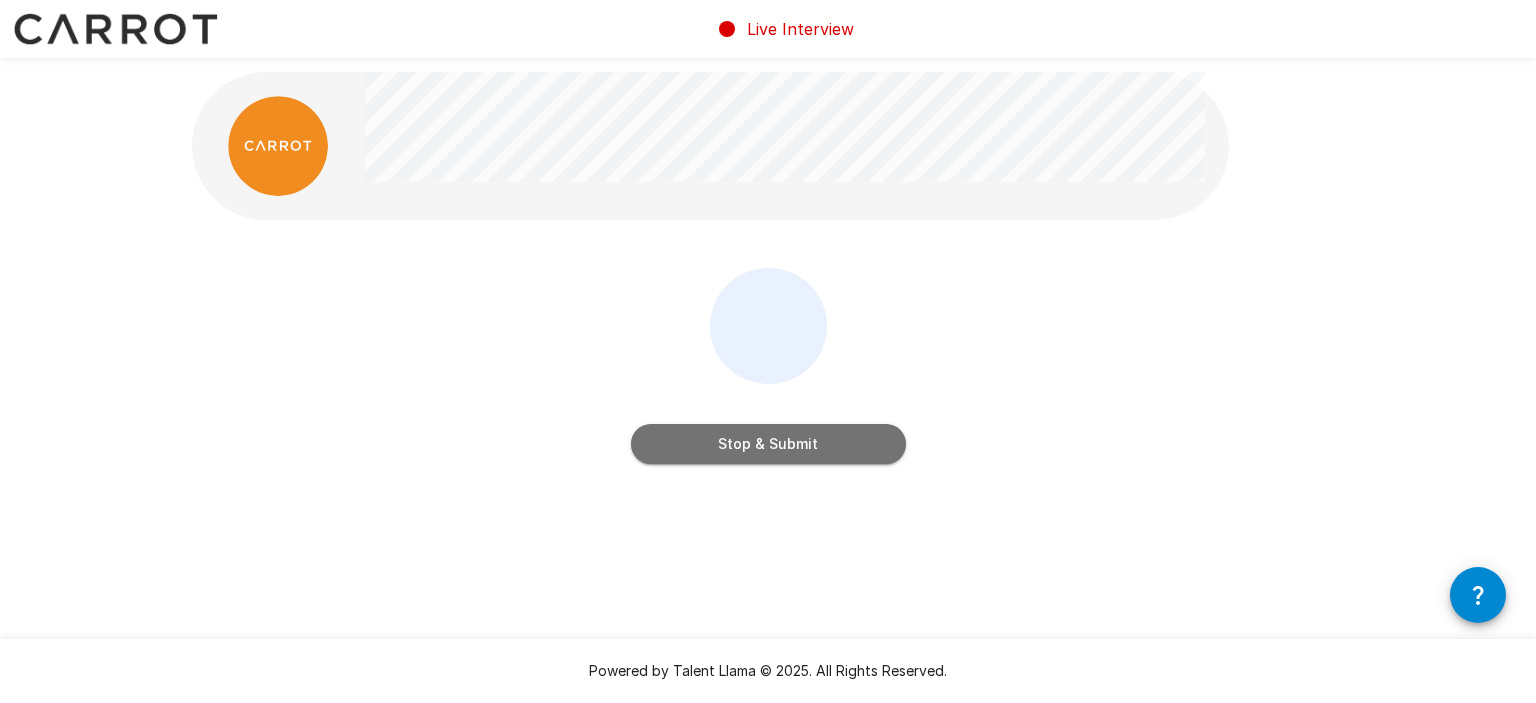 click on "Stop & Submit" at bounding box center (768, 444) 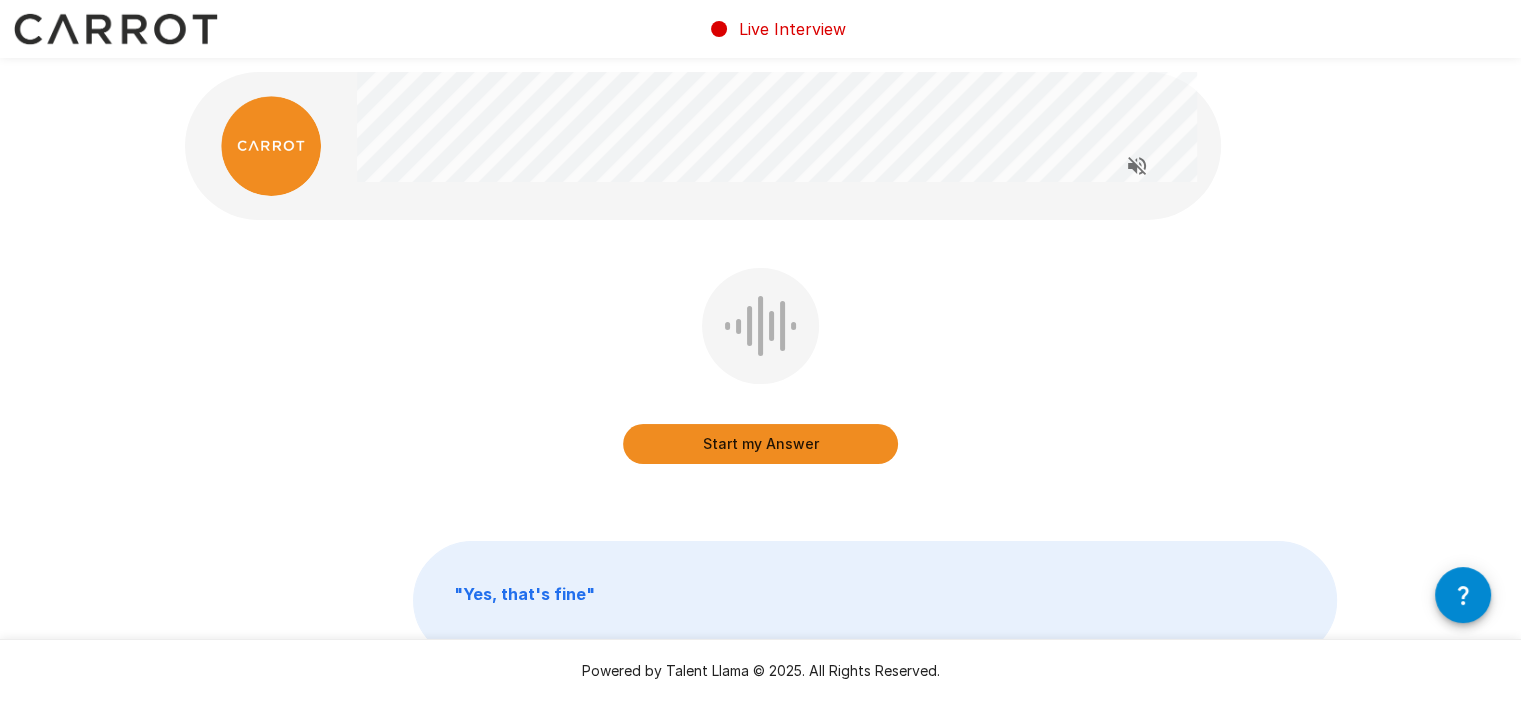 click on "Start my Answer" at bounding box center (760, 444) 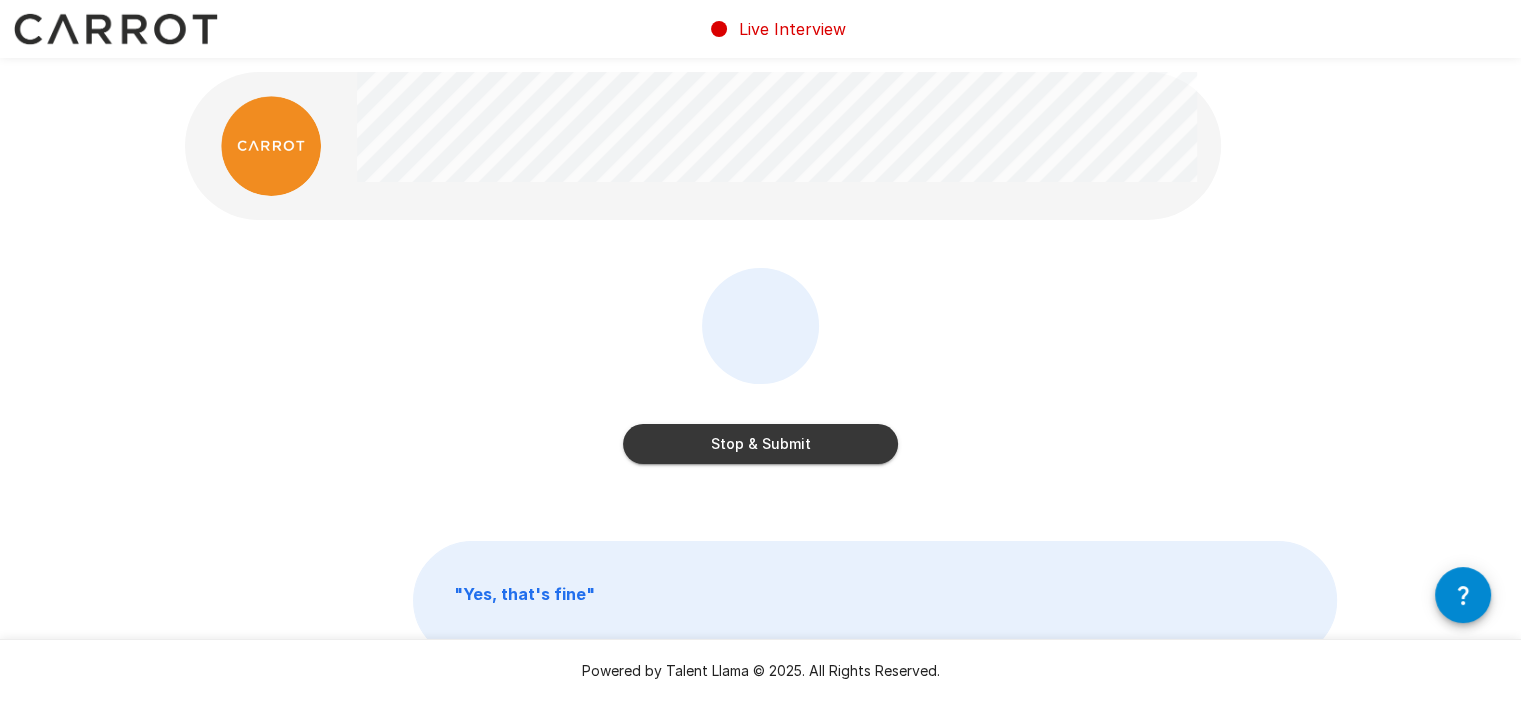 click on "Stop & Submit" at bounding box center [760, 444] 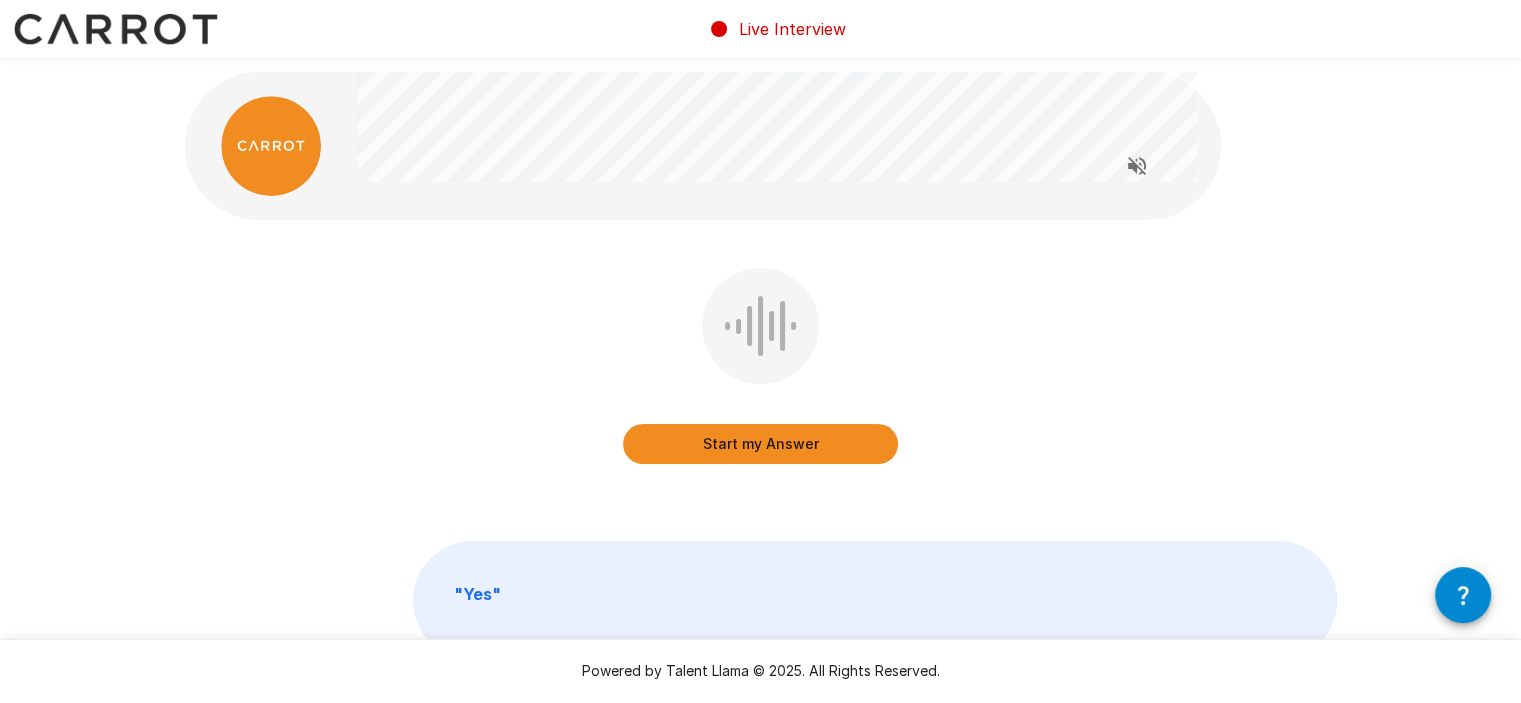 click on "Start my Answer" at bounding box center [760, 444] 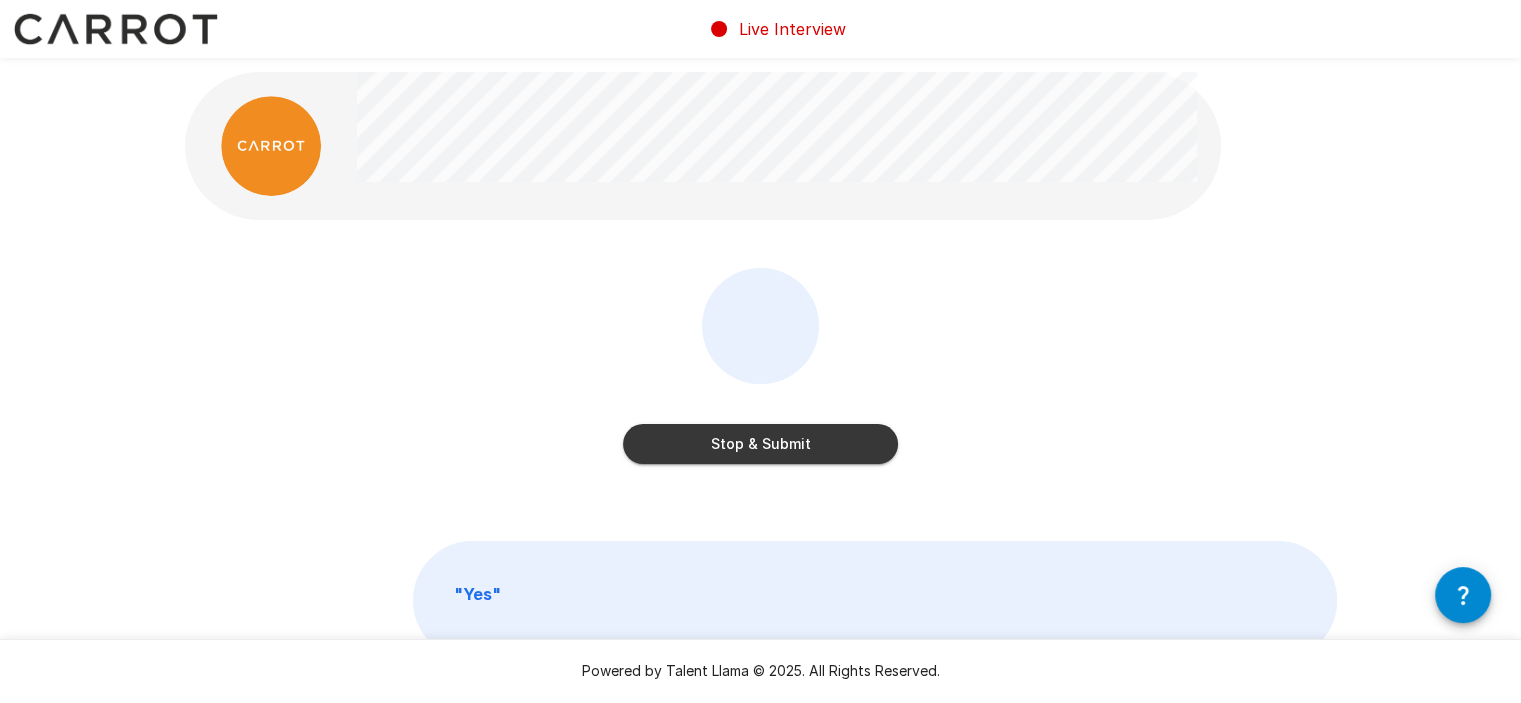 click on "Stop & Submit" at bounding box center (760, 444) 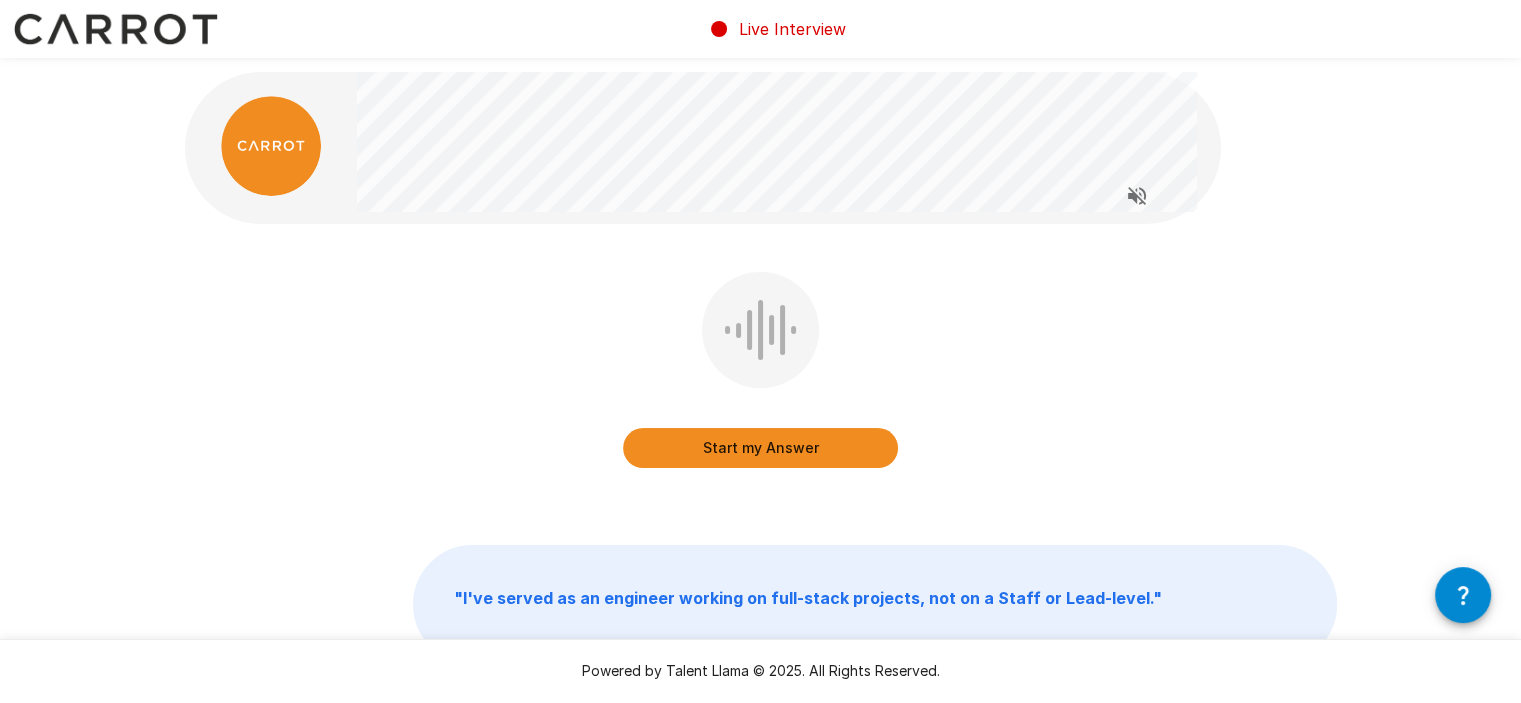 click on "Start my Answer" at bounding box center (760, 448) 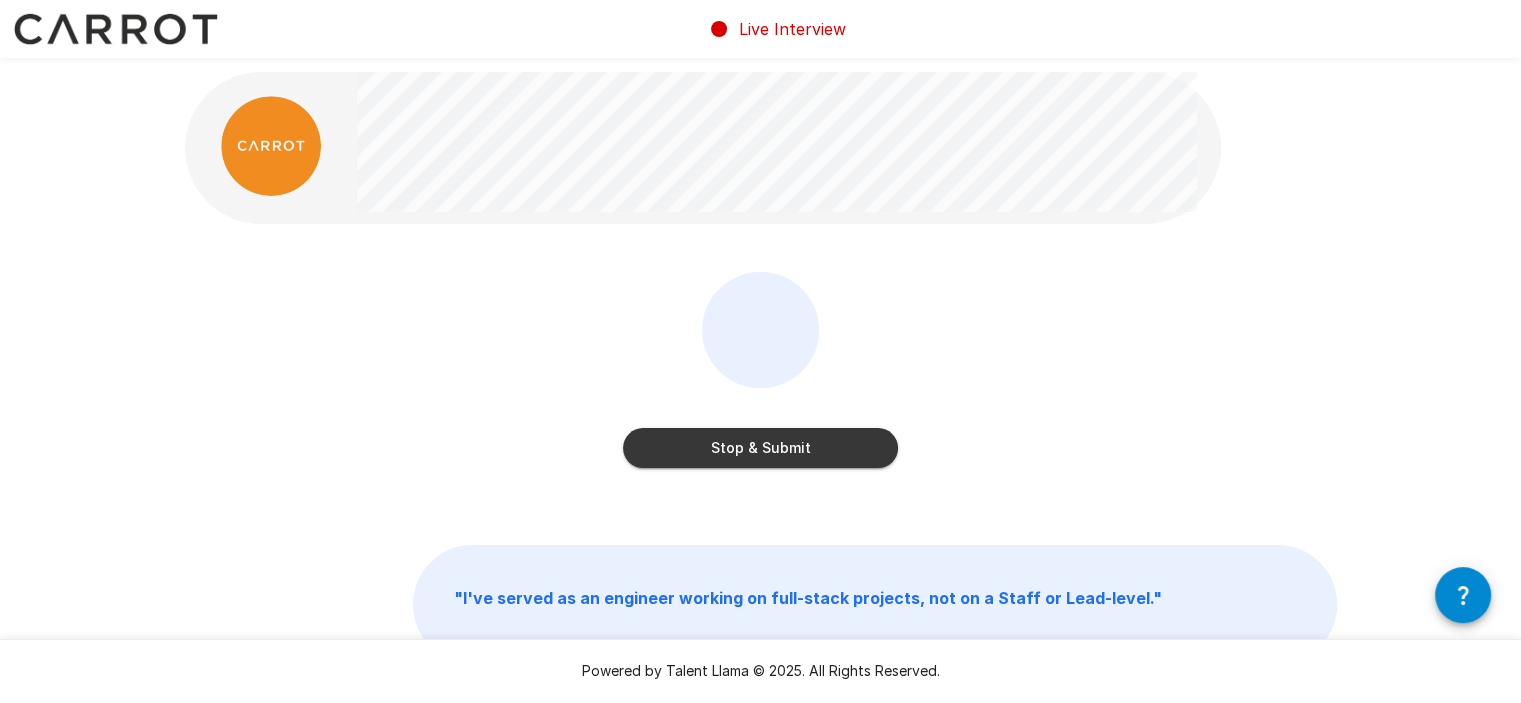 click on "Stop & Submit" at bounding box center (760, 448) 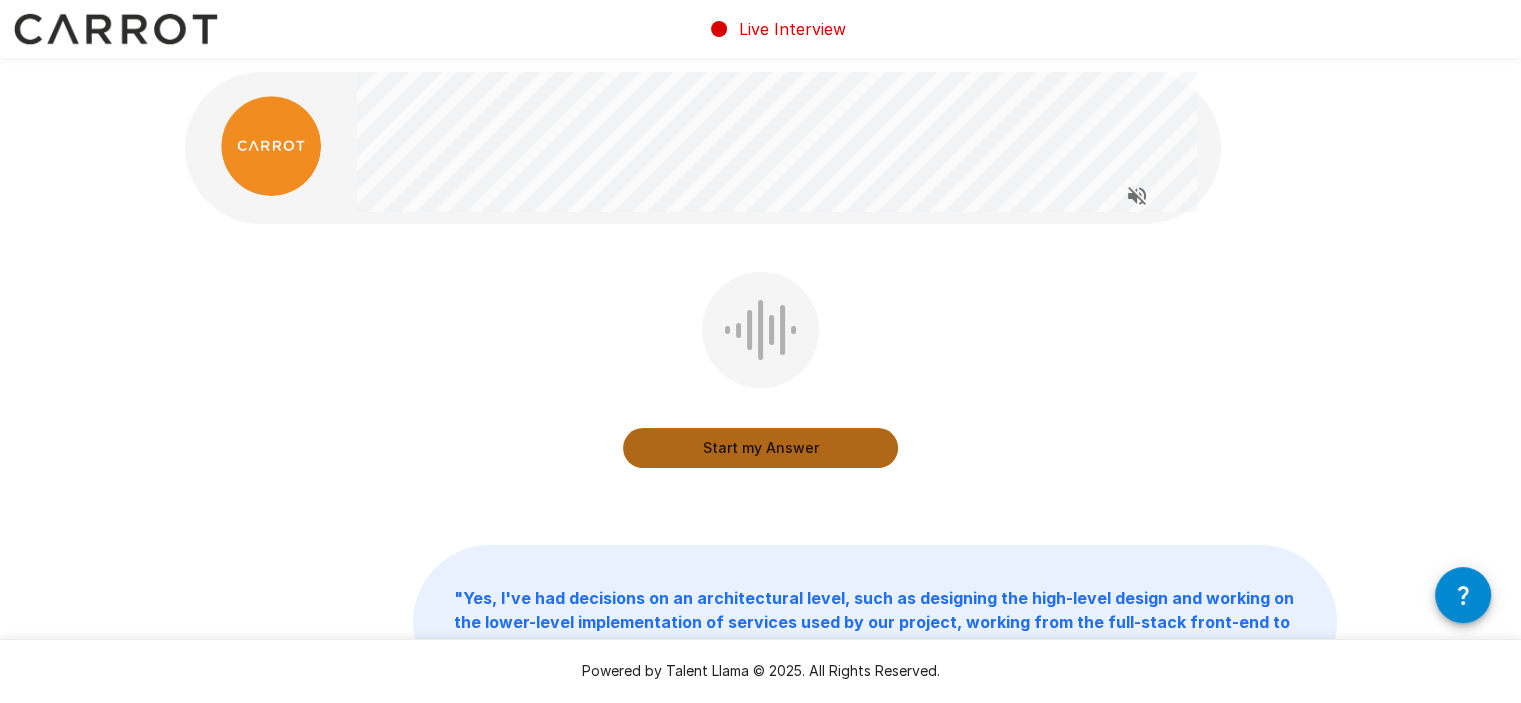 click on "Start my Answer" at bounding box center (760, 448) 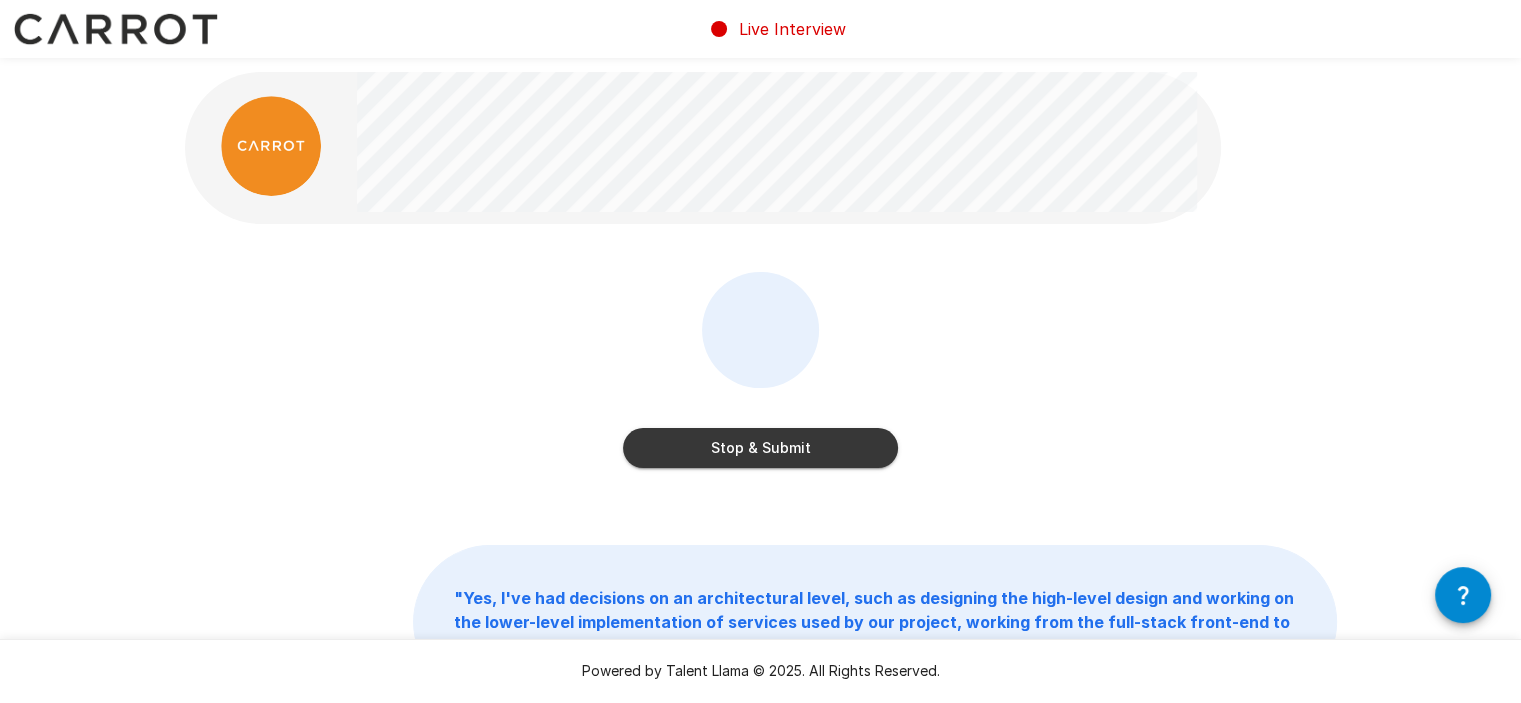click on "Stop & Submit" at bounding box center [760, 448] 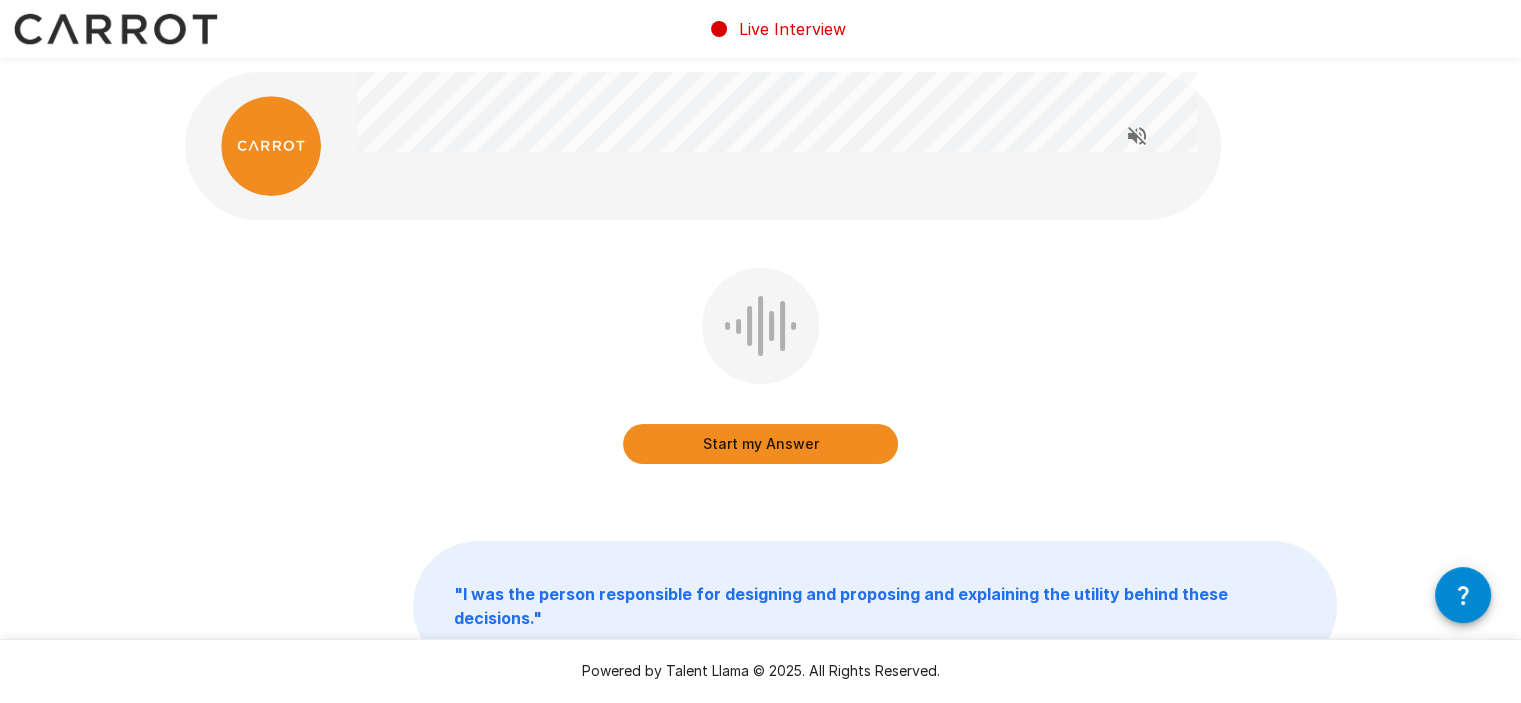 click on "Start my Answer" at bounding box center (760, 444) 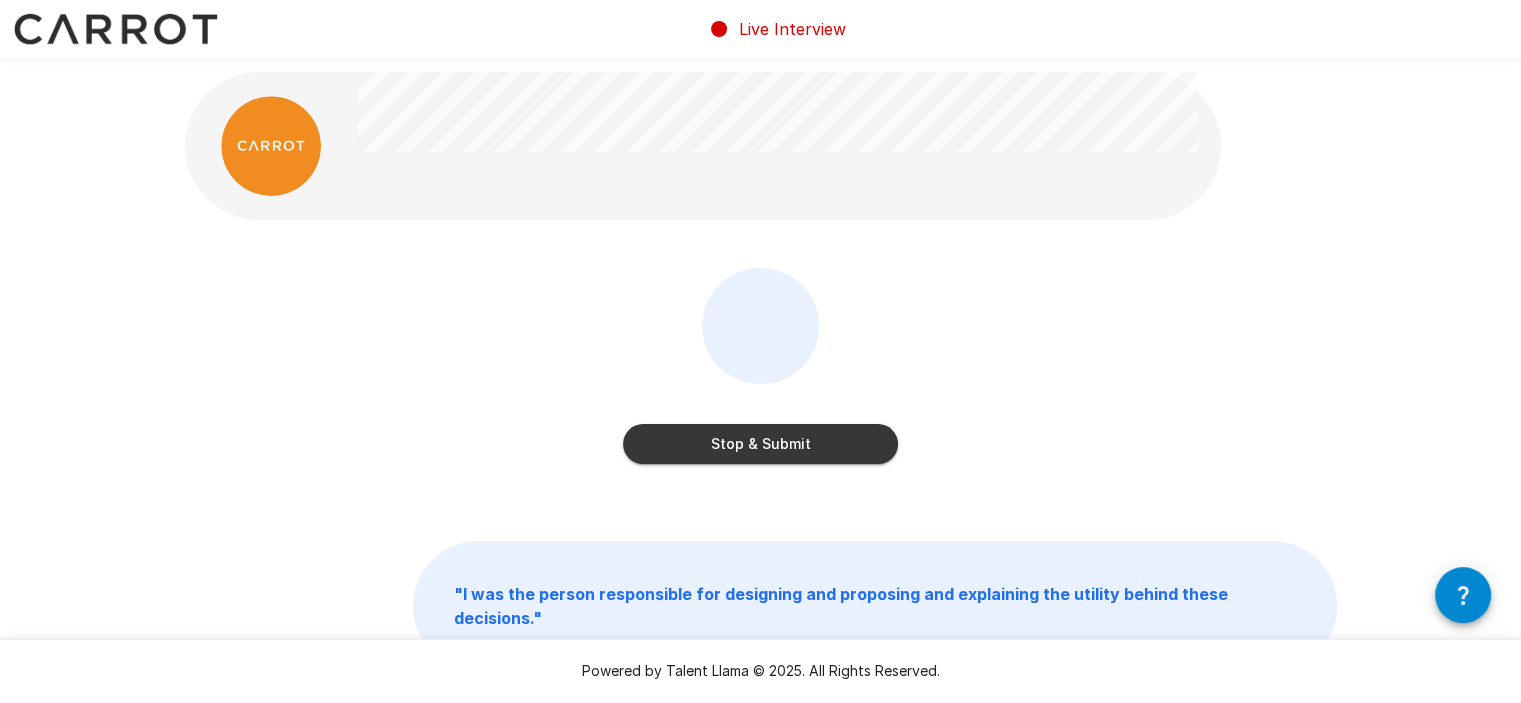 click on "Stop & Submit" at bounding box center (760, 444) 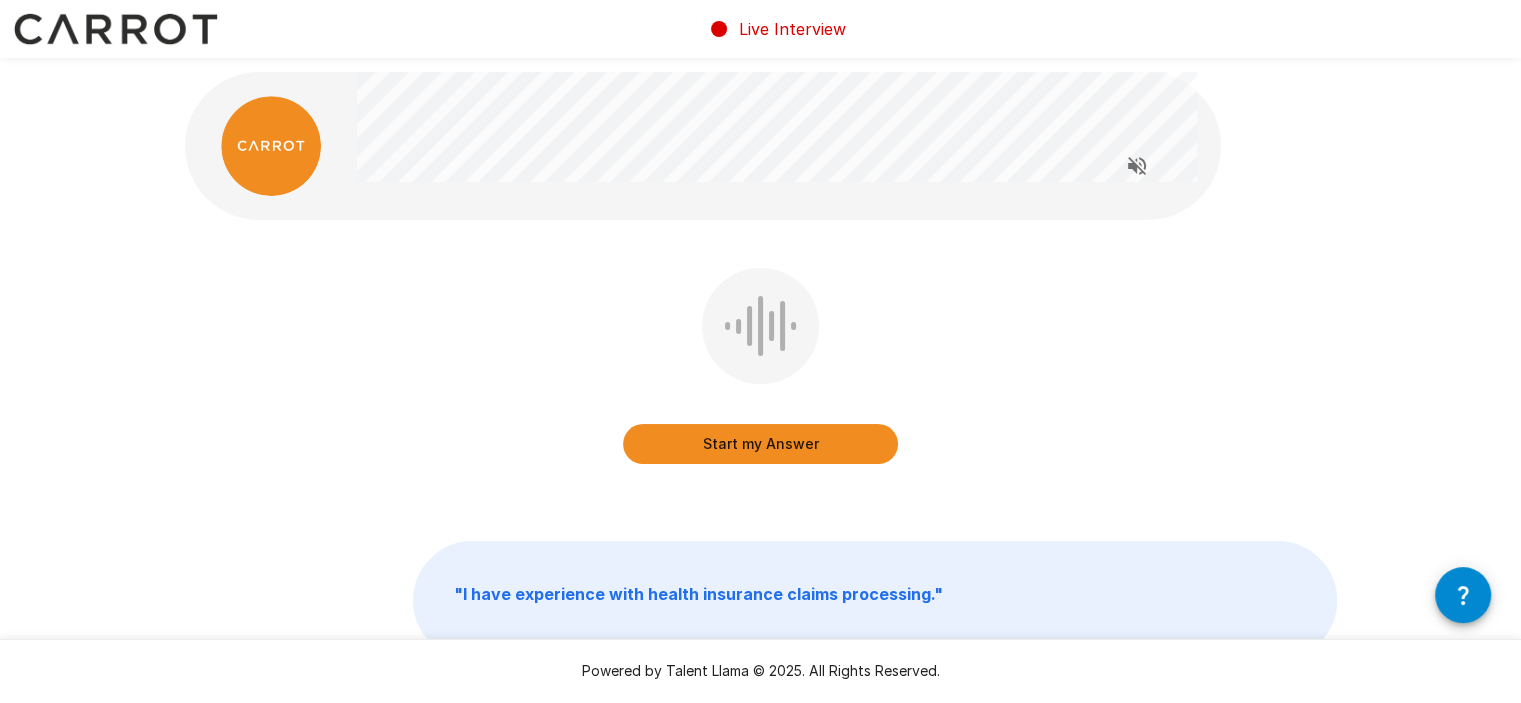 click on "Start my Answer" at bounding box center [760, 444] 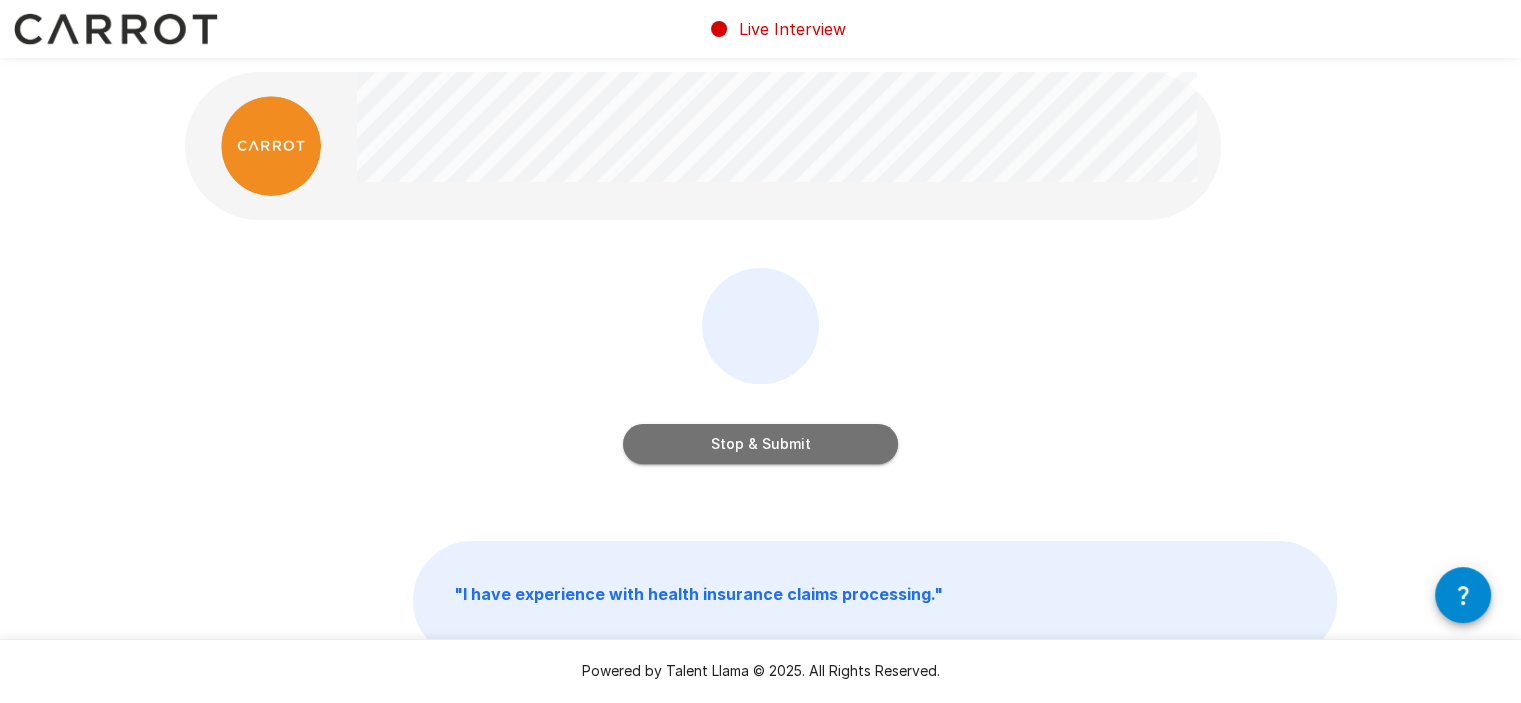 click on "Stop & Submit" at bounding box center [760, 444] 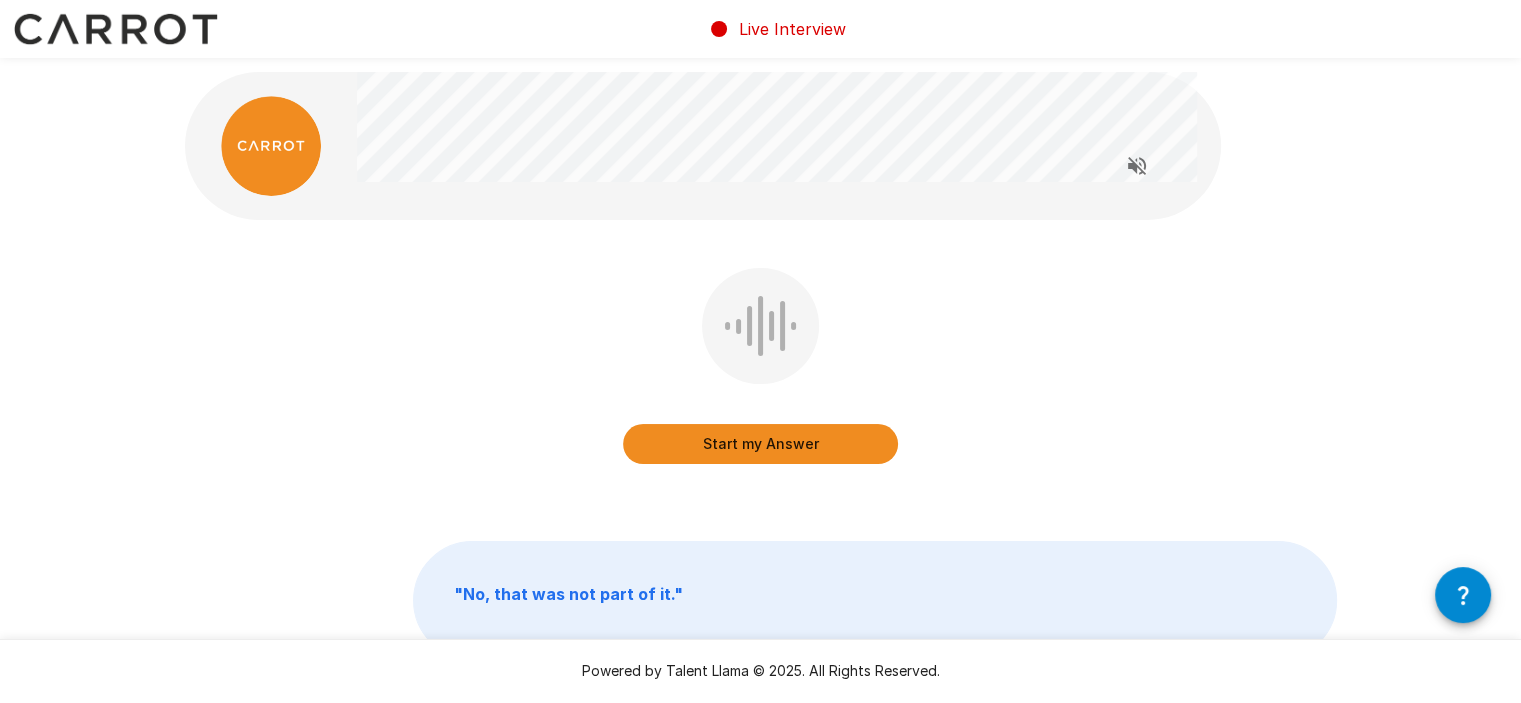 click on "Start my Answer" at bounding box center (760, 444) 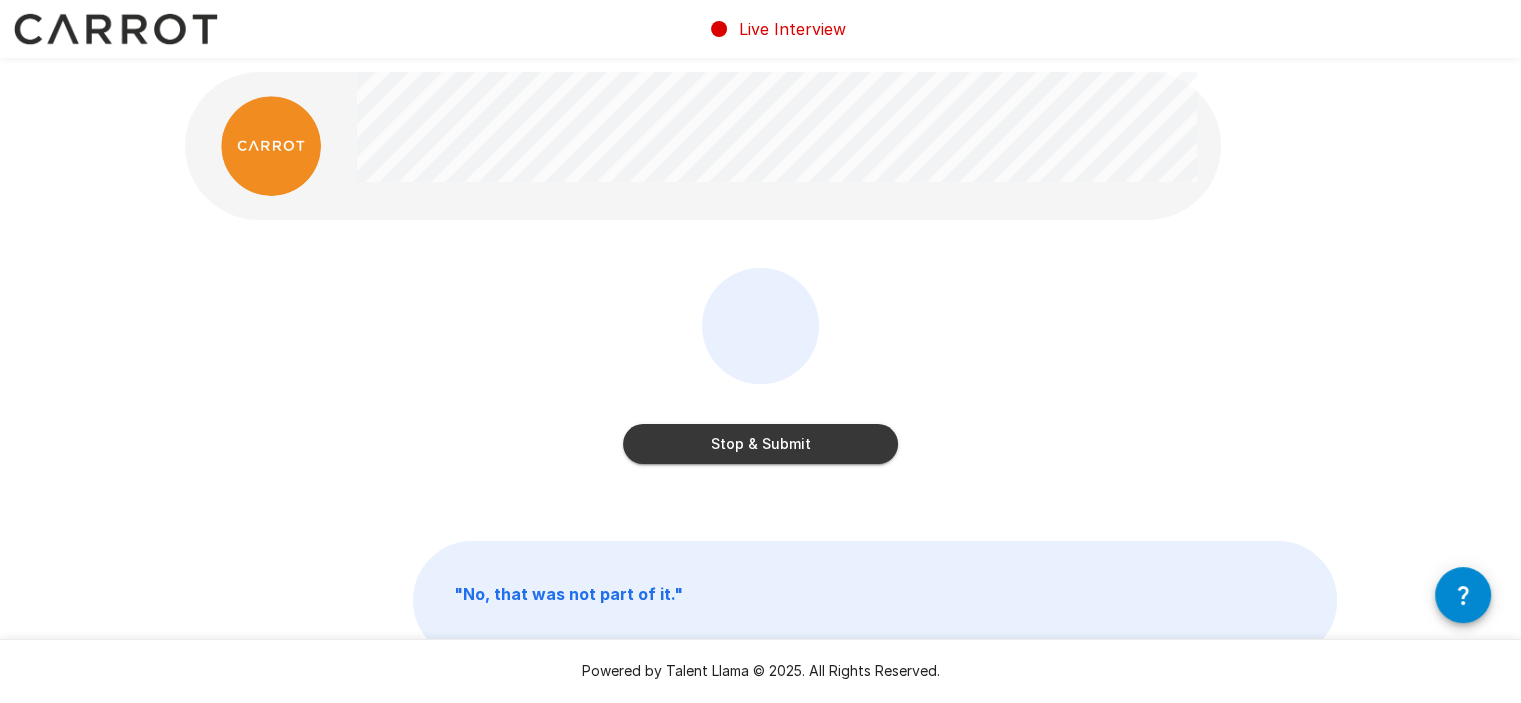 click on "Stop & Submit" at bounding box center [760, 444] 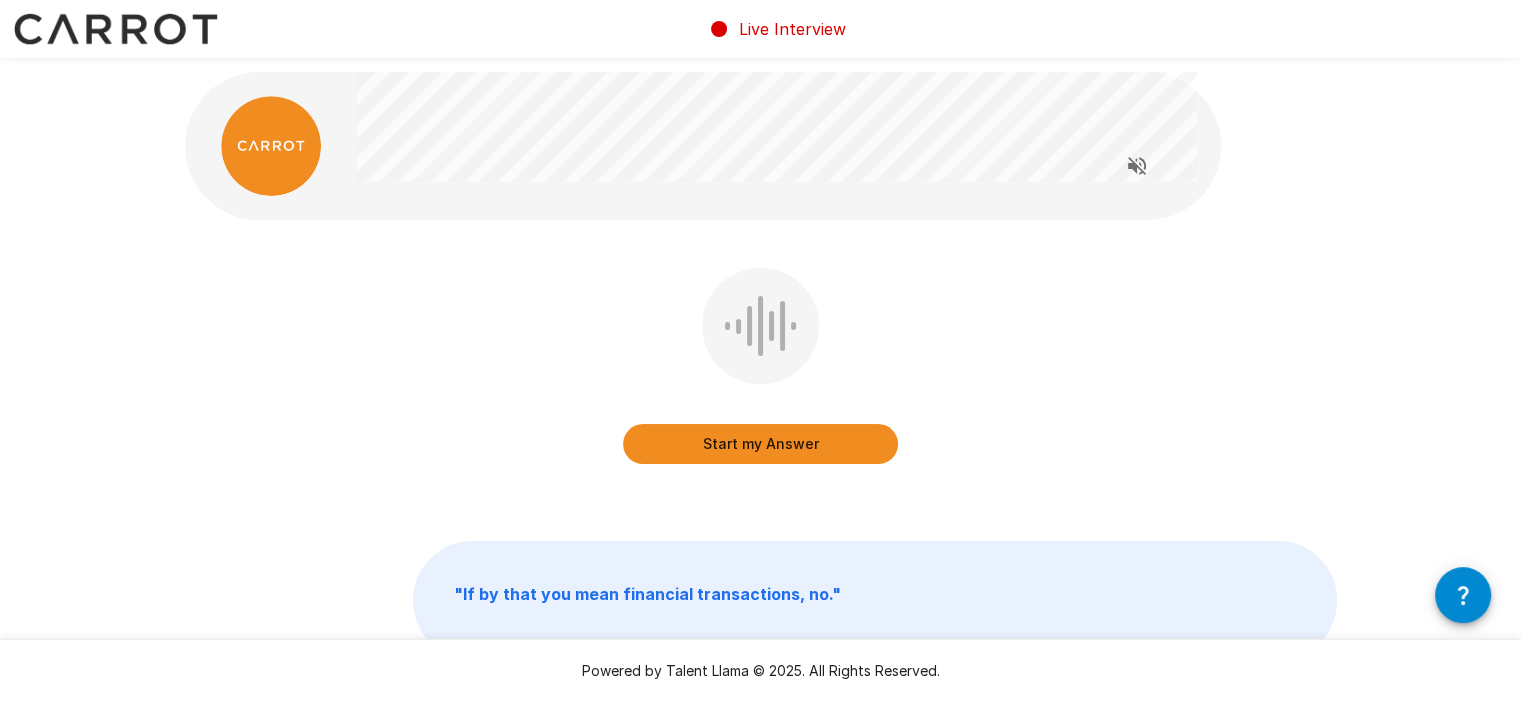click on "Start my Answer" at bounding box center [760, 444] 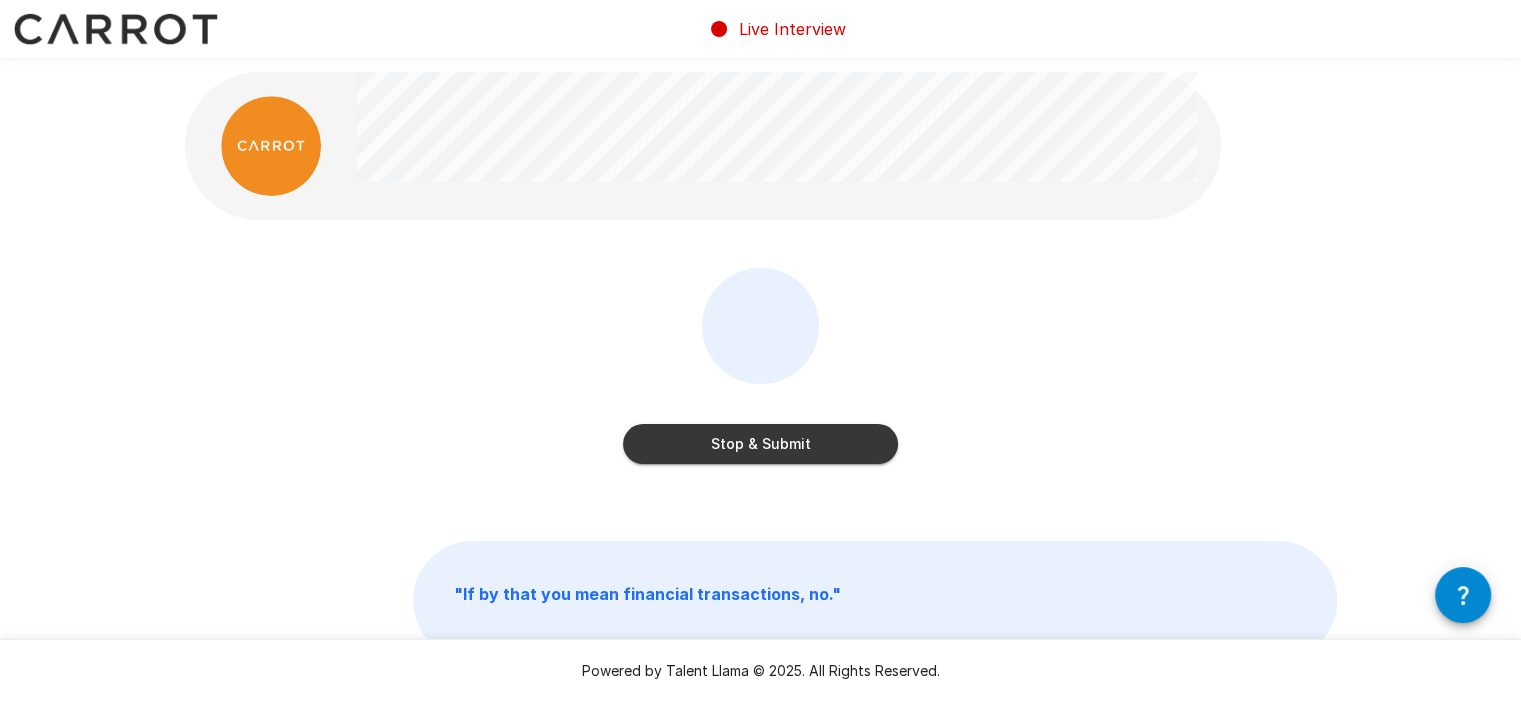 click on "Stop & Submit" at bounding box center [760, 444] 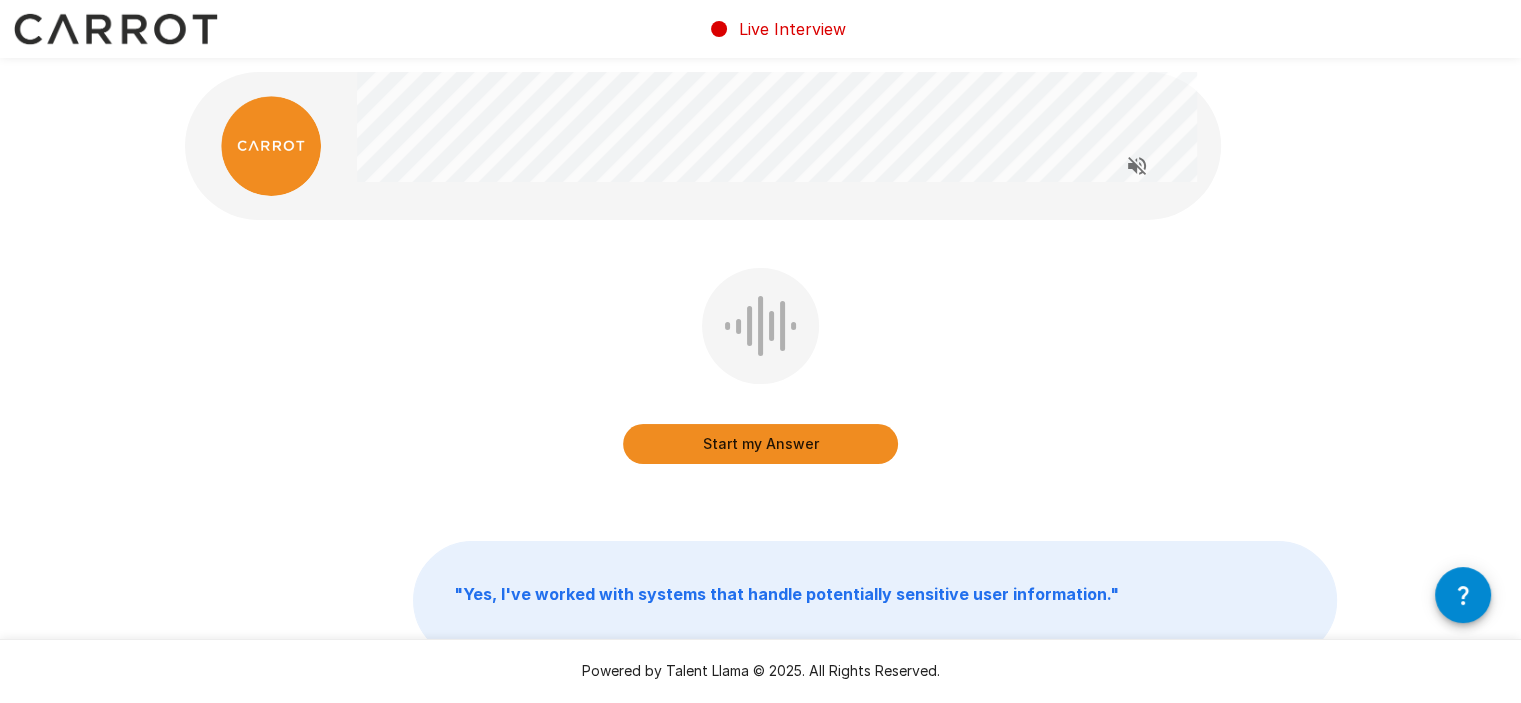 click on "Start my Answer" at bounding box center [760, 444] 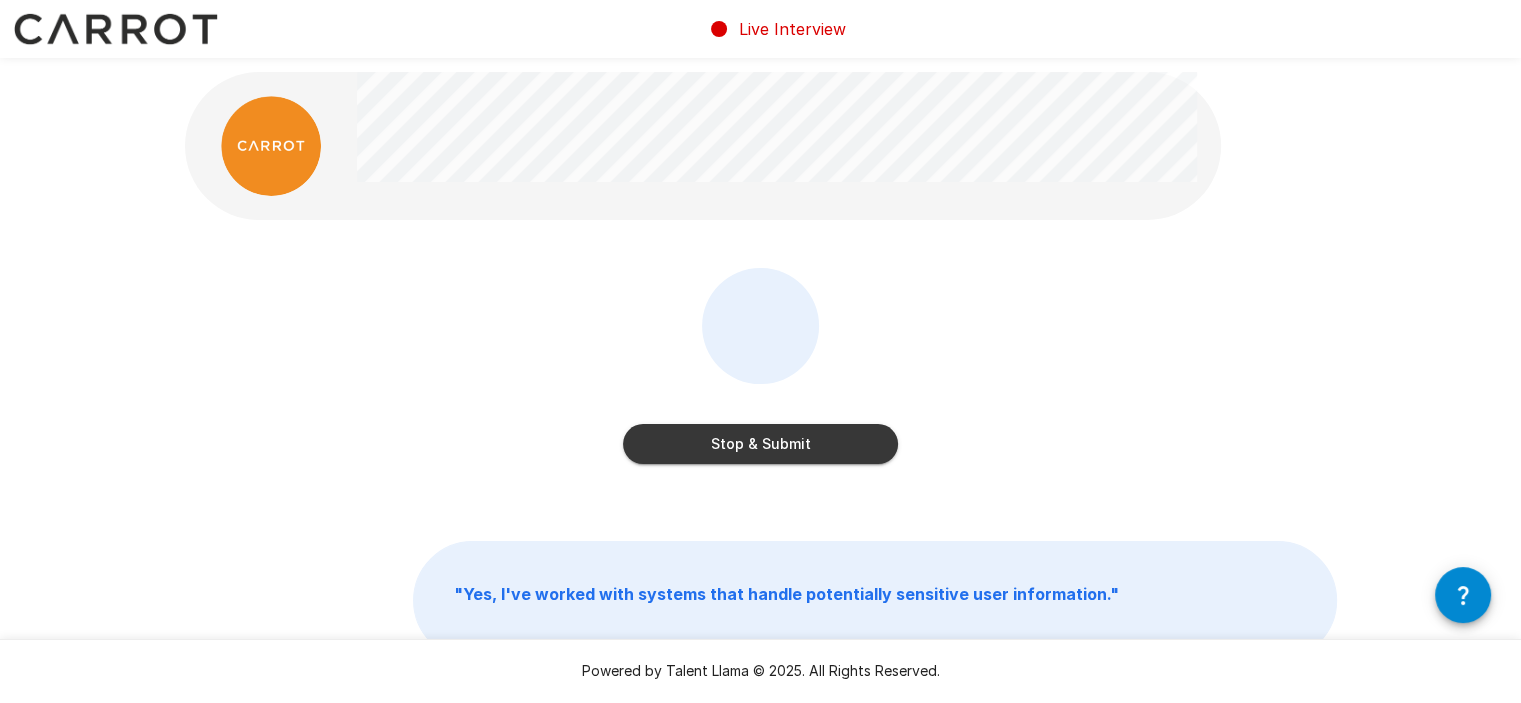click on "Stop & Submit" at bounding box center [760, 444] 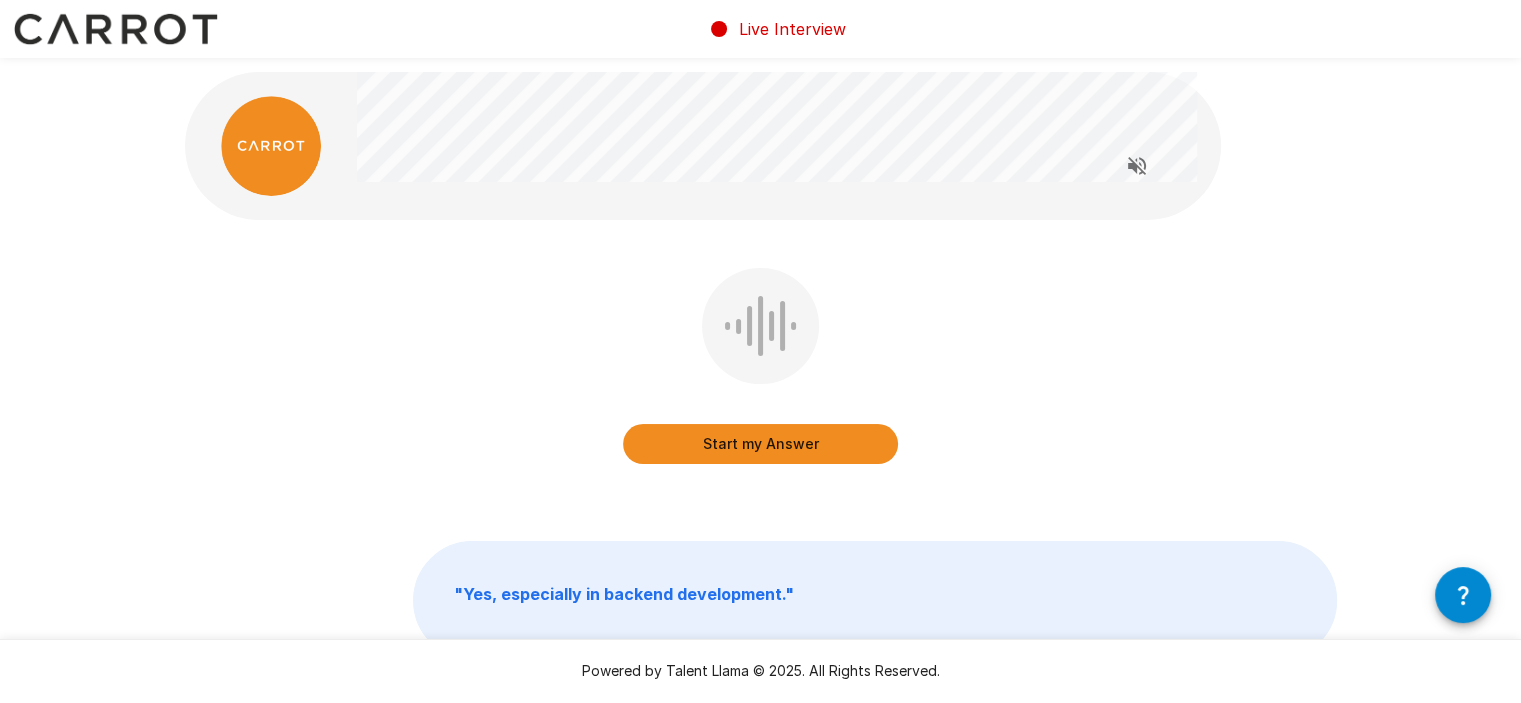 click on "Start my Answer" at bounding box center [760, 444] 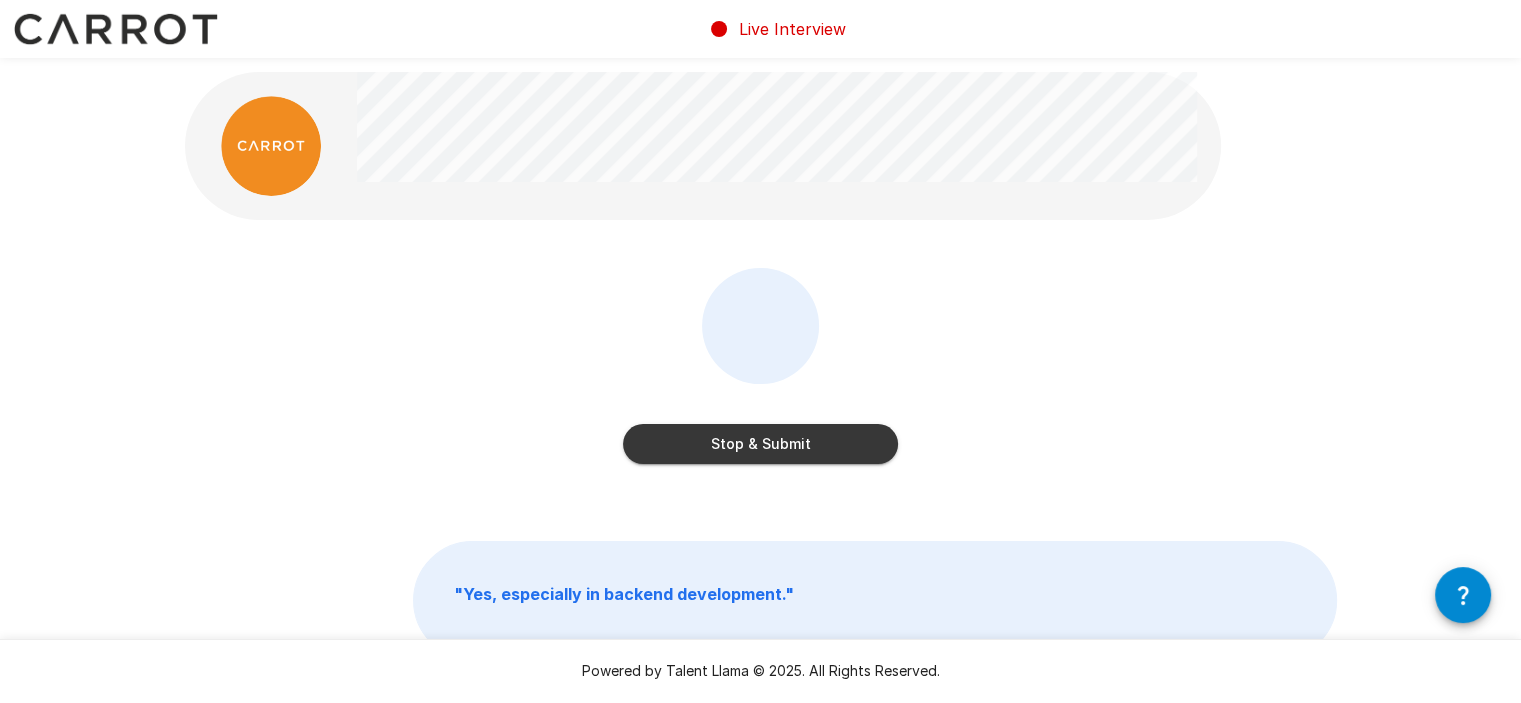 click on "Stop & Submit" at bounding box center [760, 444] 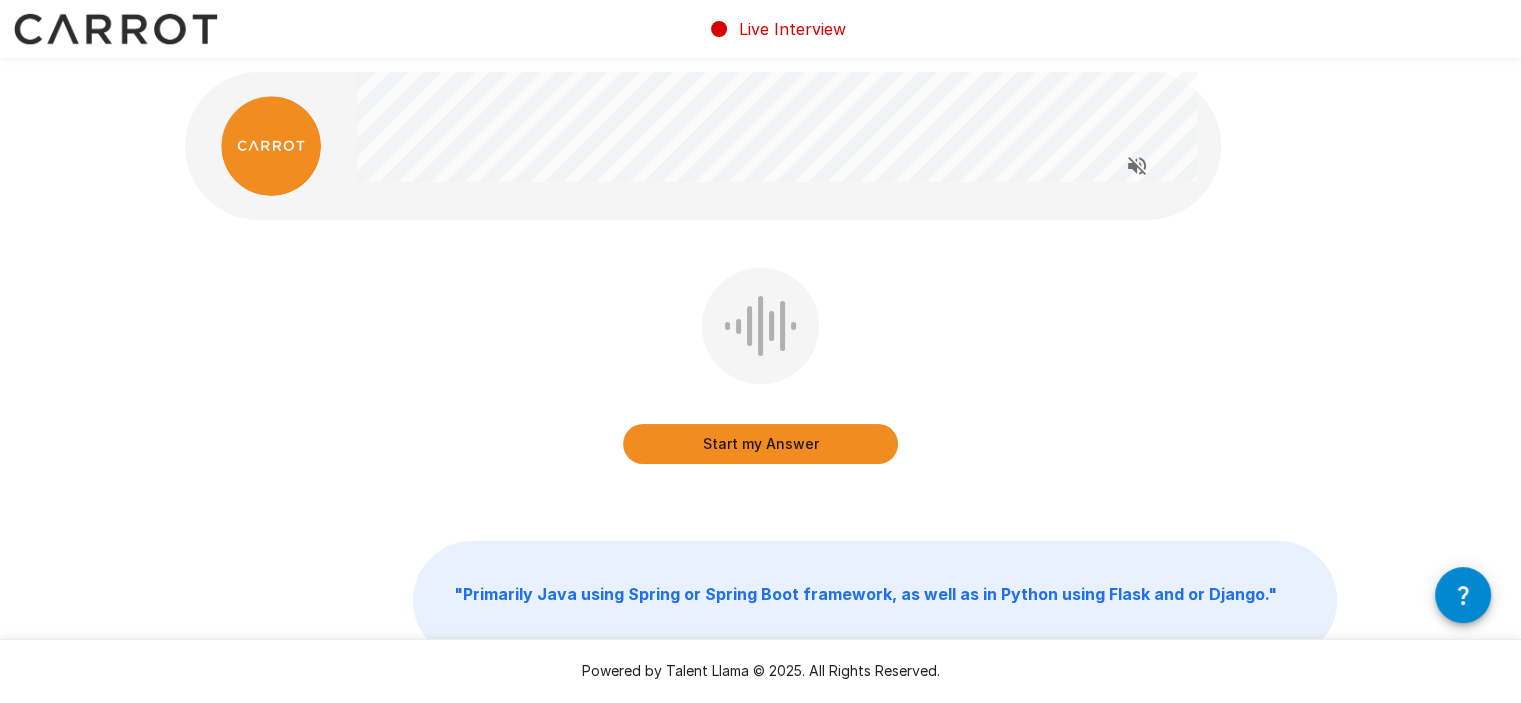 click on "Start my Answer" at bounding box center (760, 444) 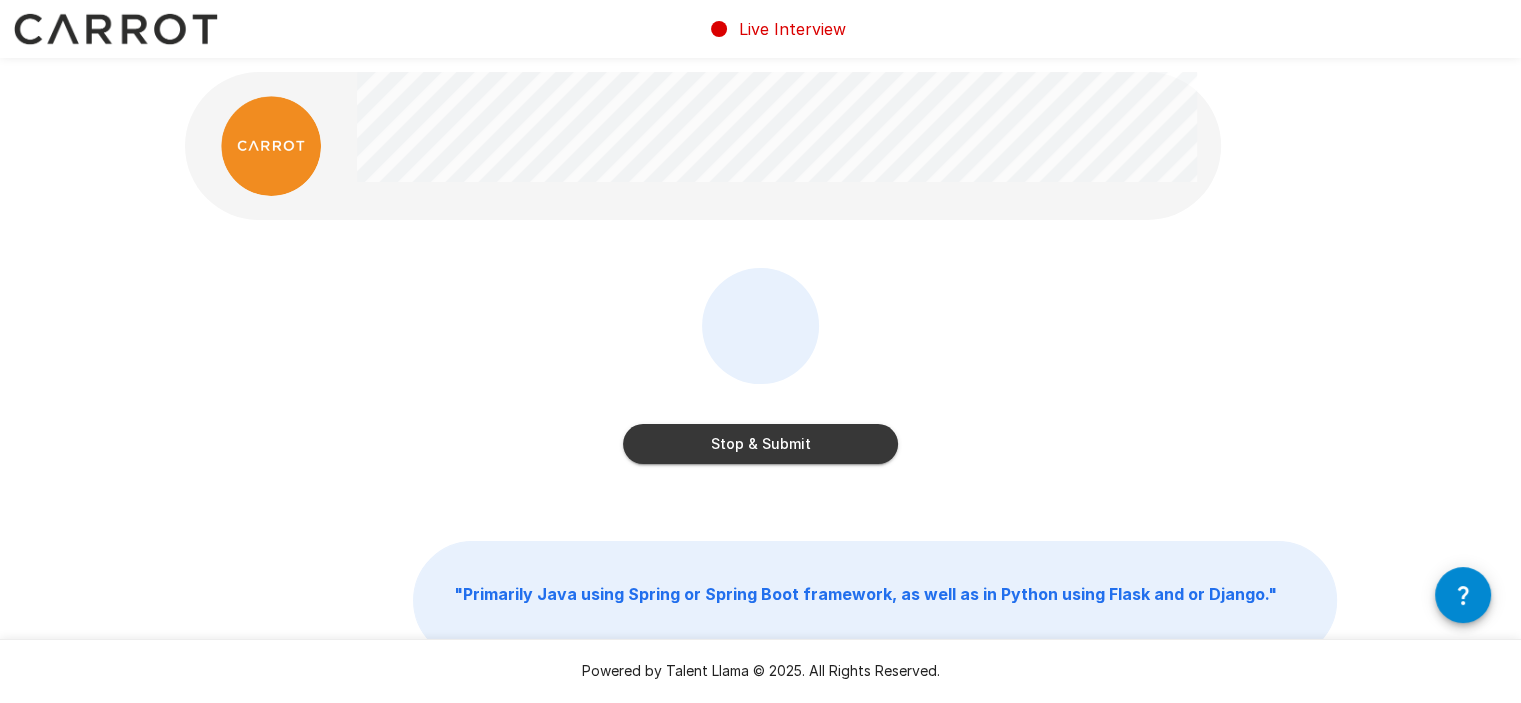 click on "Stop & Submit" at bounding box center (760, 444) 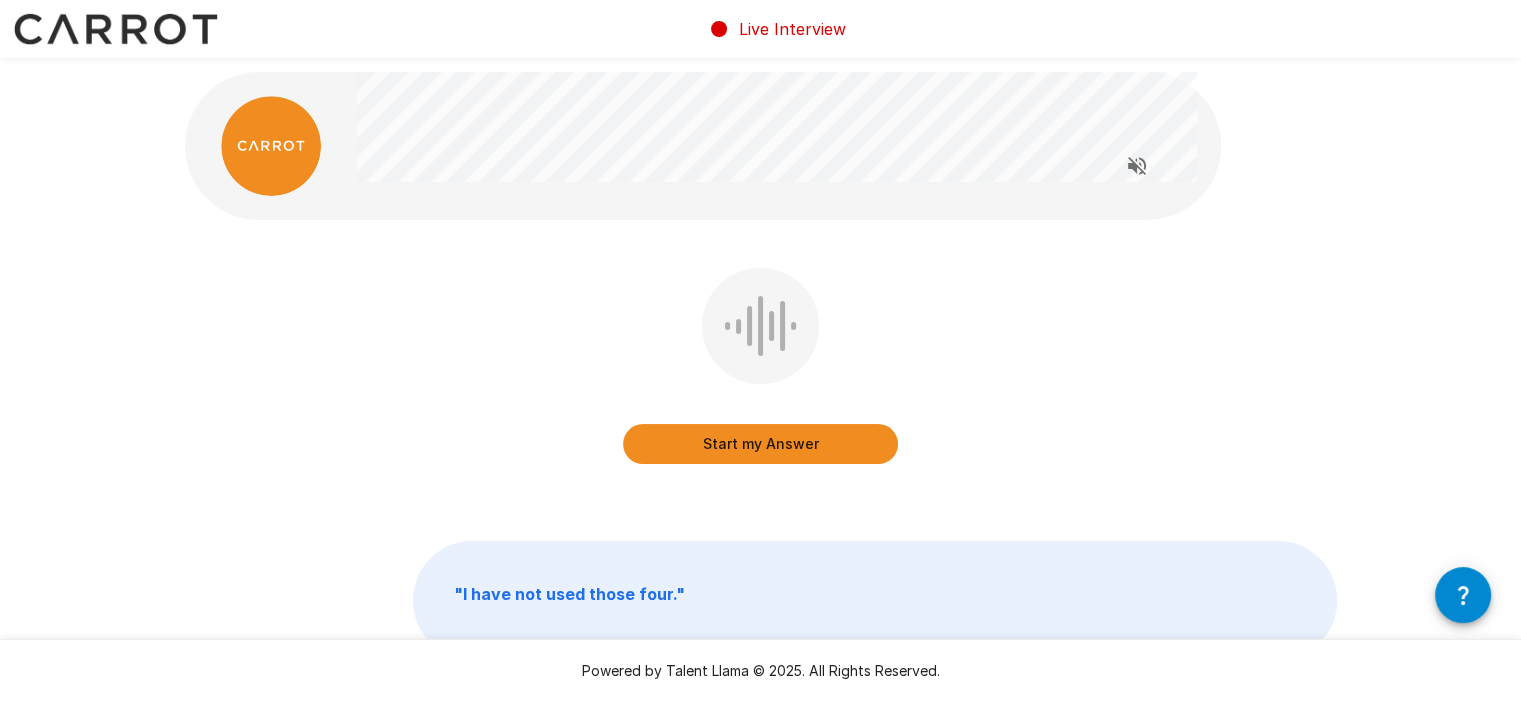 click on "Start my Answer" at bounding box center [760, 444] 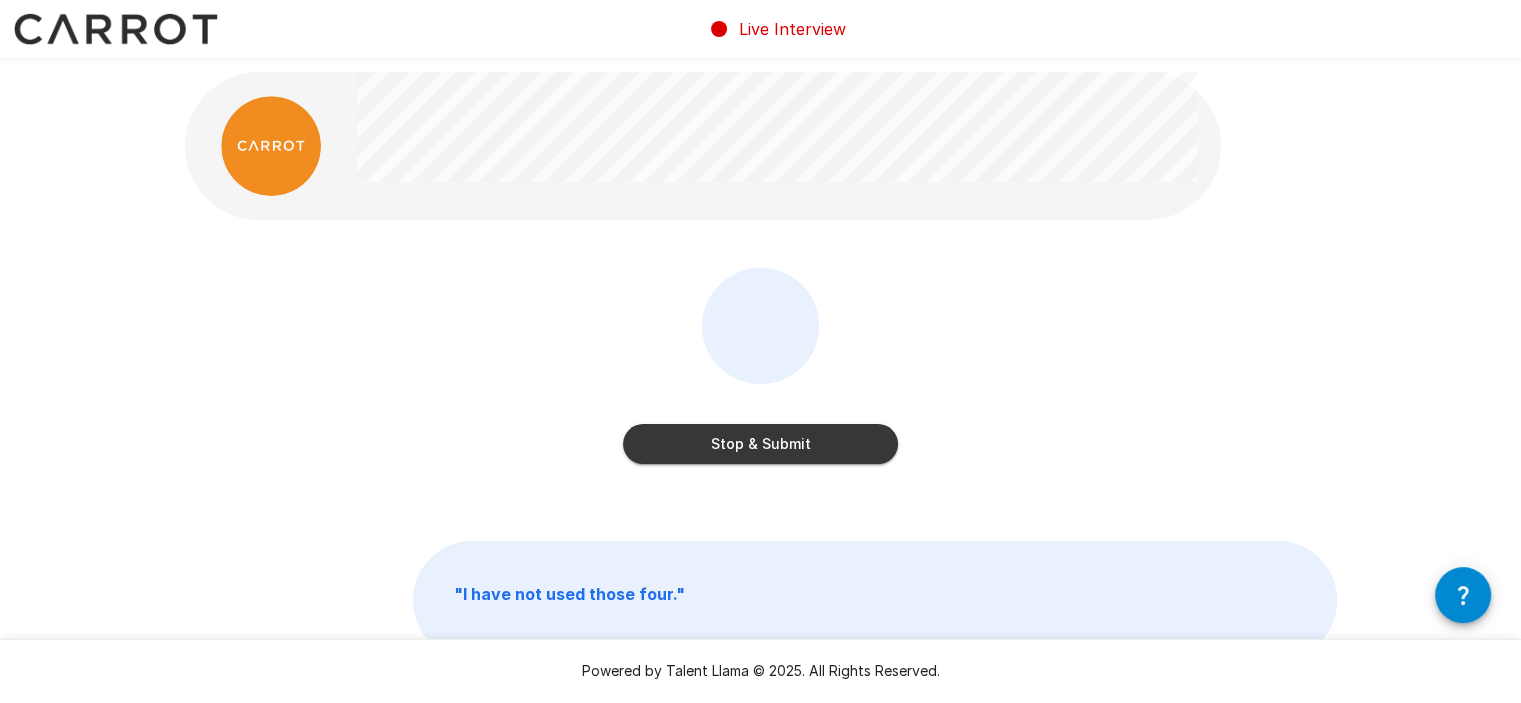 click on "Stop & Submit" at bounding box center (760, 444) 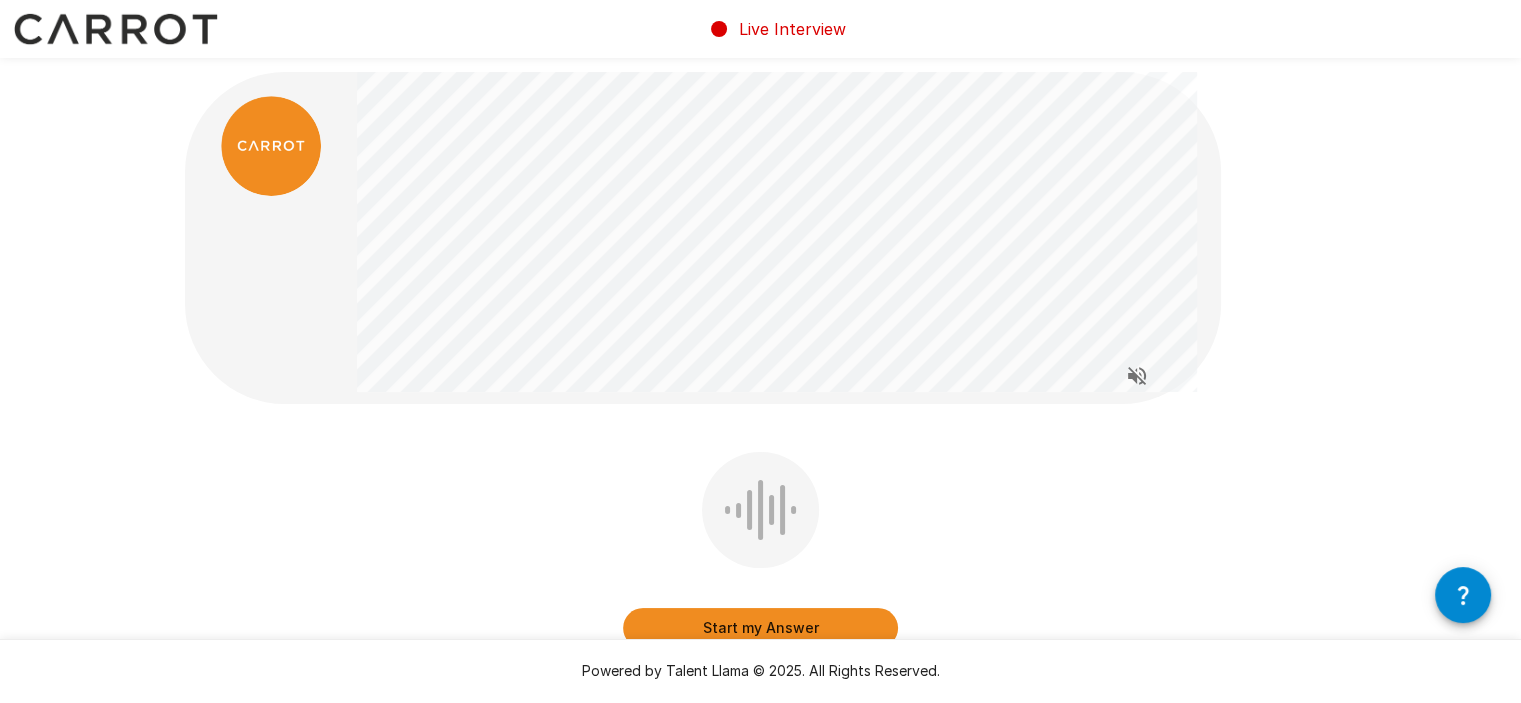 click on "Start my Answer" at bounding box center [760, 628] 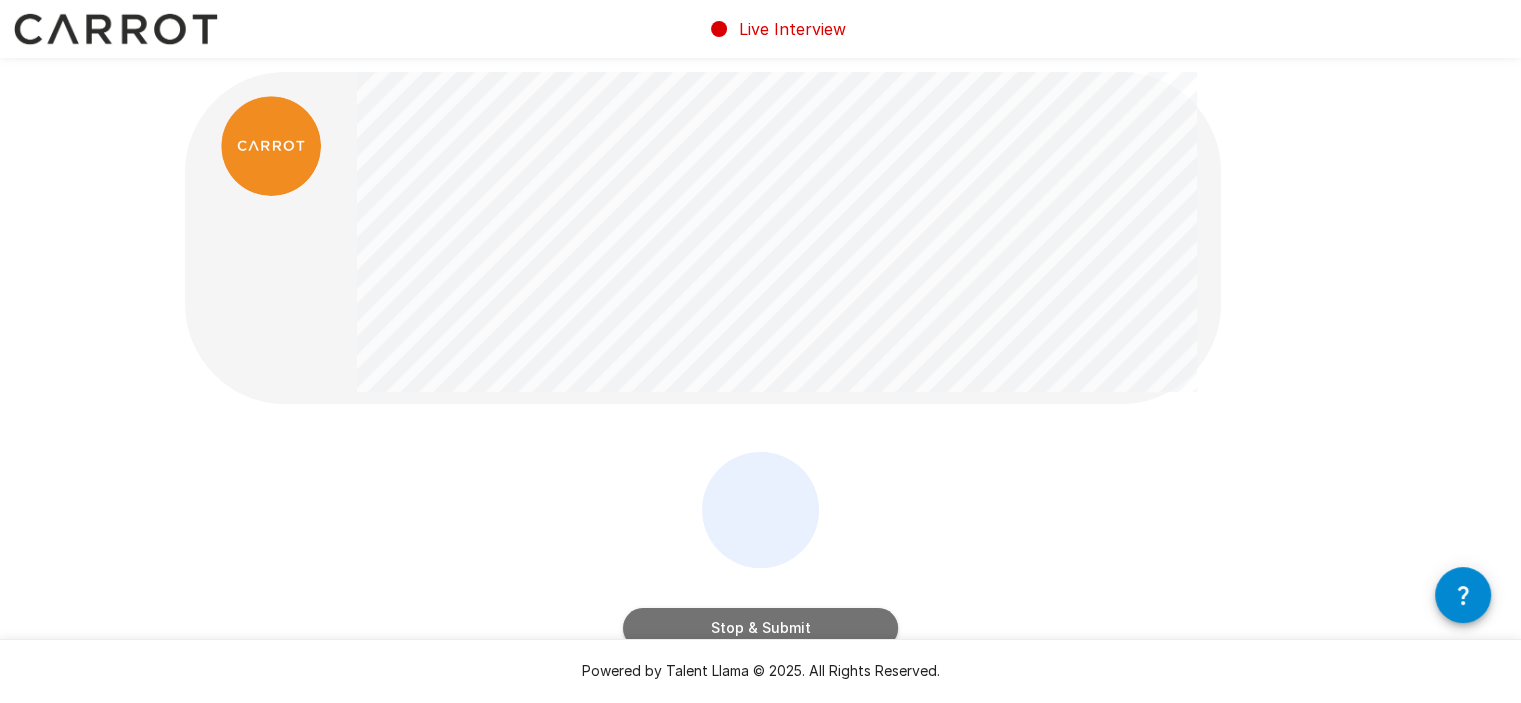 click on "Stop & Submit" at bounding box center [760, 628] 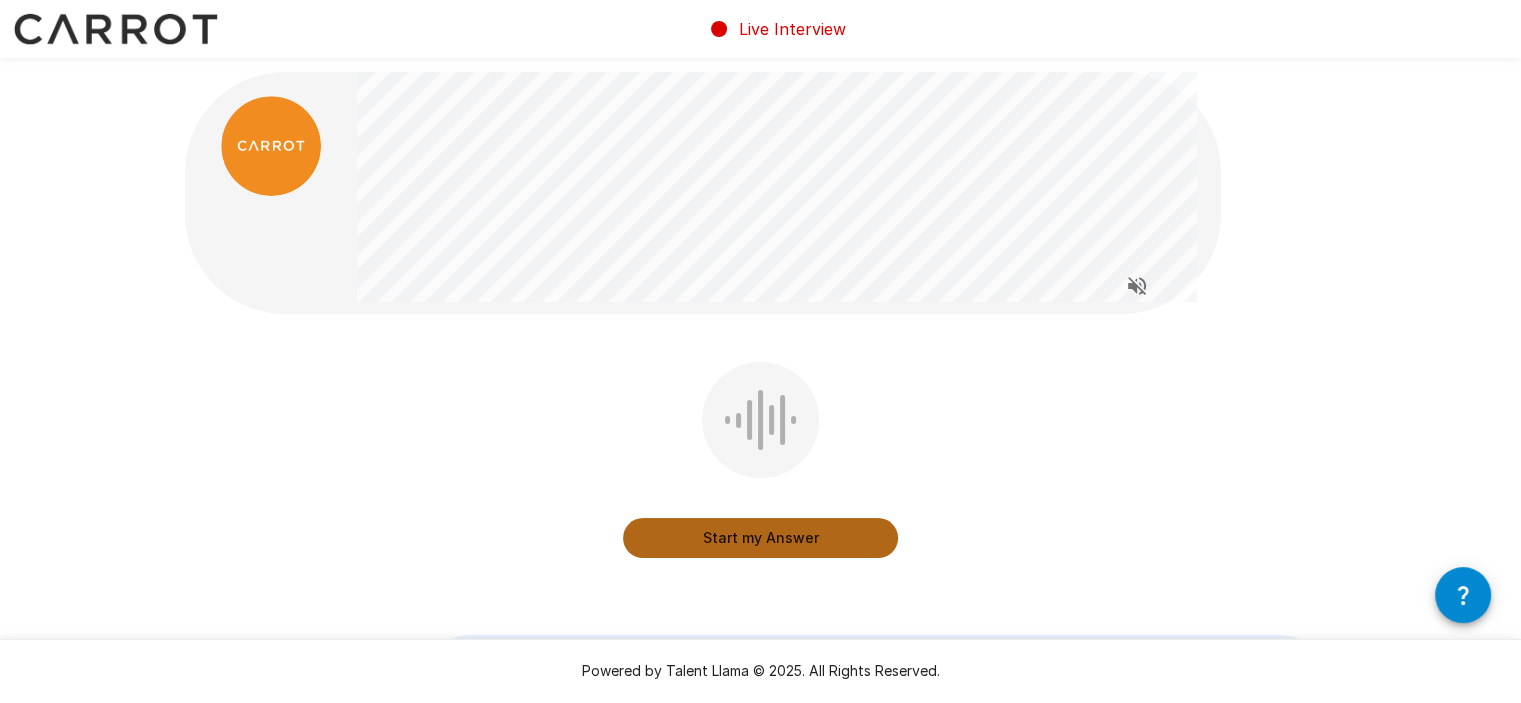 click on "Start my Answer" at bounding box center (760, 538) 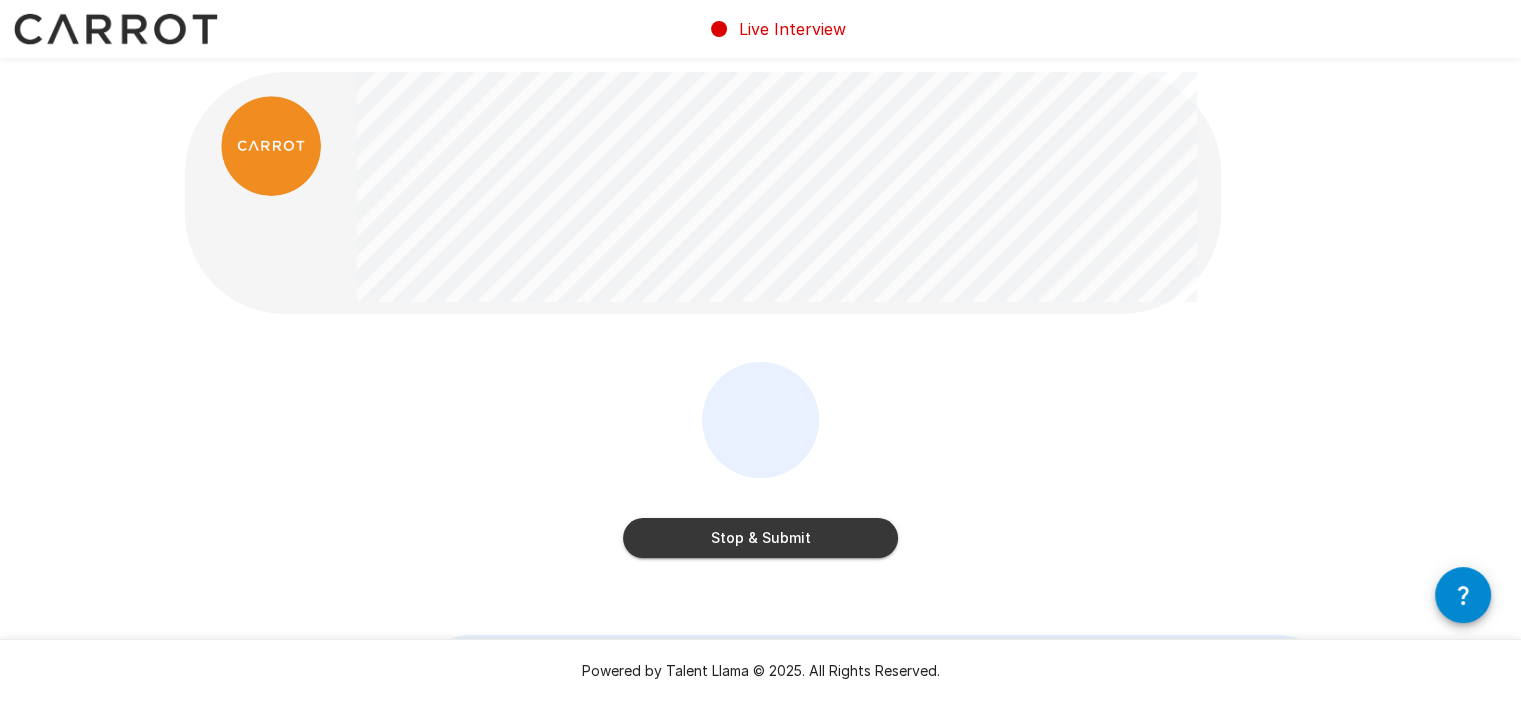 click on "Stop & Submit" at bounding box center [760, 538] 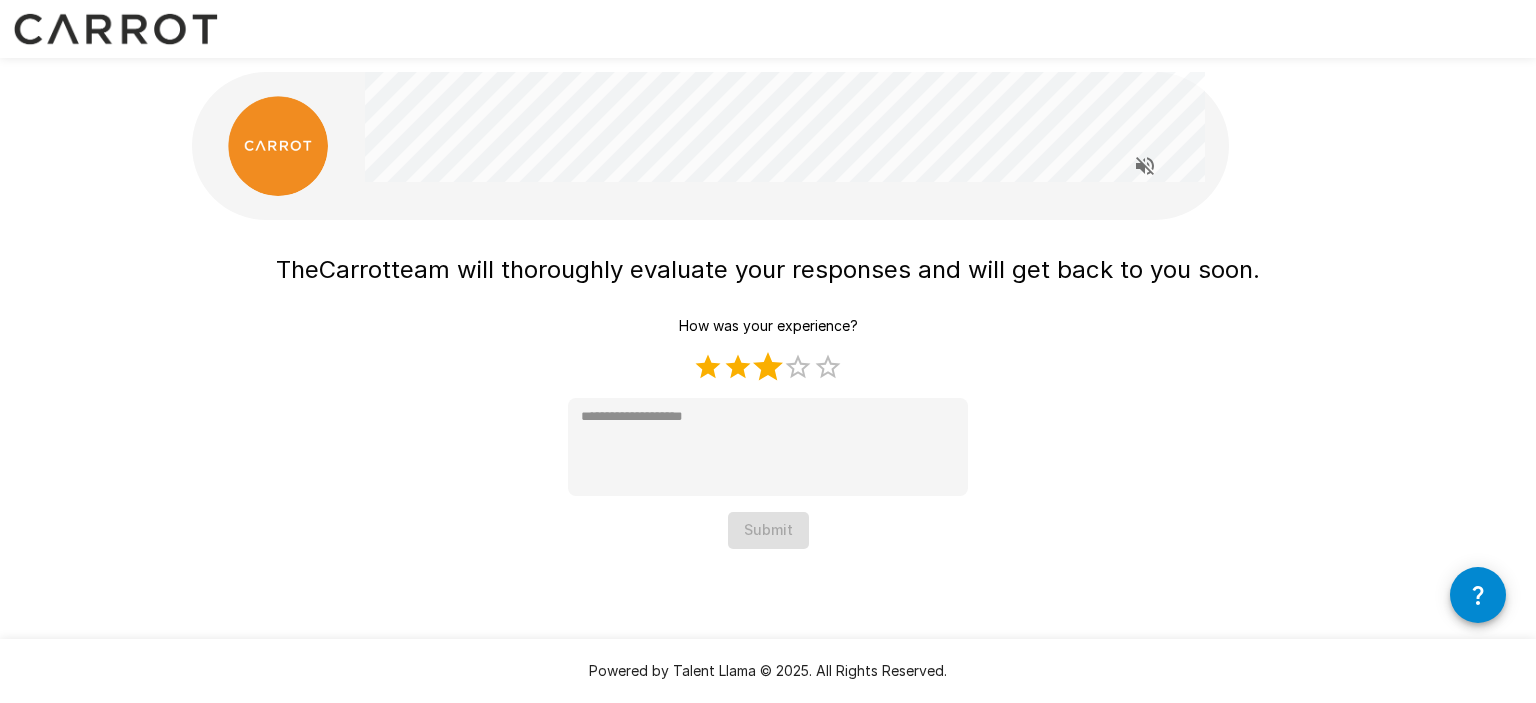 click on "3 Stars" at bounding box center (768, 367) 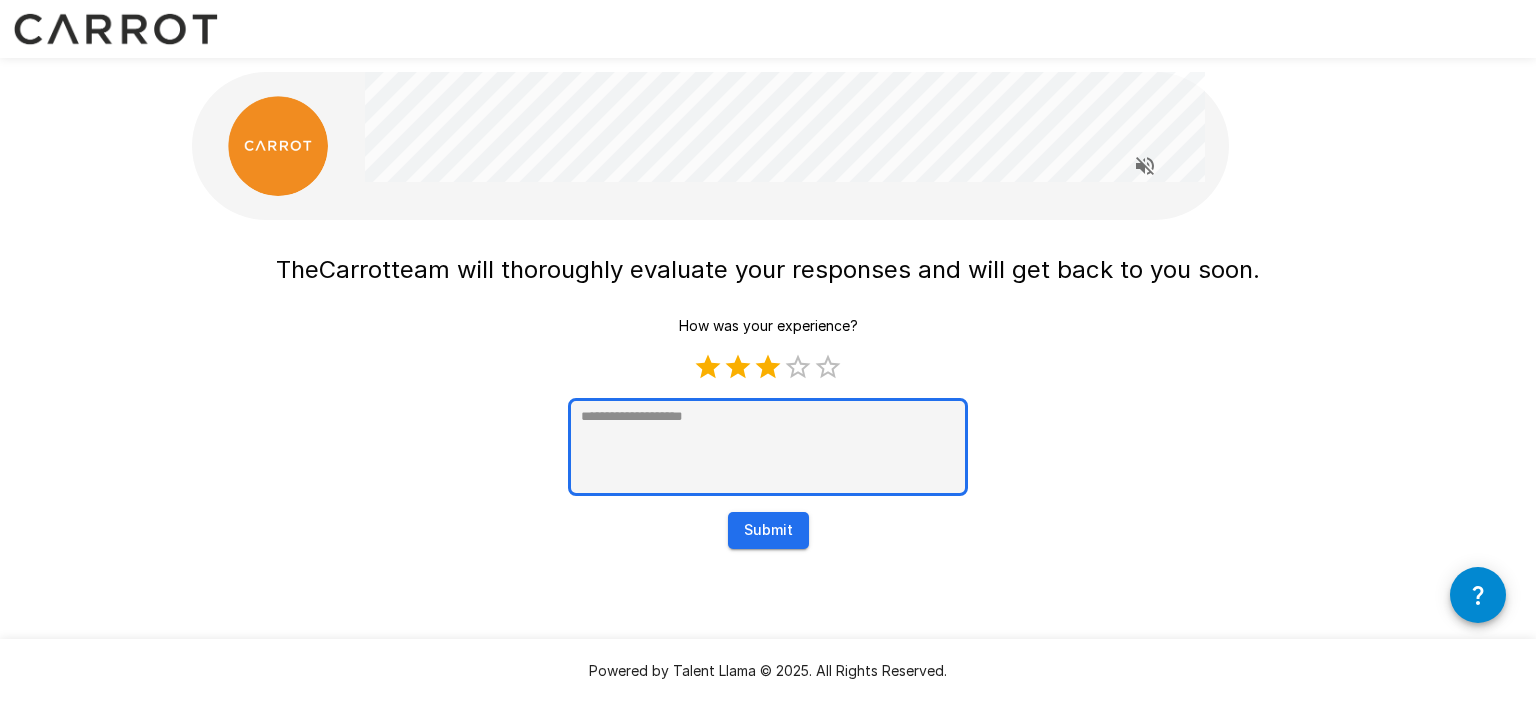 type on "*" 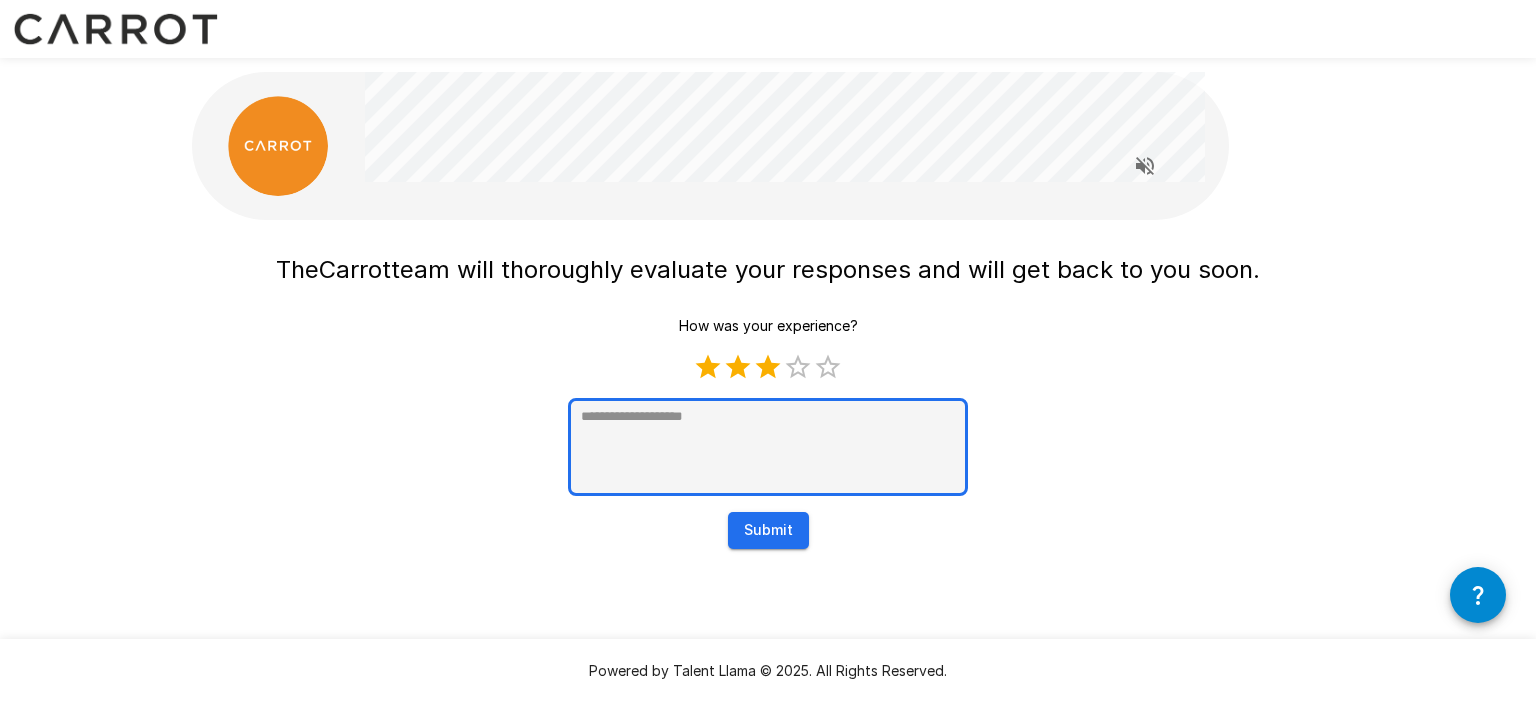 click at bounding box center [768, 447] 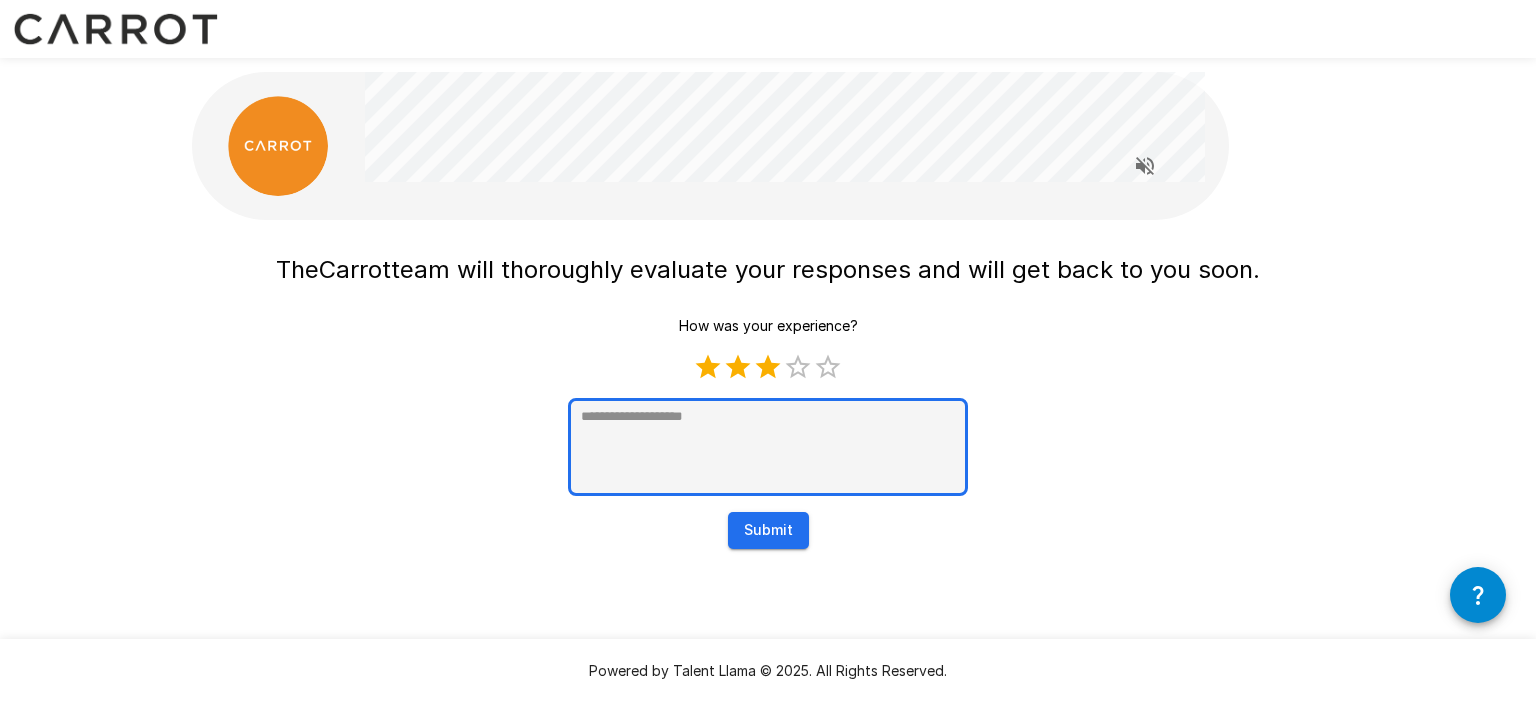 type on "*" 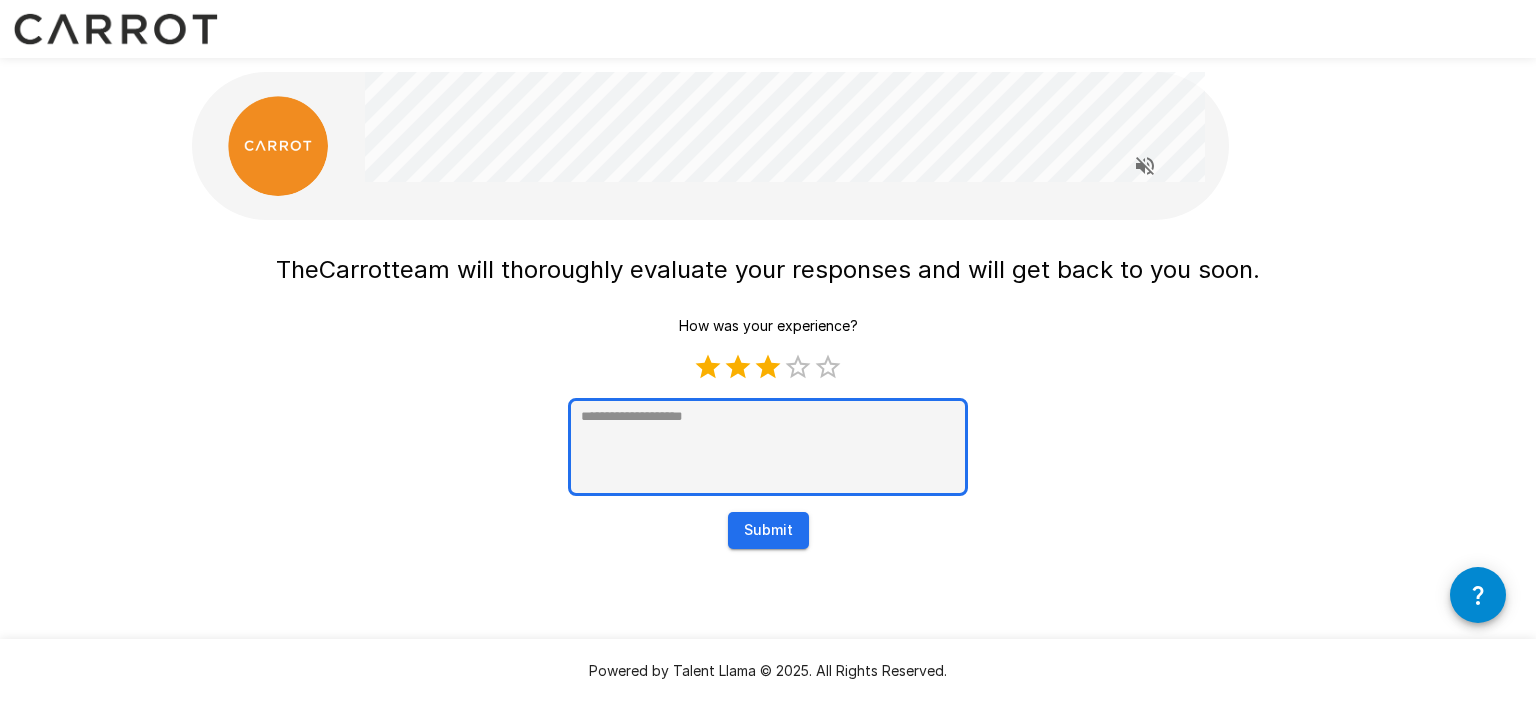 type on "*" 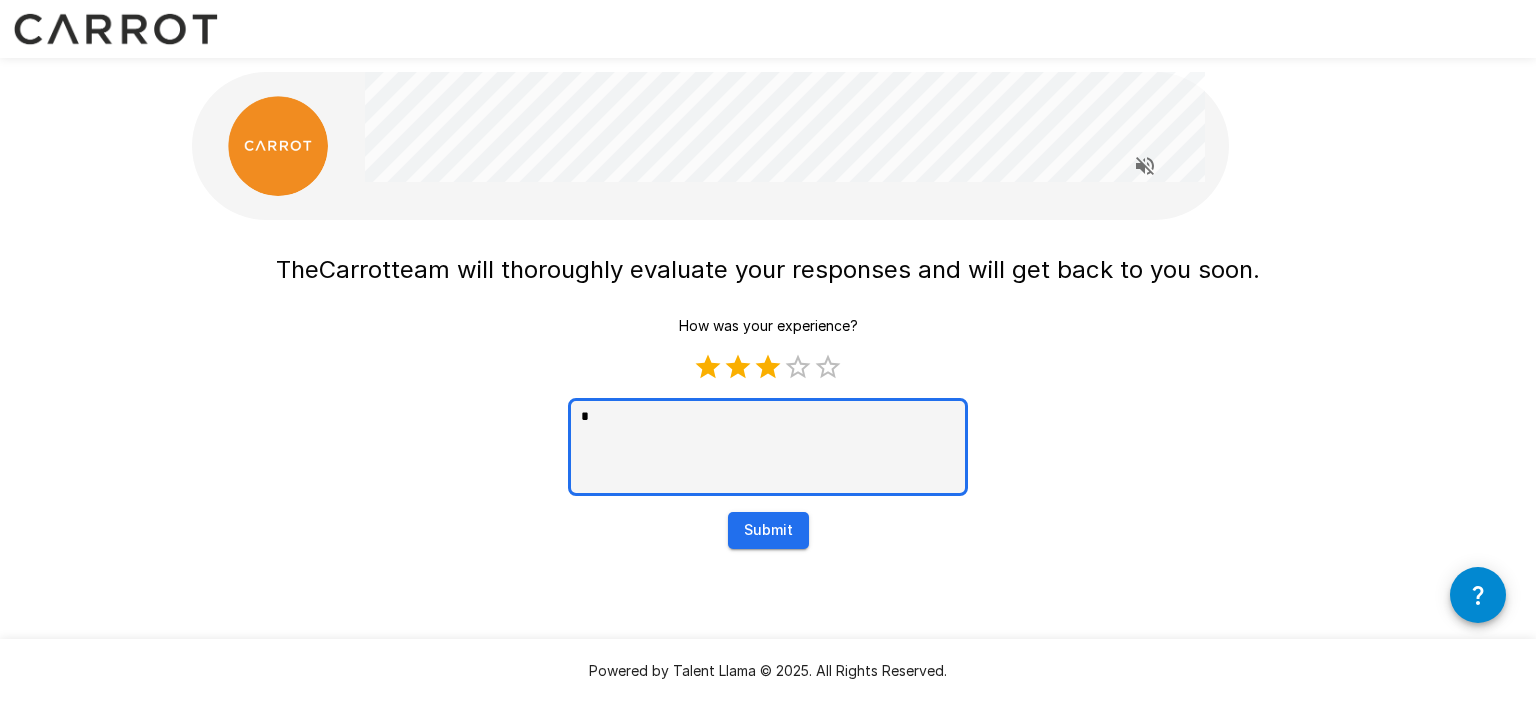 type on "**" 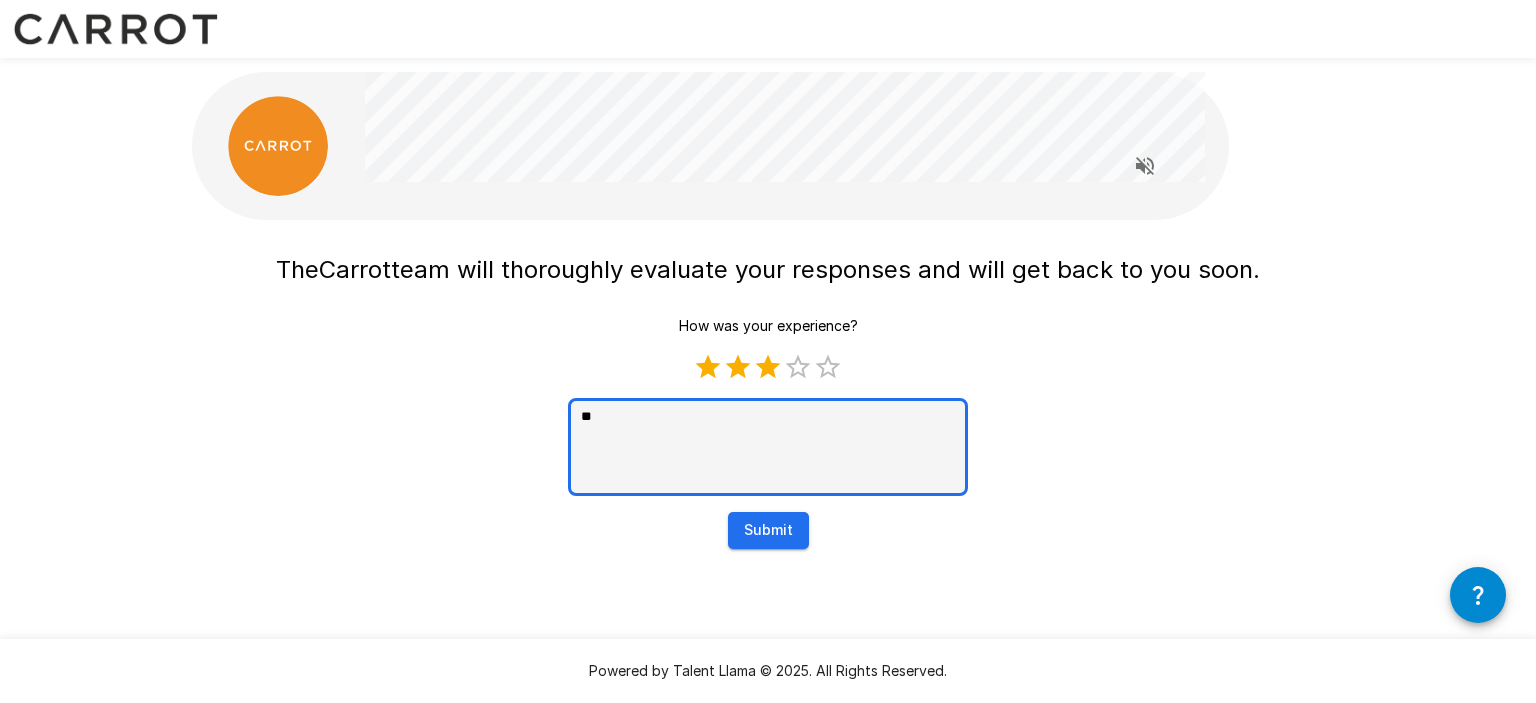type on "***" 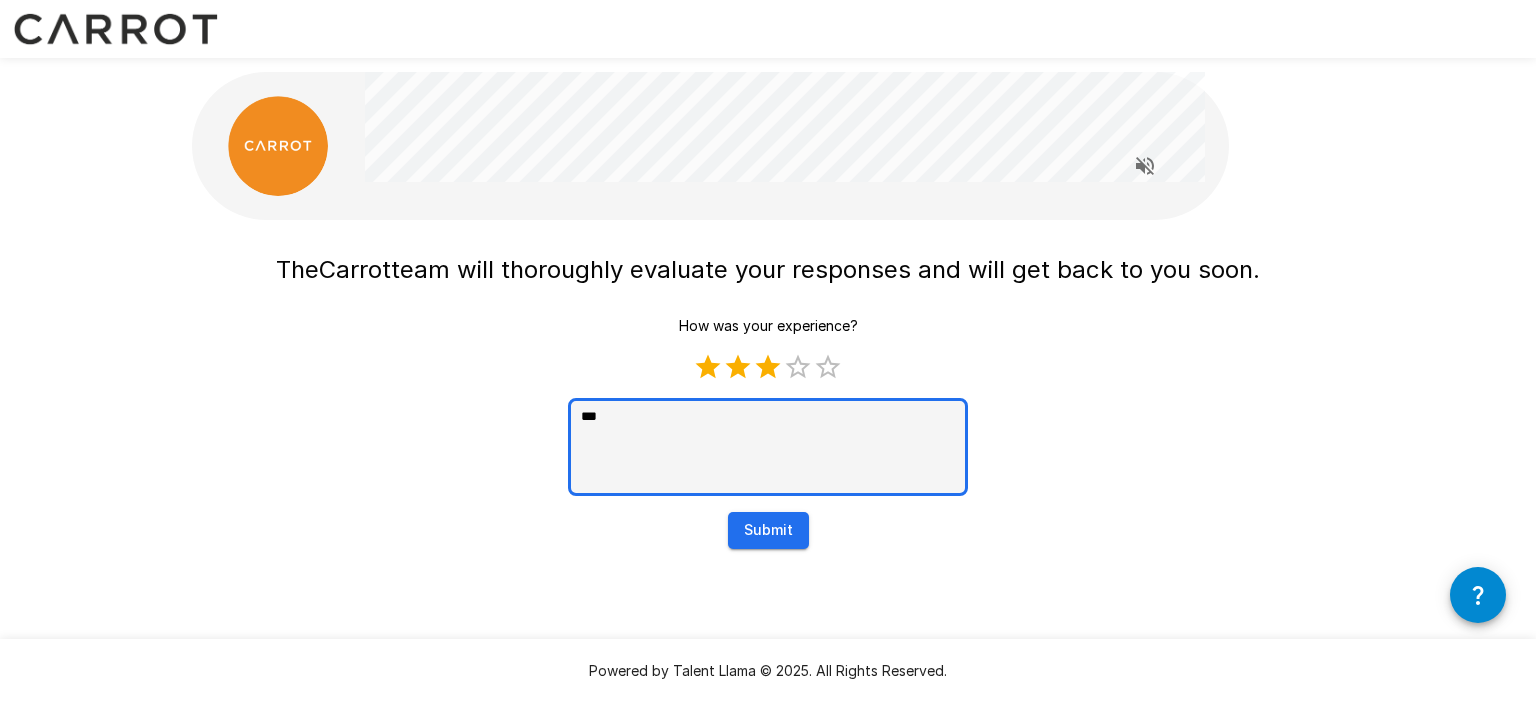 type on "***" 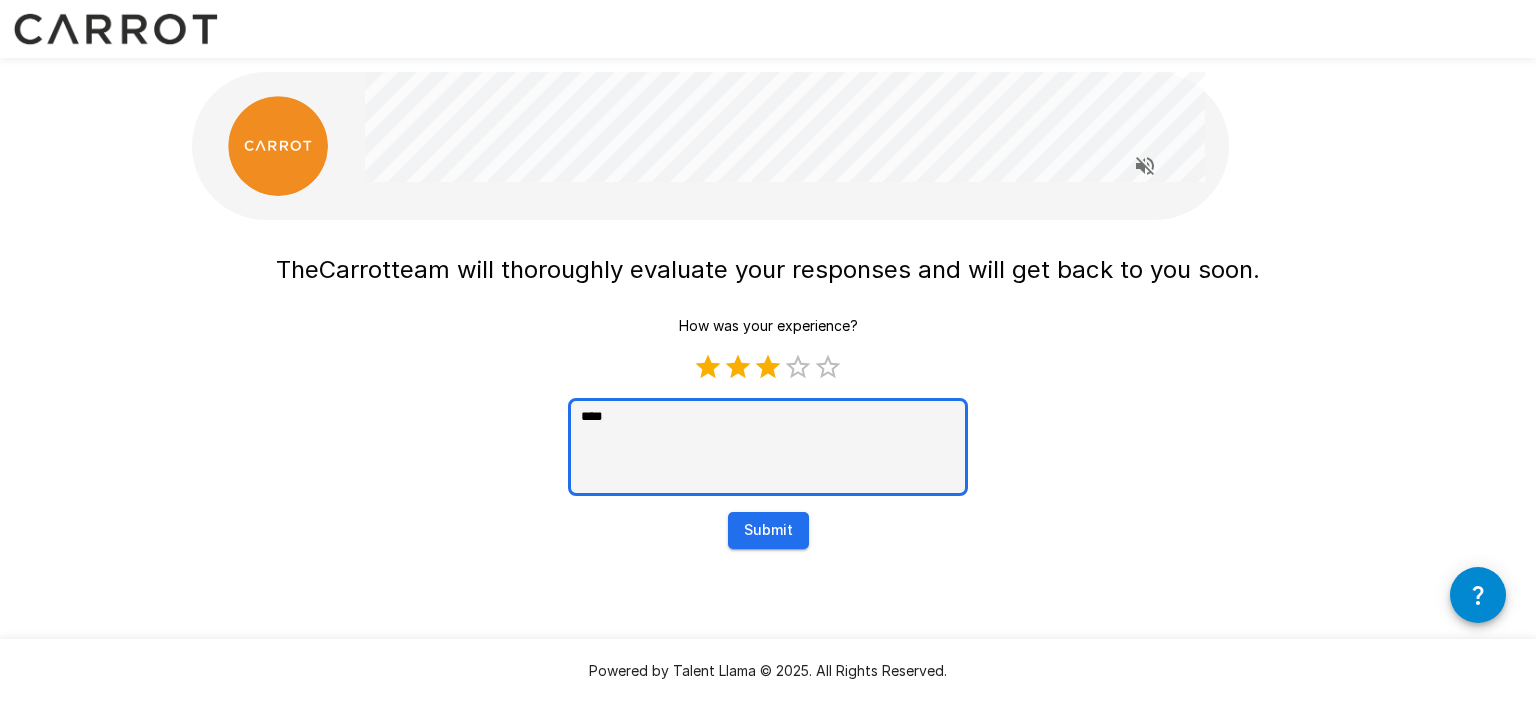 type on "*****" 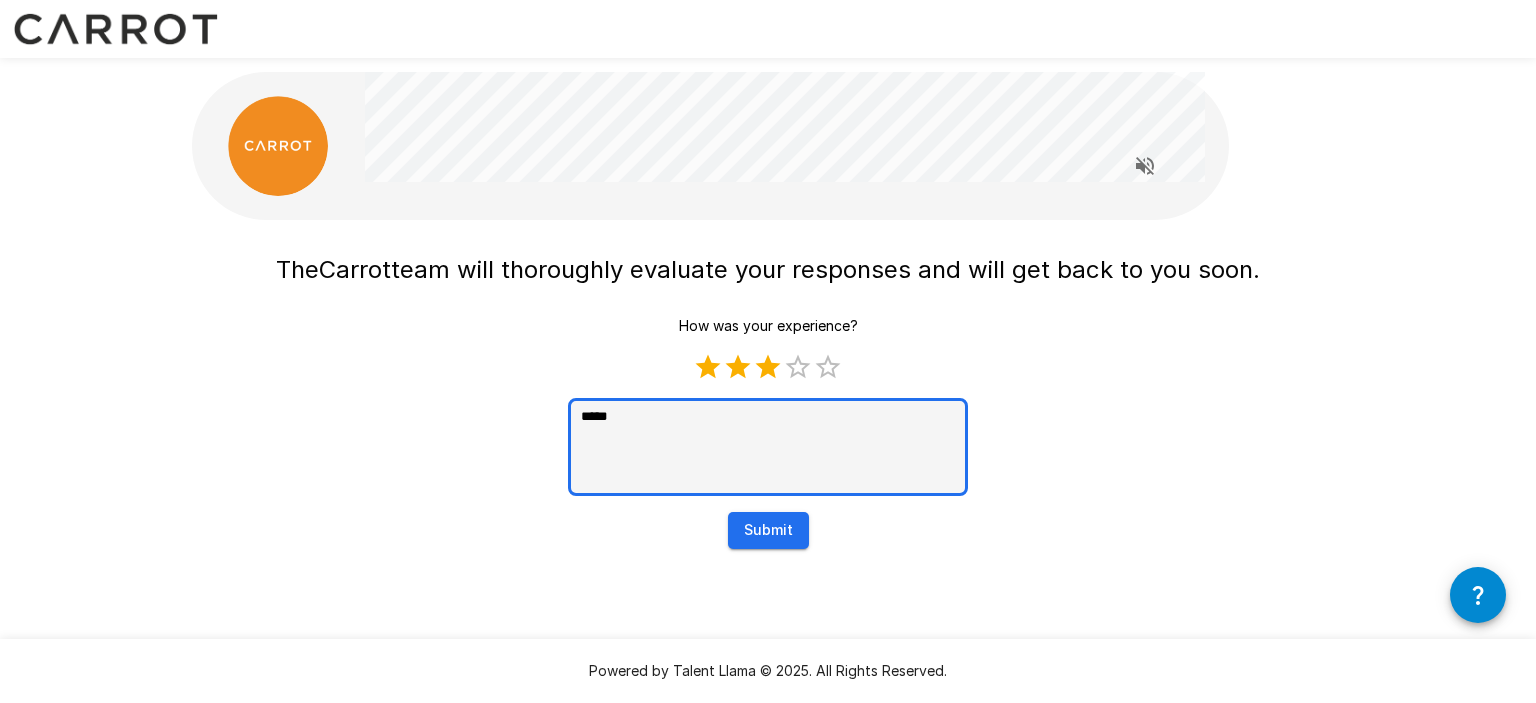 type on "******" 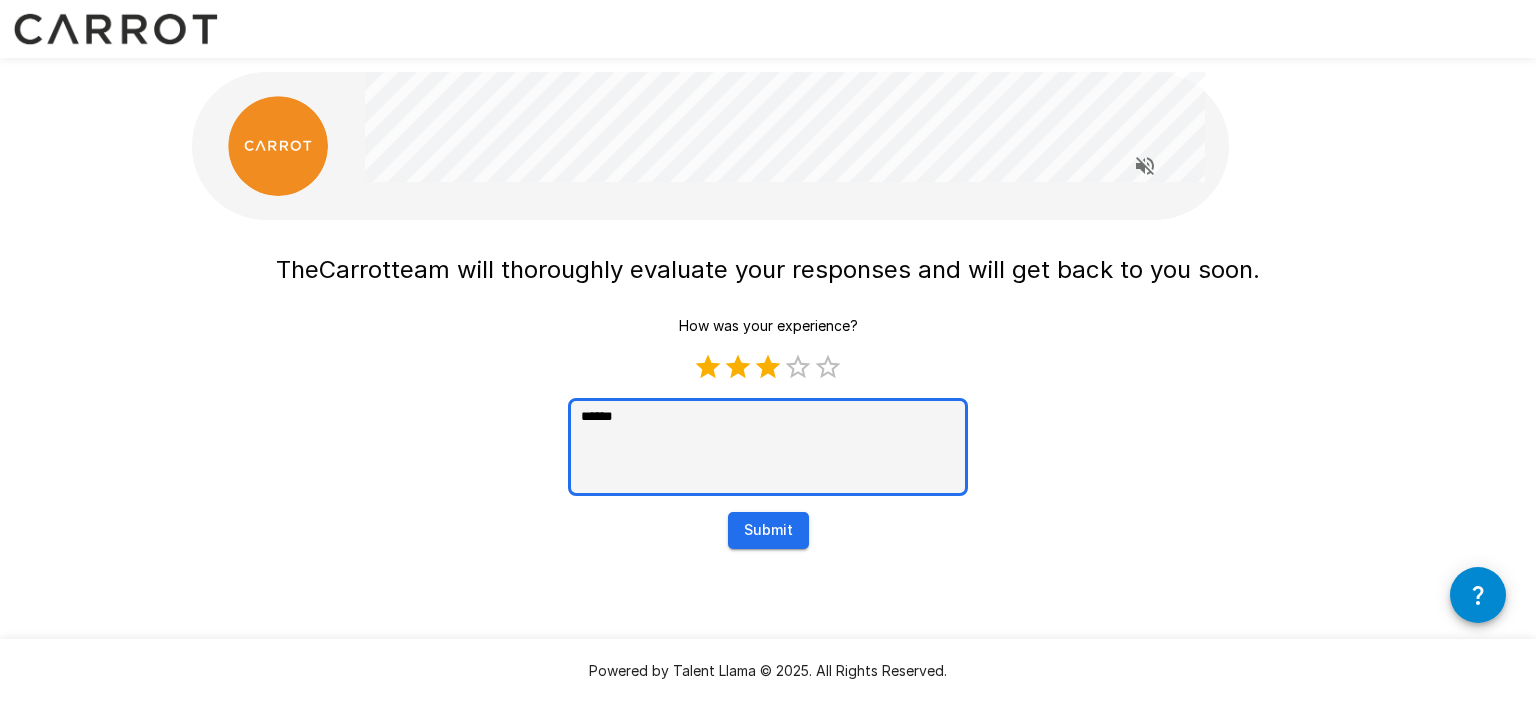 type on "******" 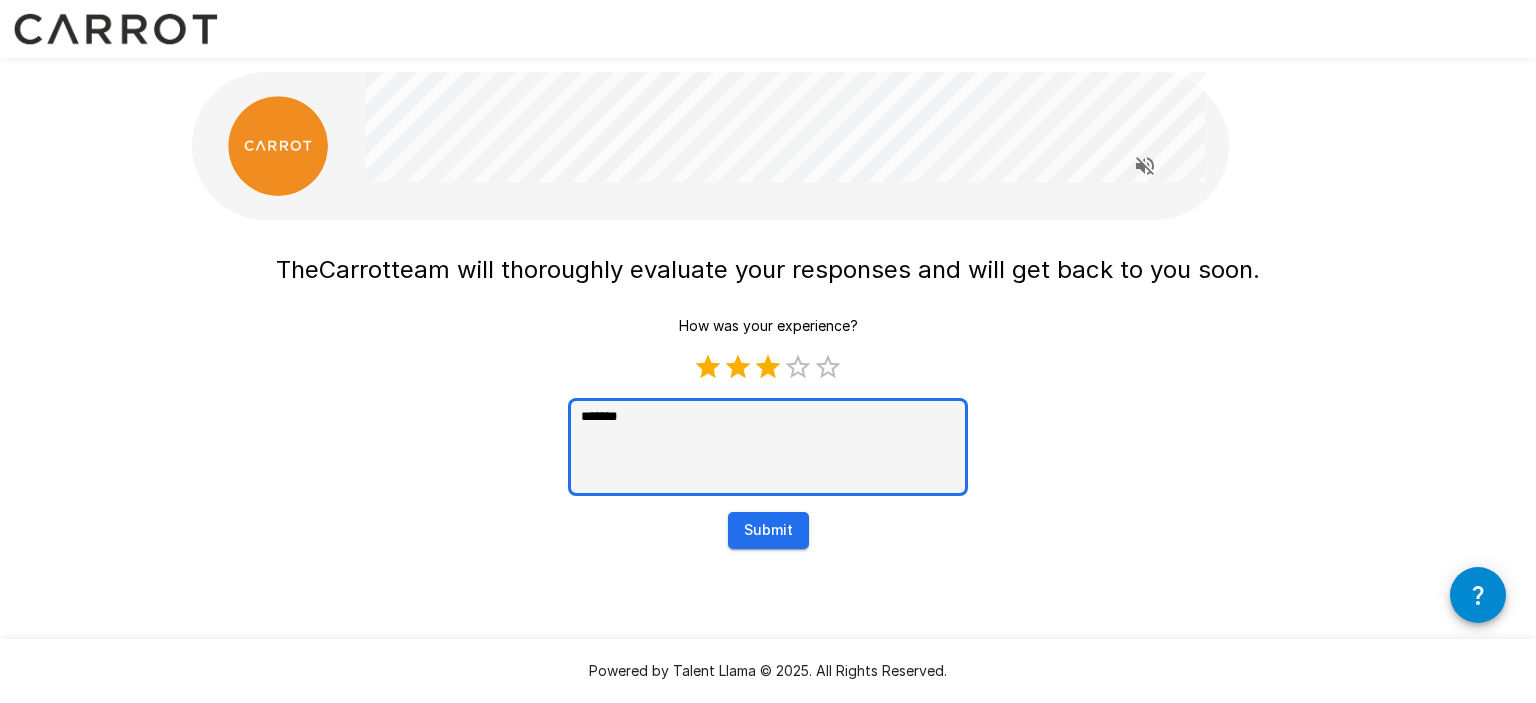 type on "********" 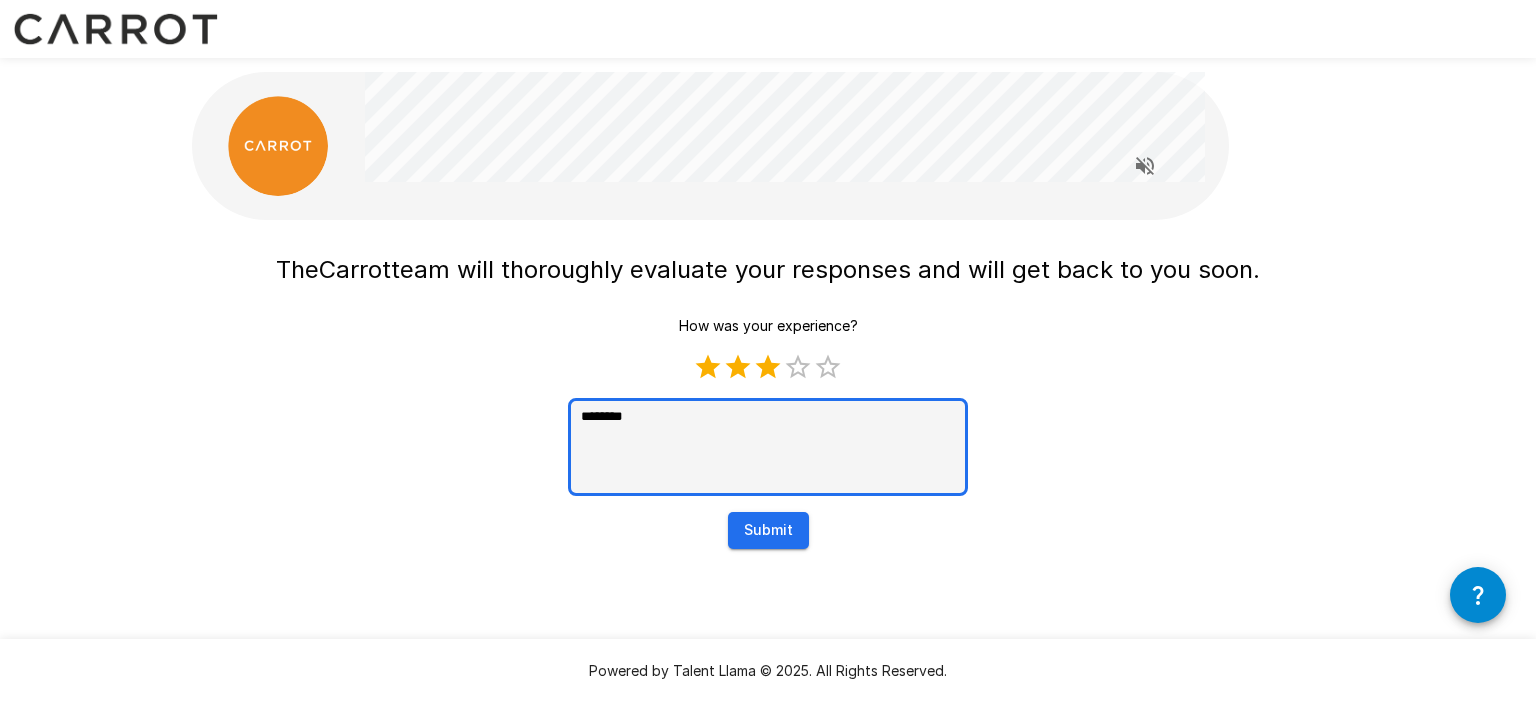 type on "*********" 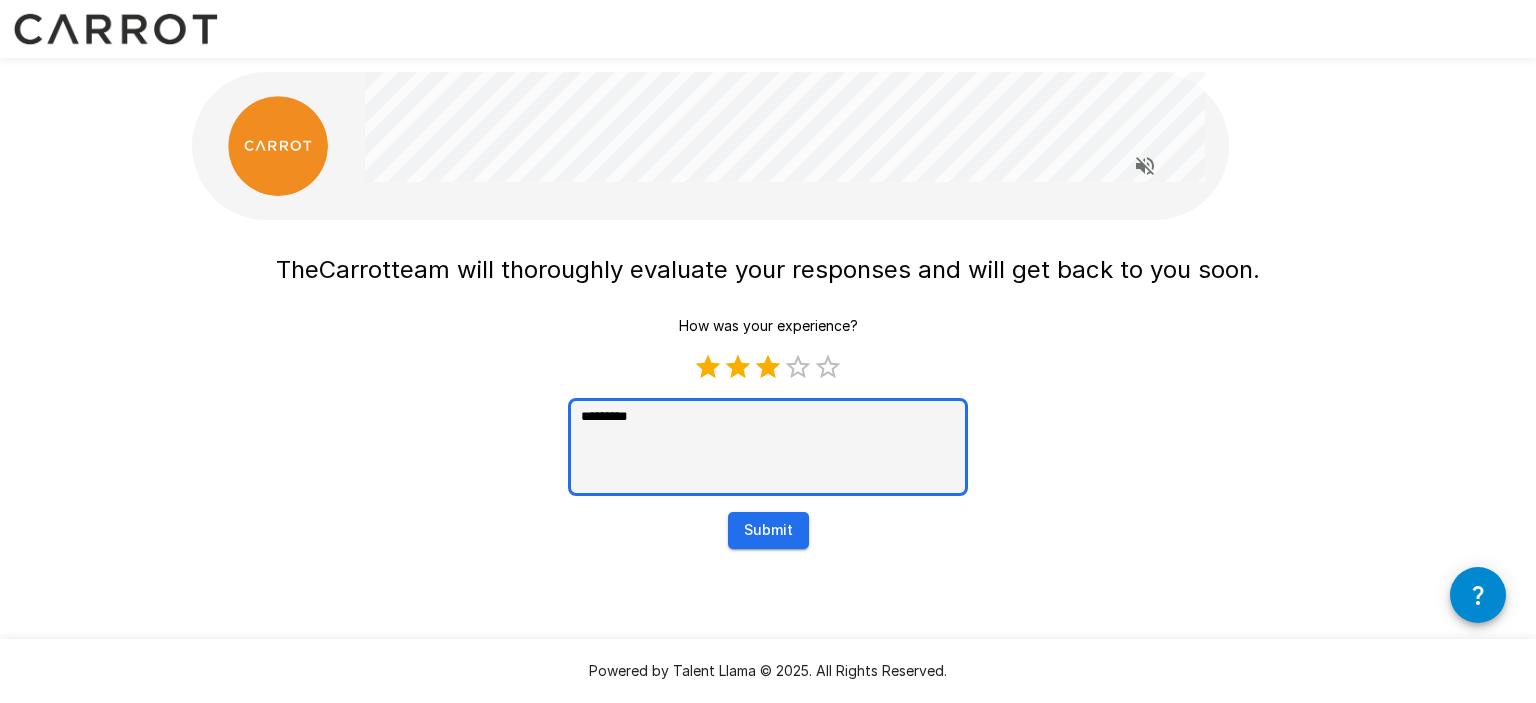 type on "**********" 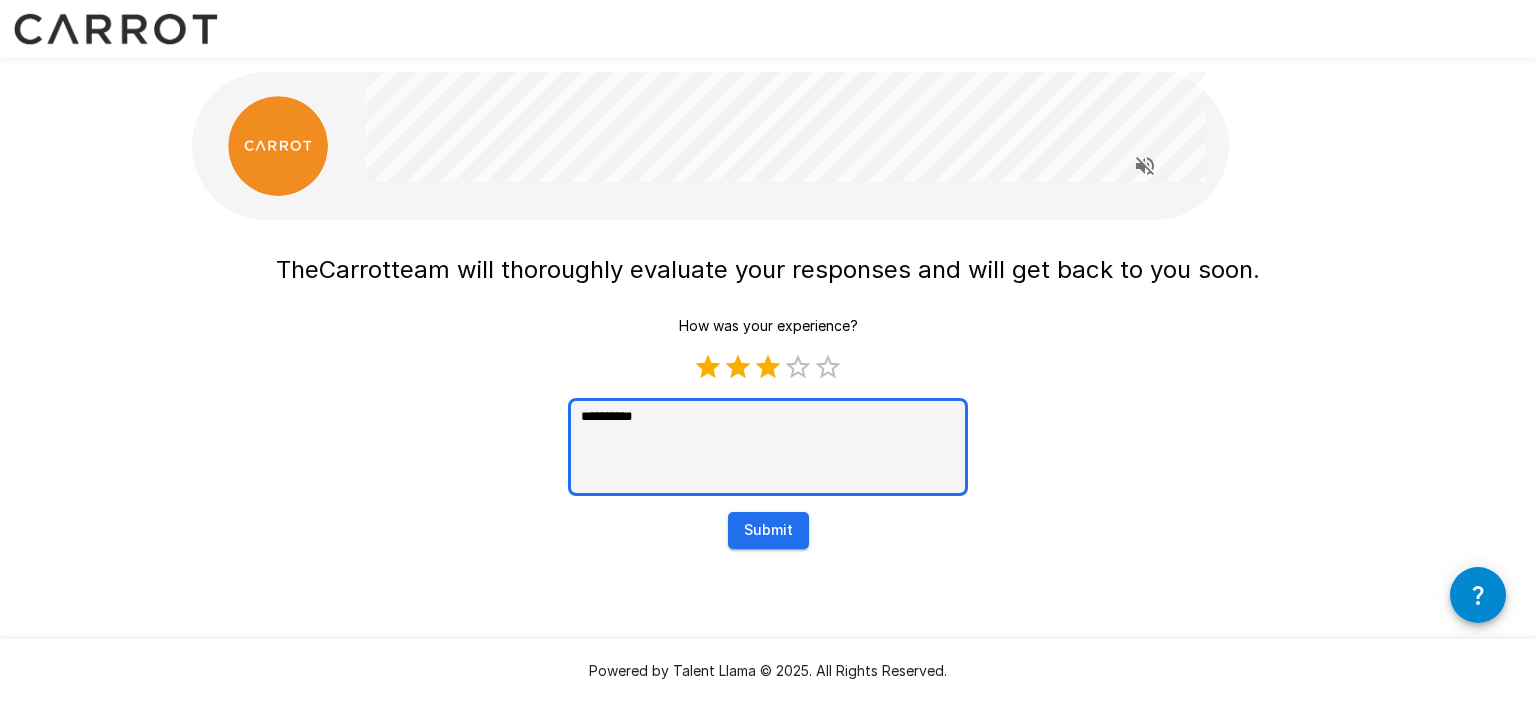 type on "*" 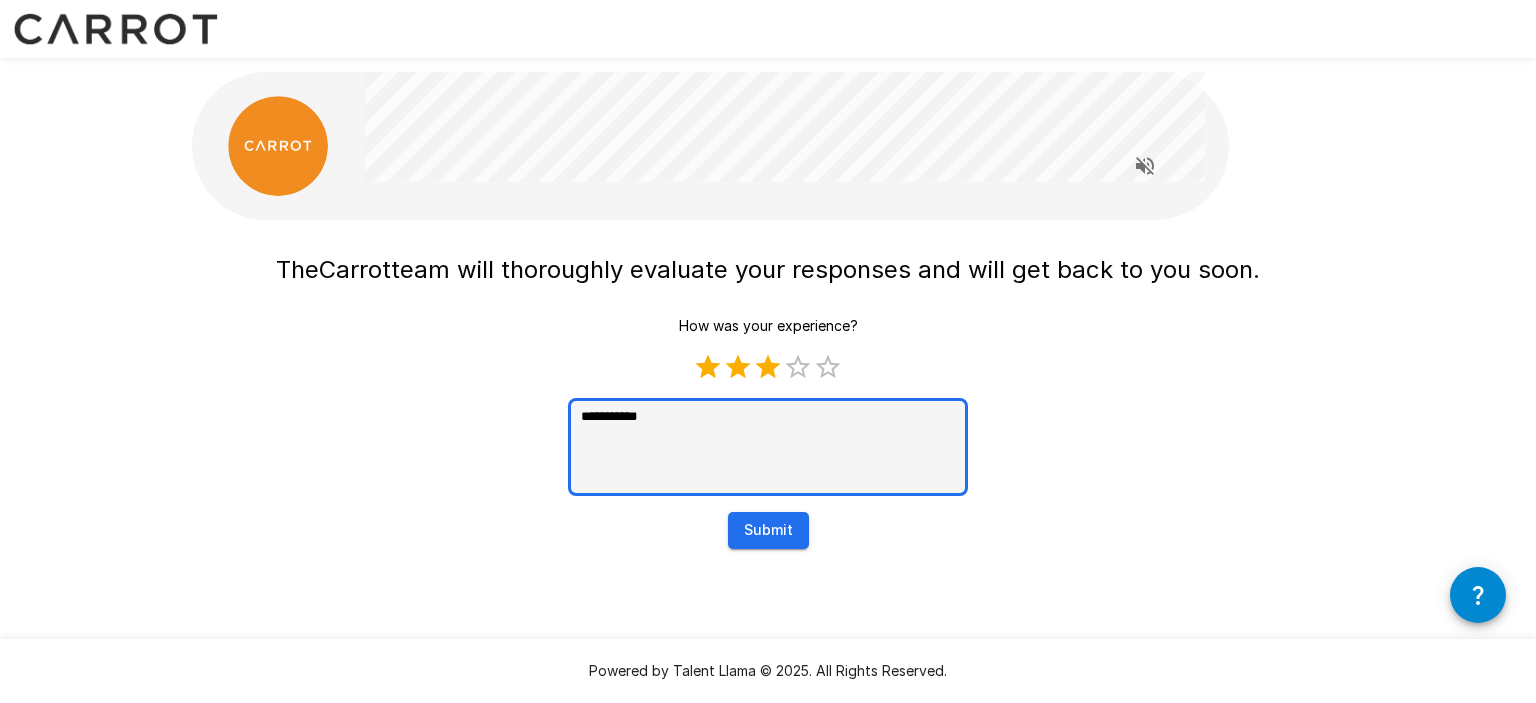 type on "*" 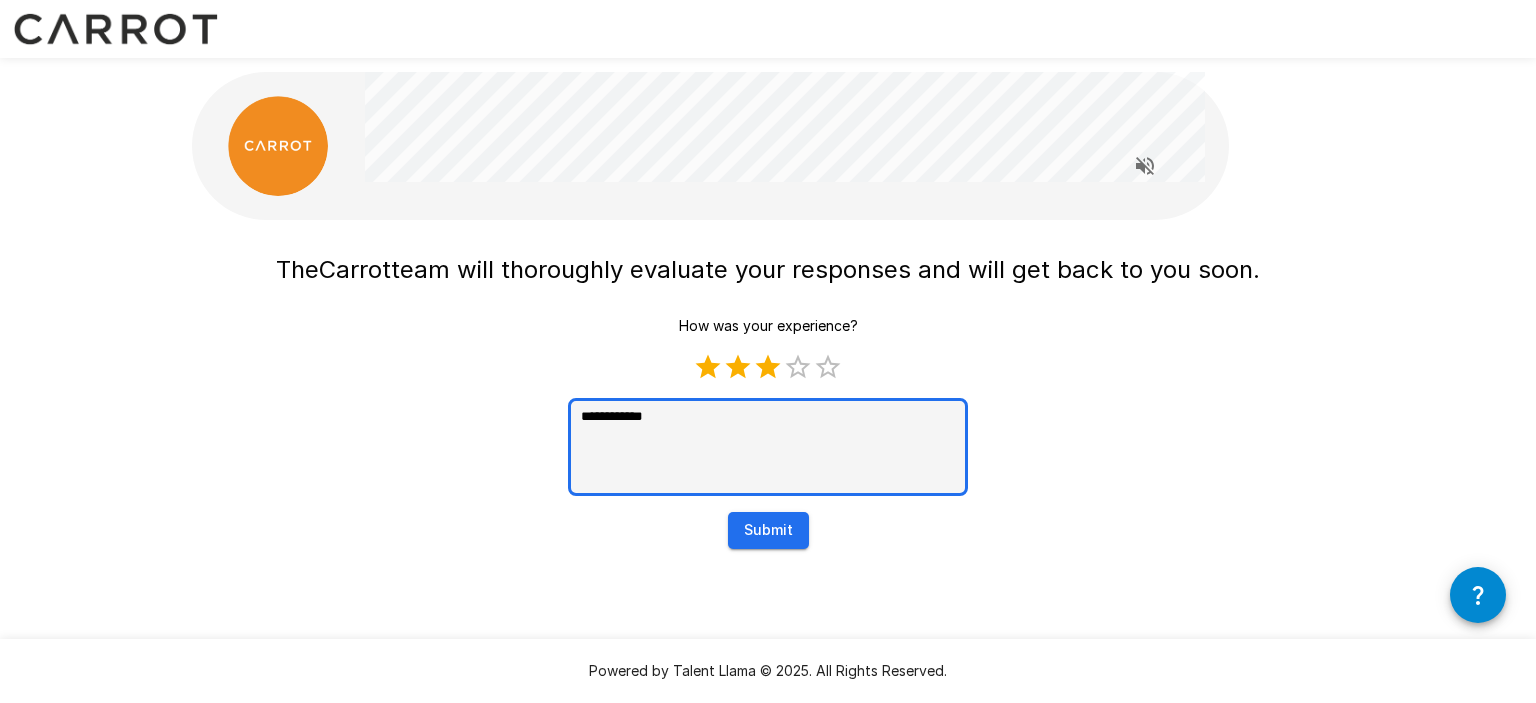 type on "**********" 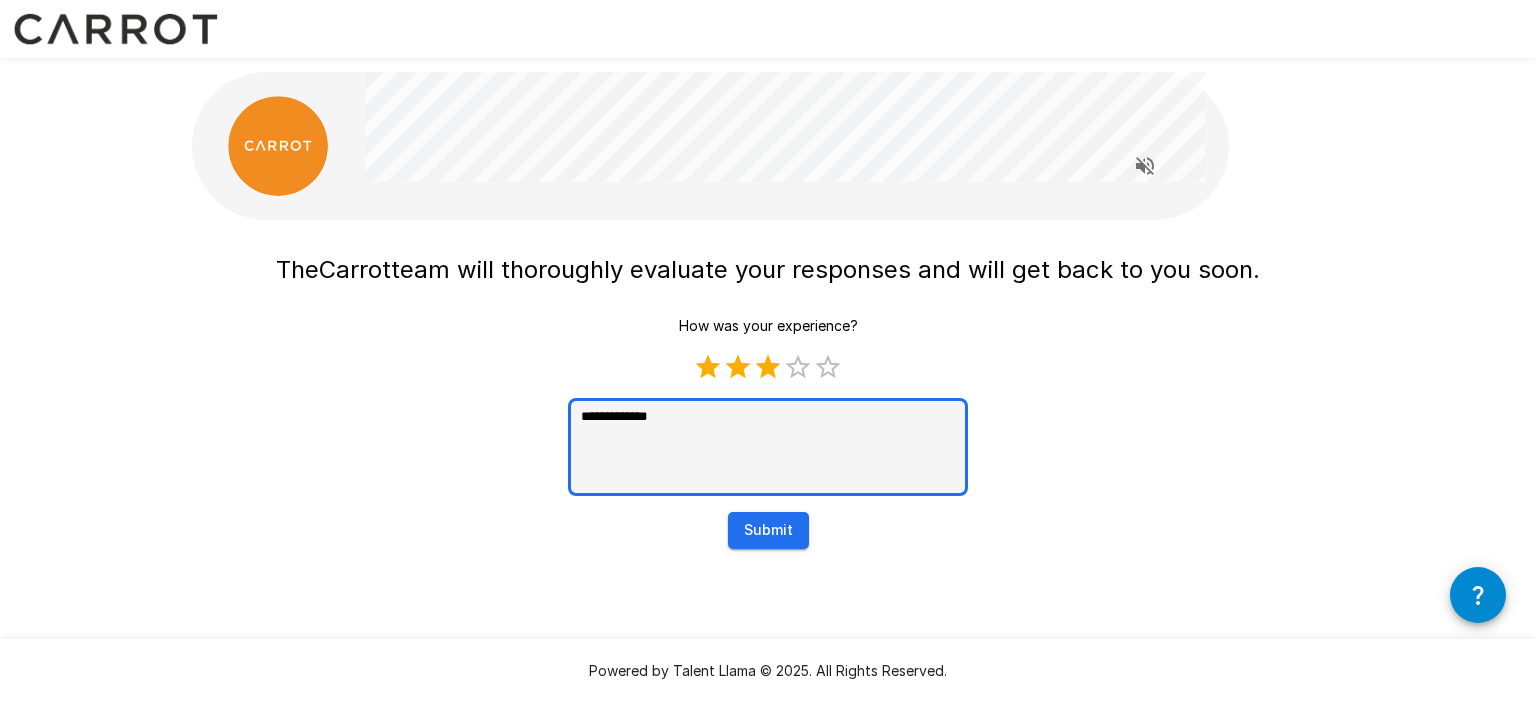 type on "**********" 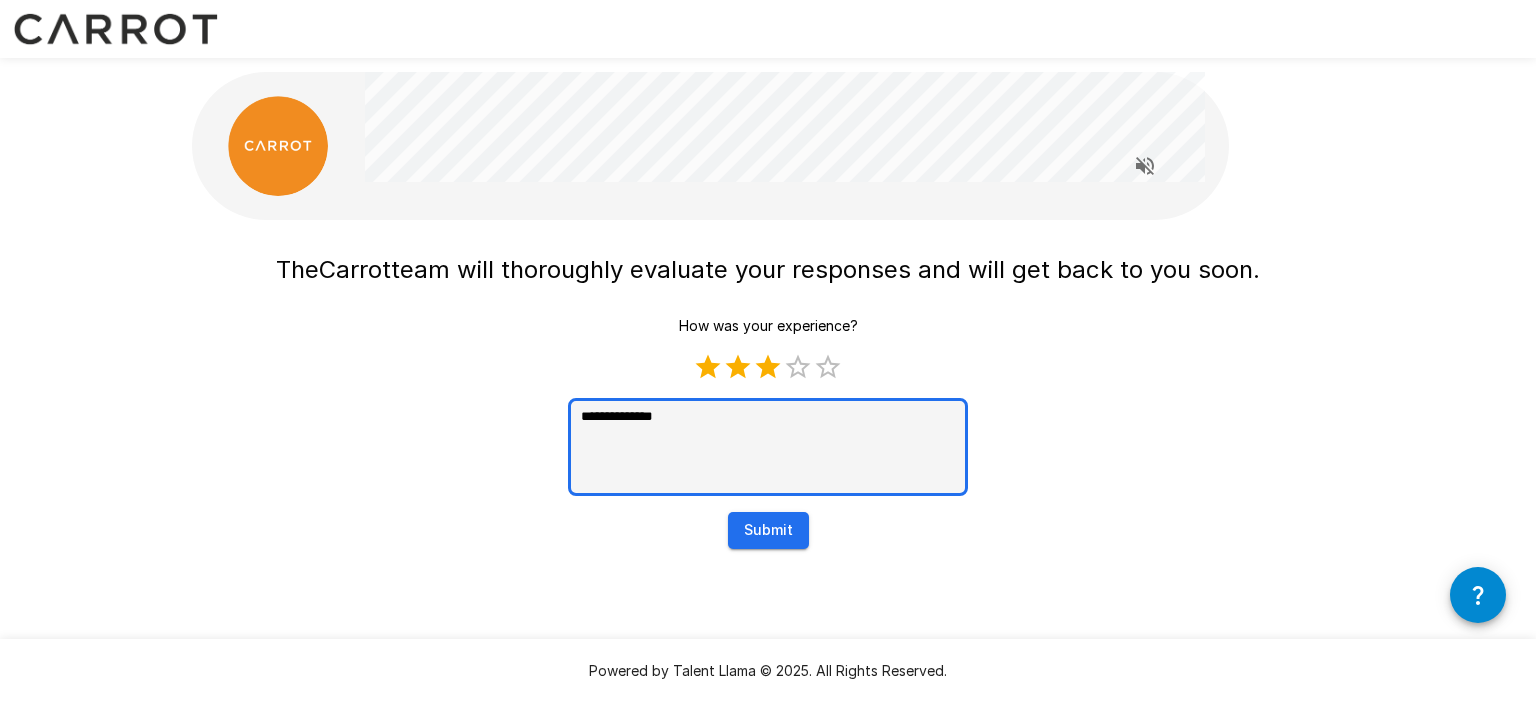 type on "*" 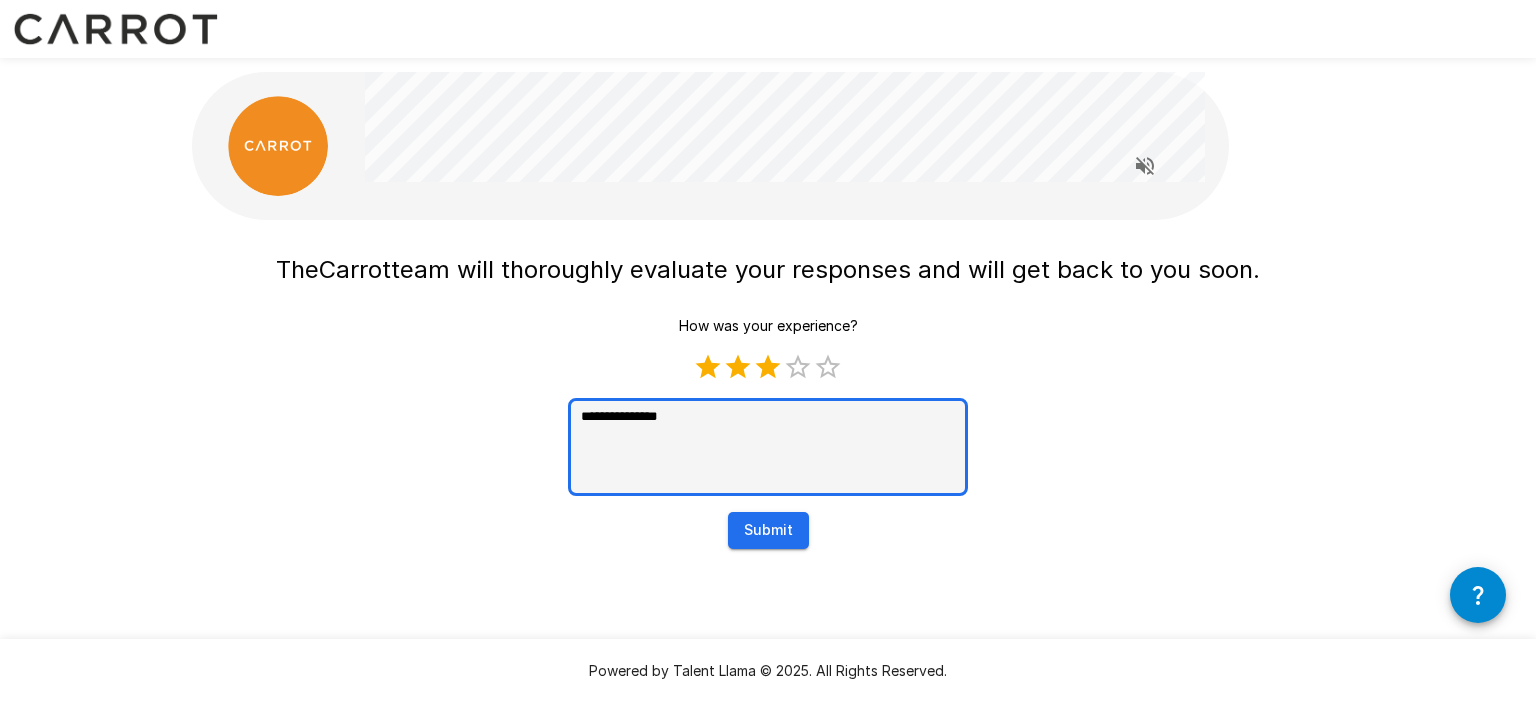 type on "**********" 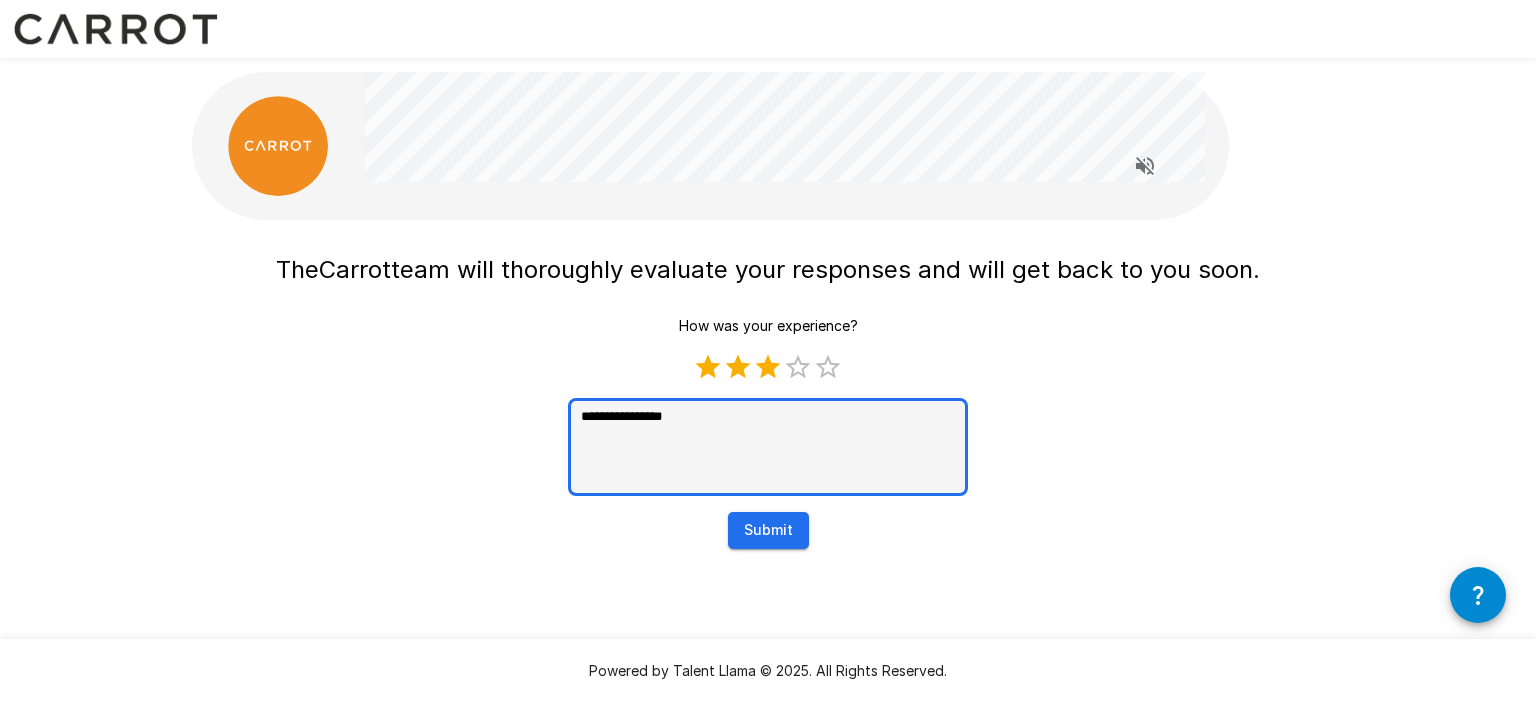 type on "**********" 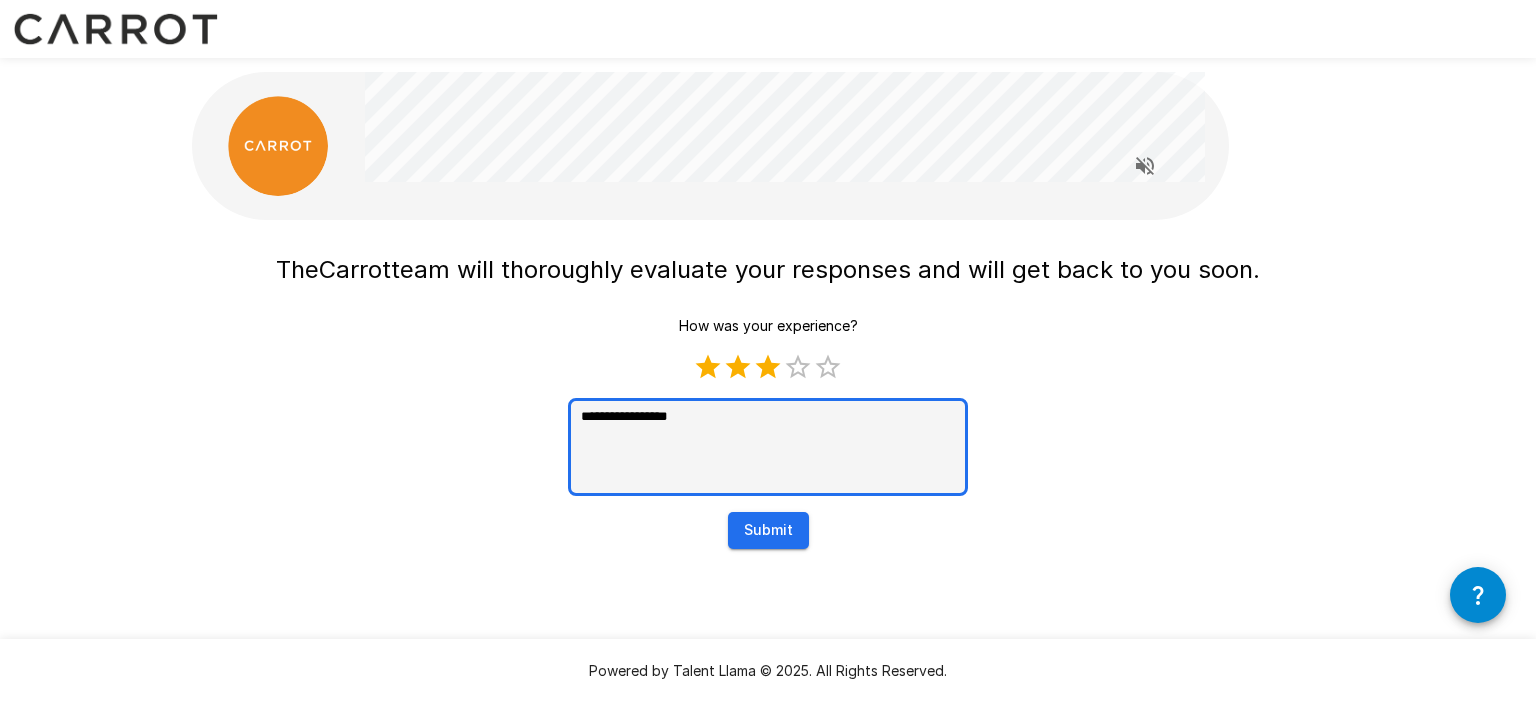 type on "**********" 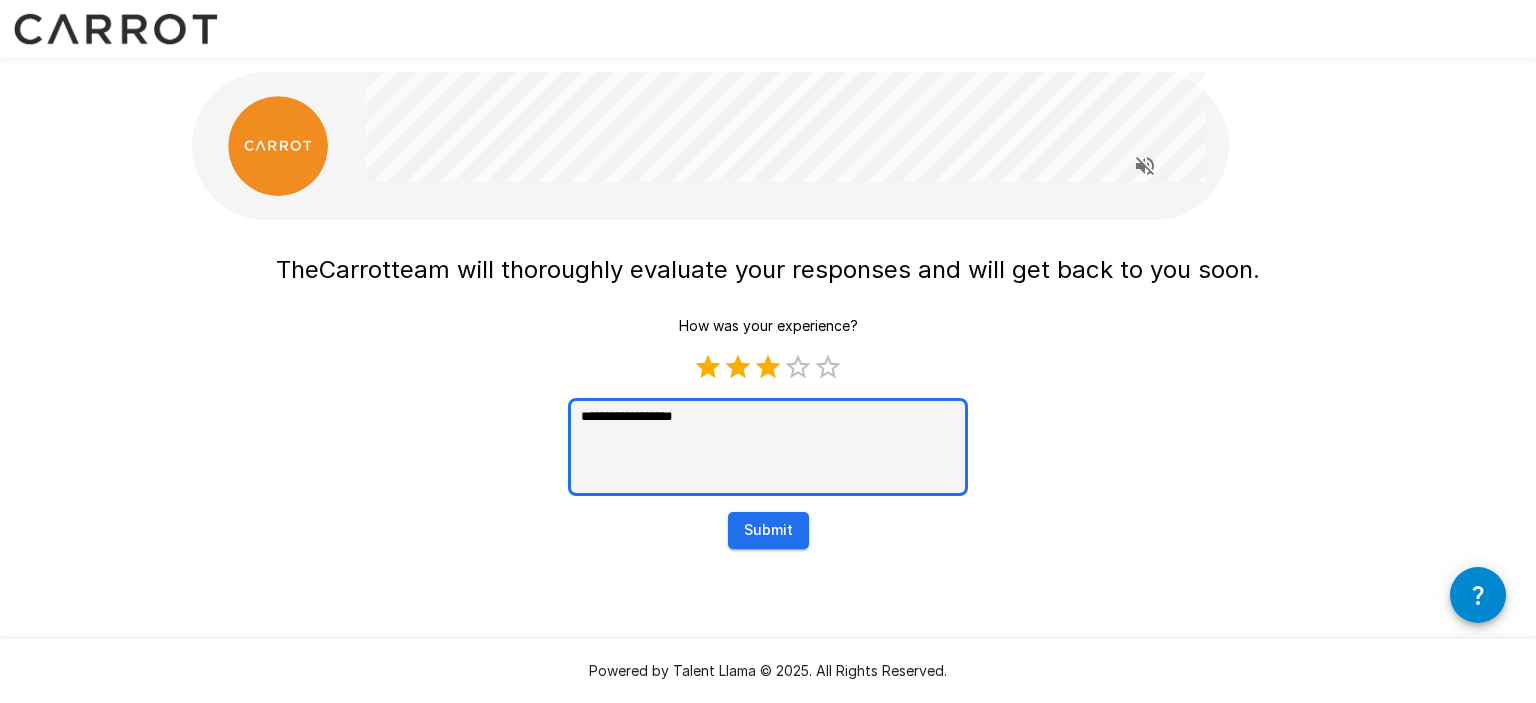 type on "**********" 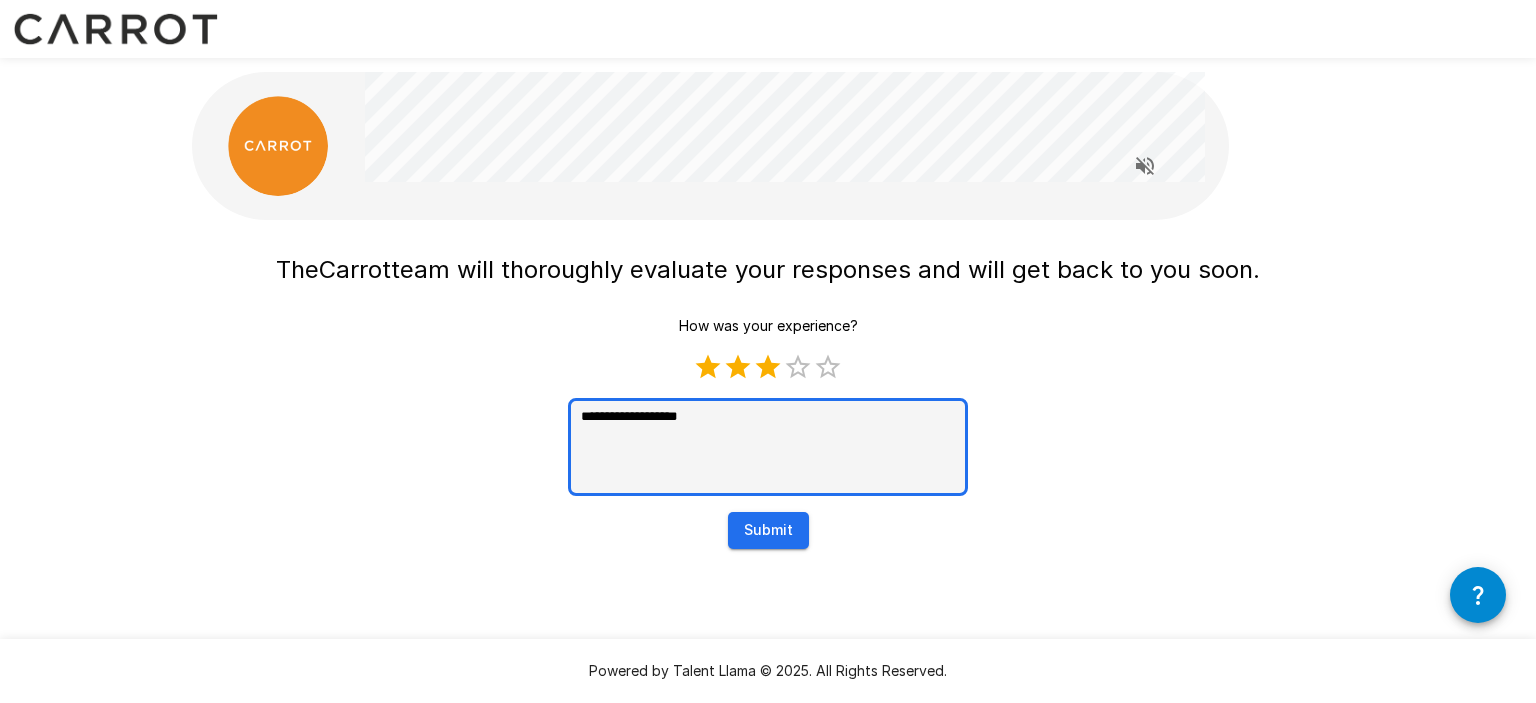 type on "**********" 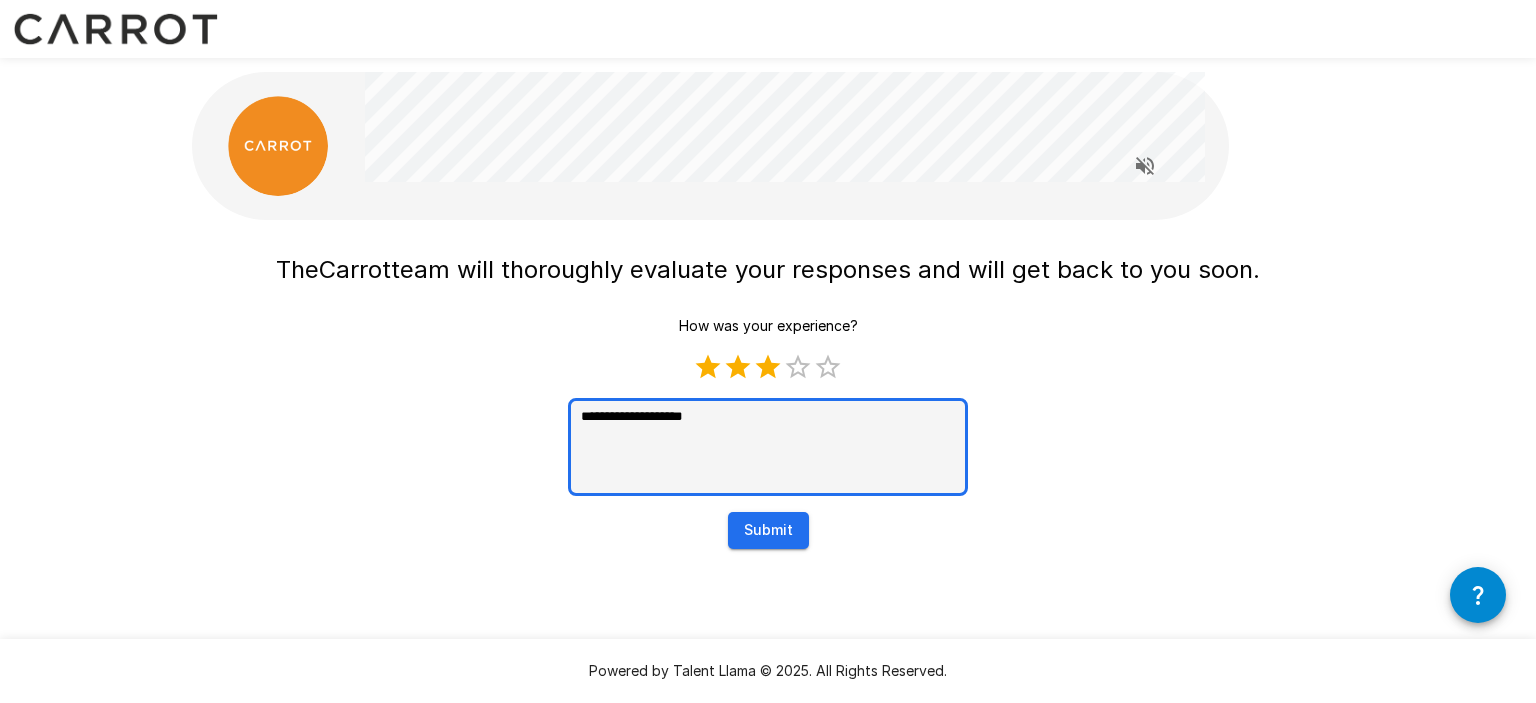 type on "**********" 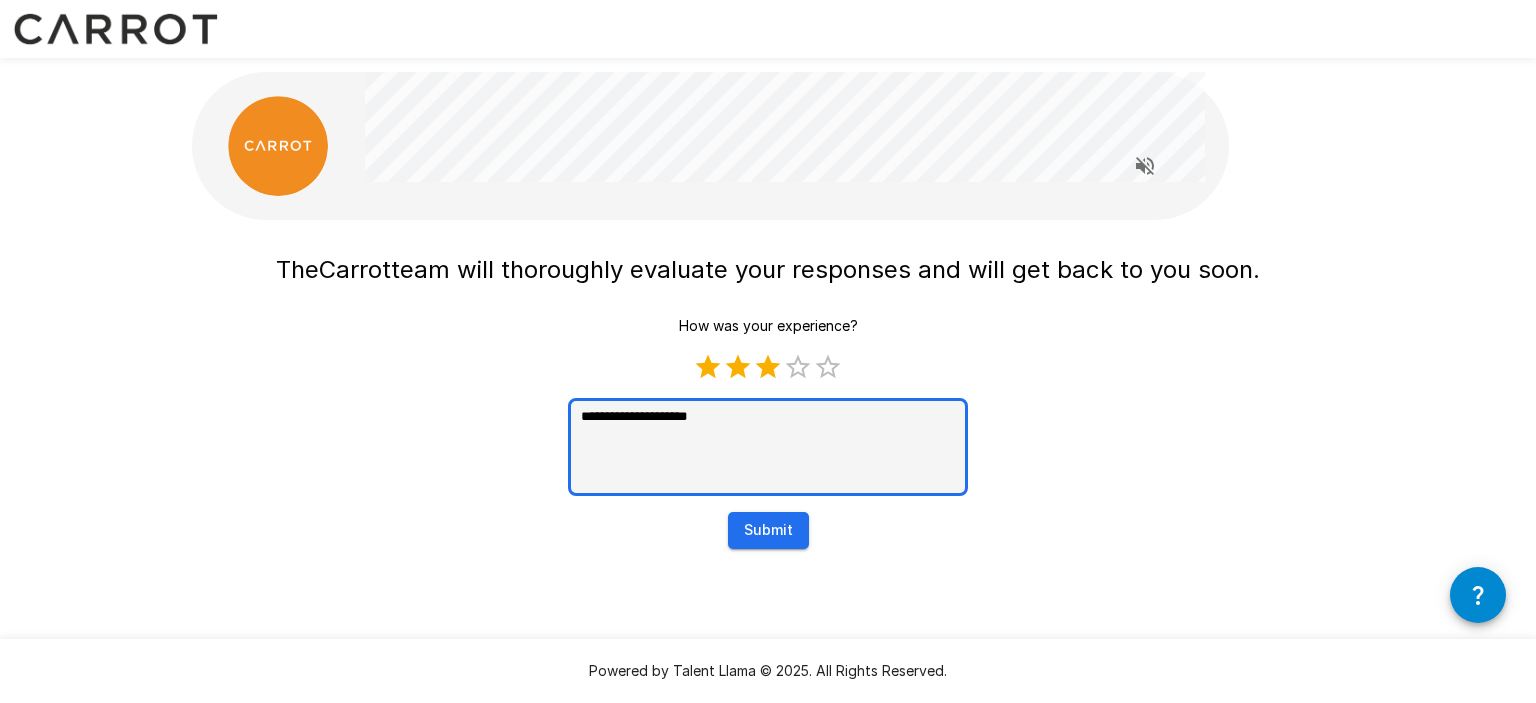 type on "**********" 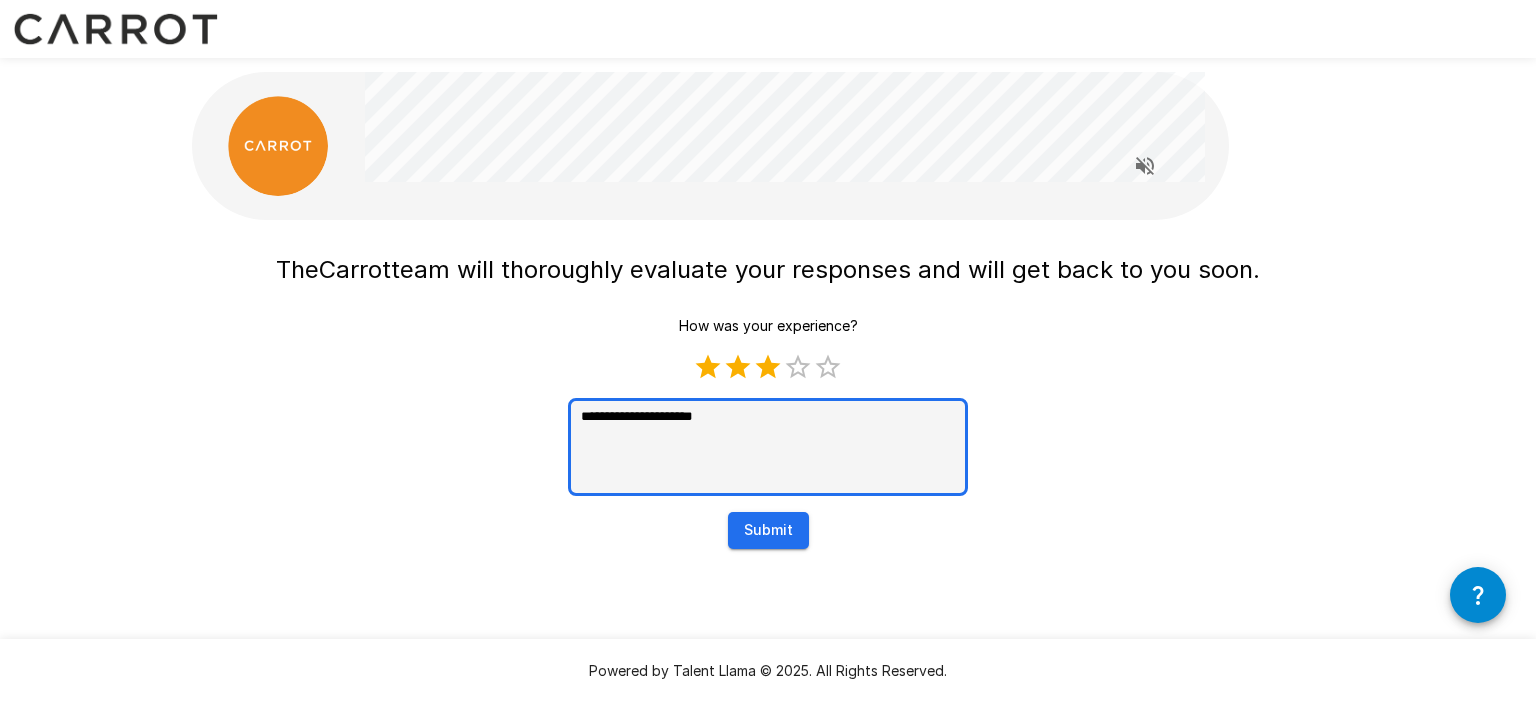 type on "**********" 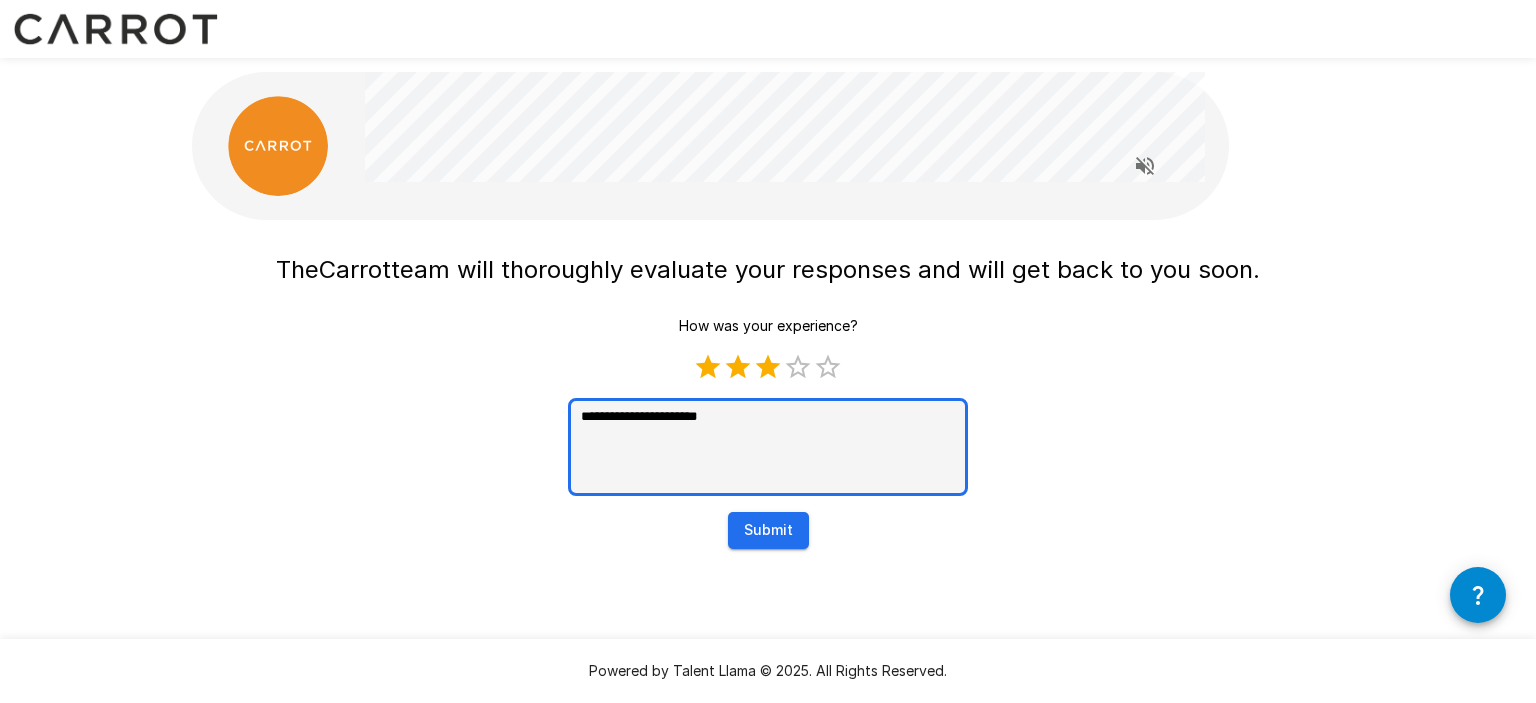 type on "**********" 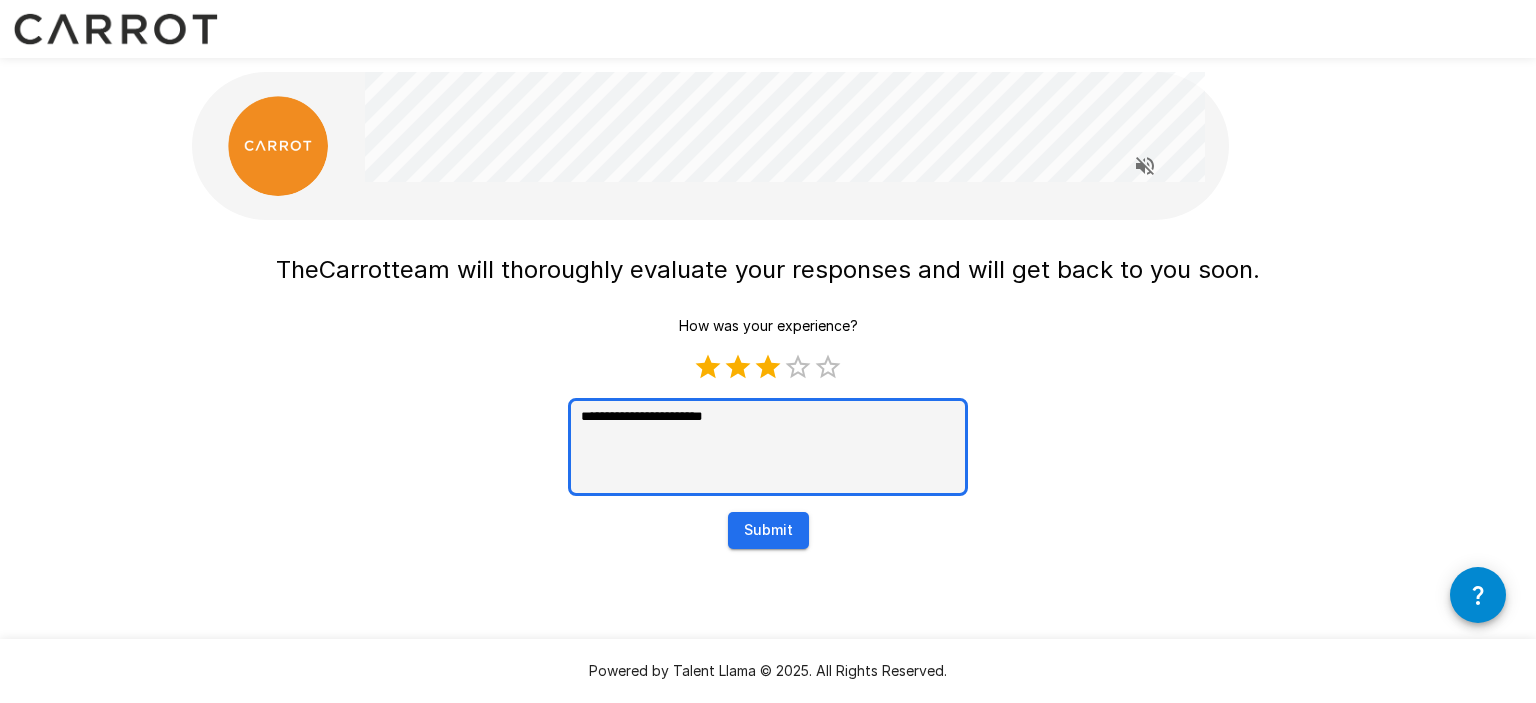 type on "*" 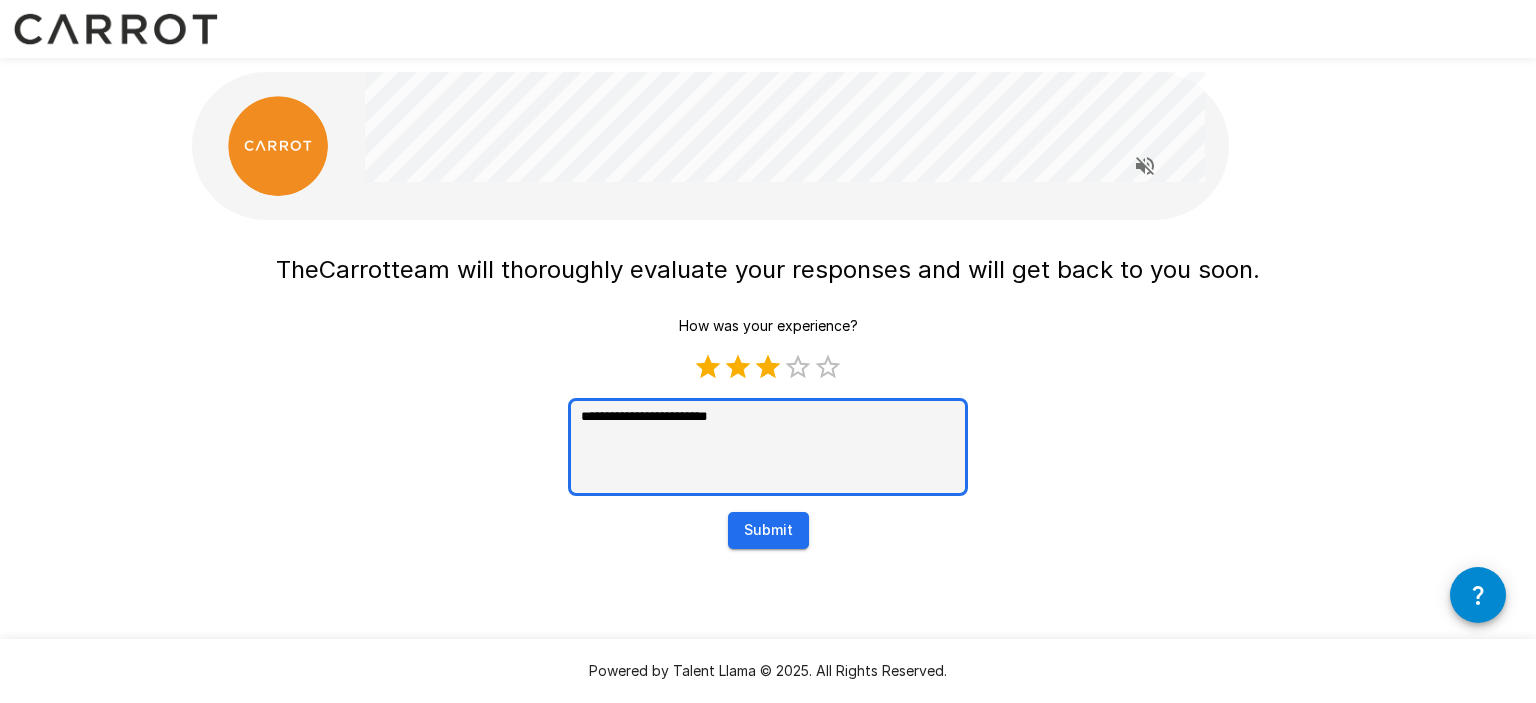type on "*" 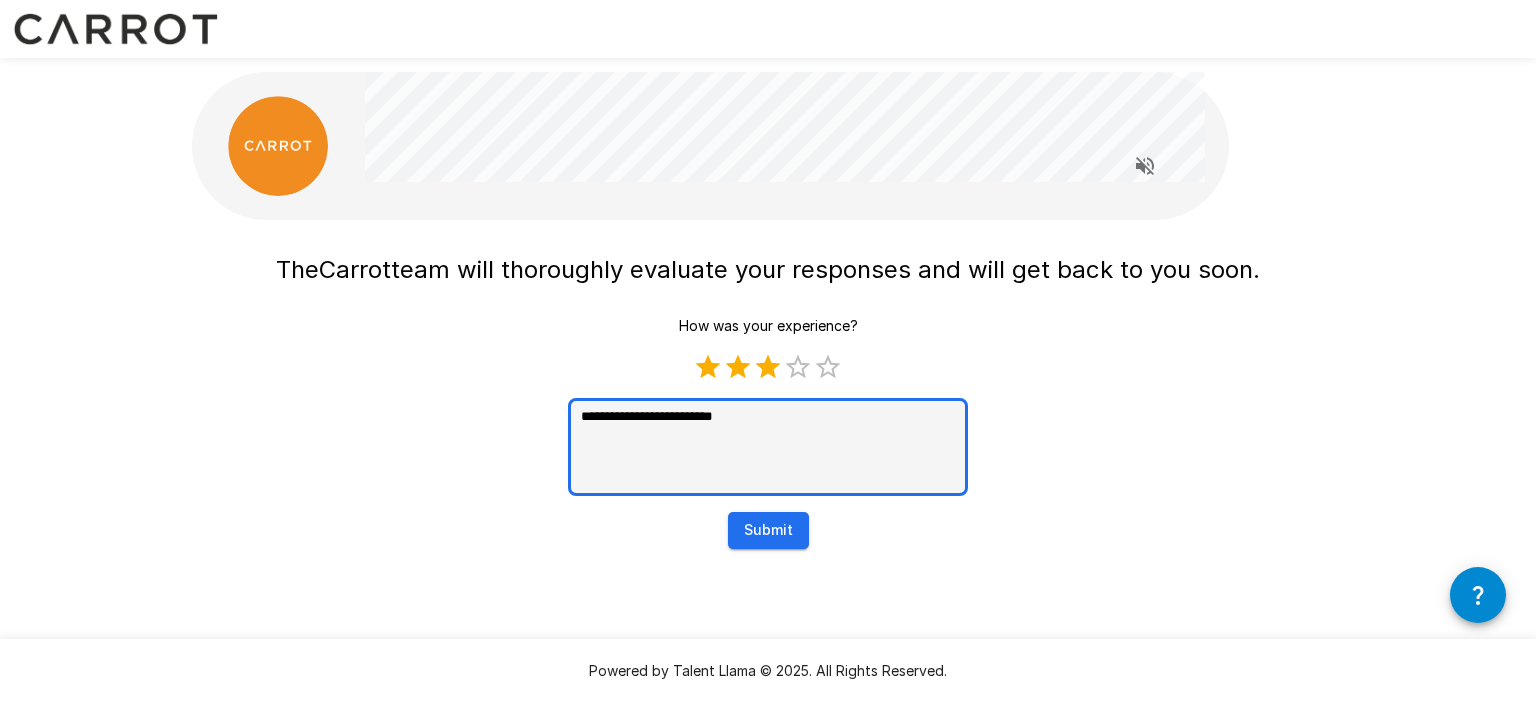 type on "**********" 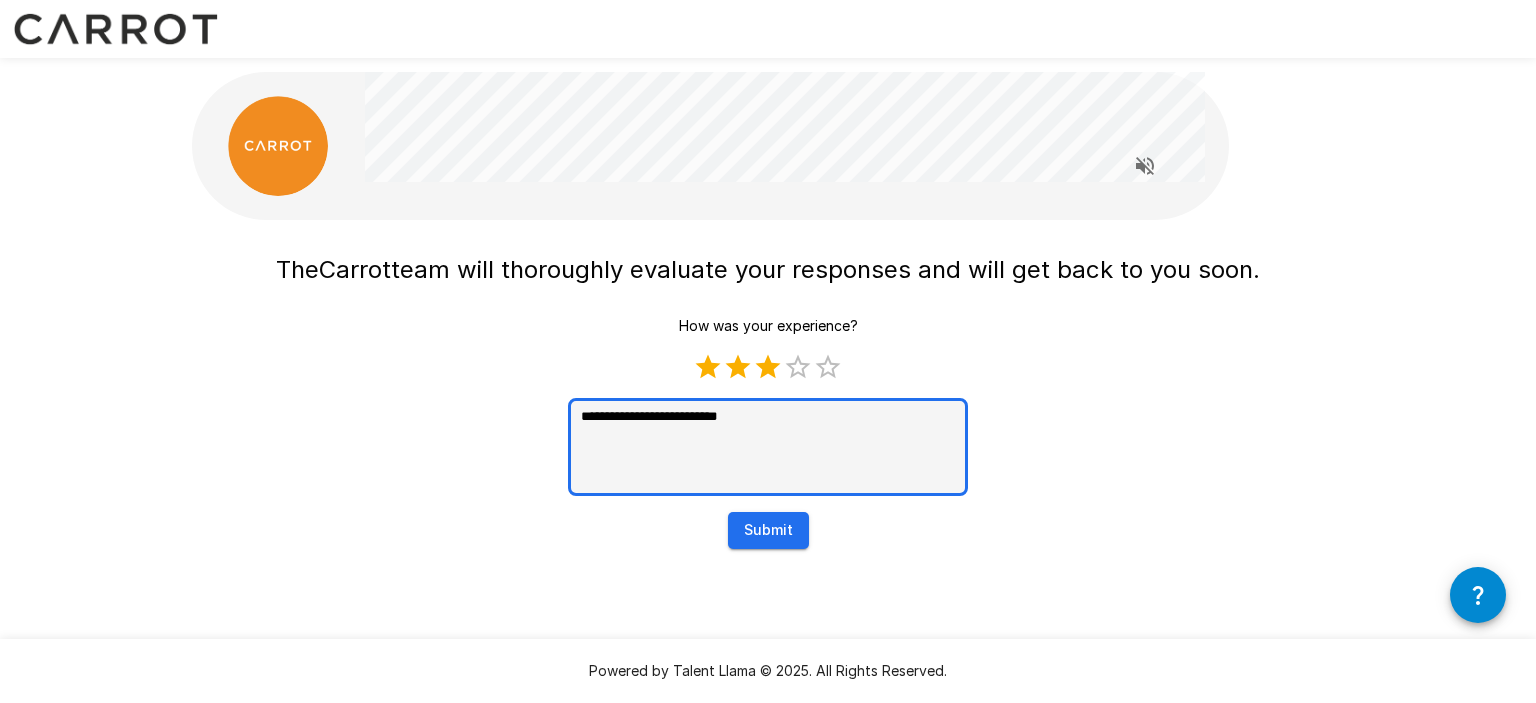 type on "**********" 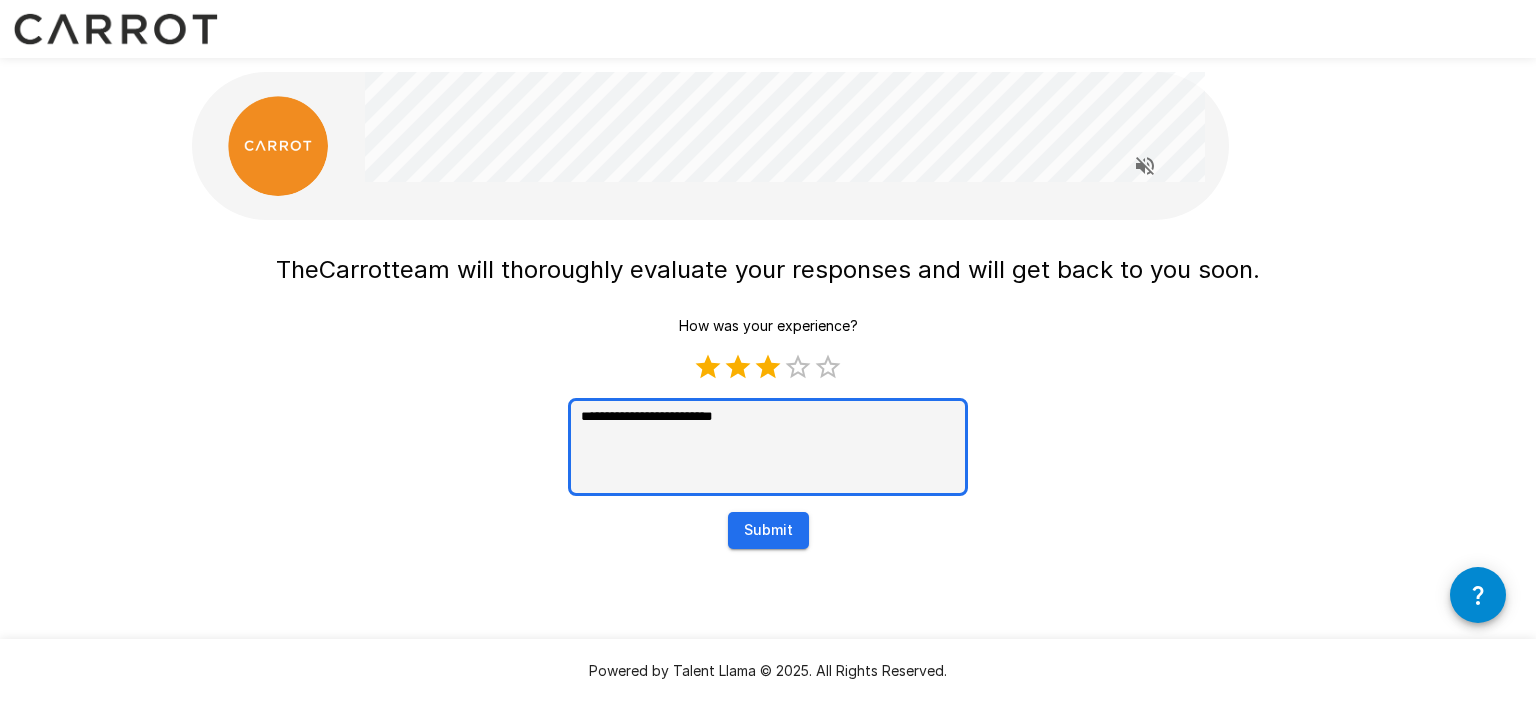 type on "*" 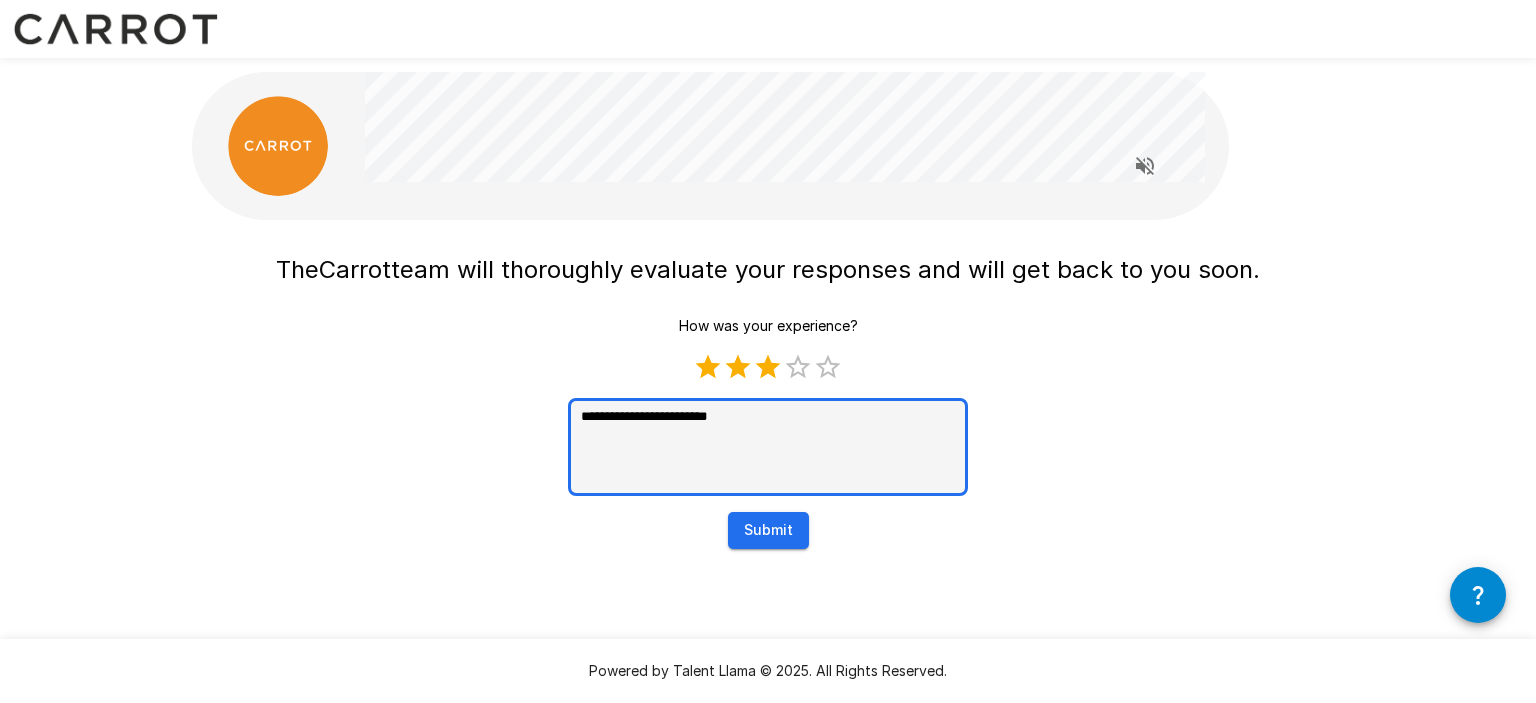 type on "**********" 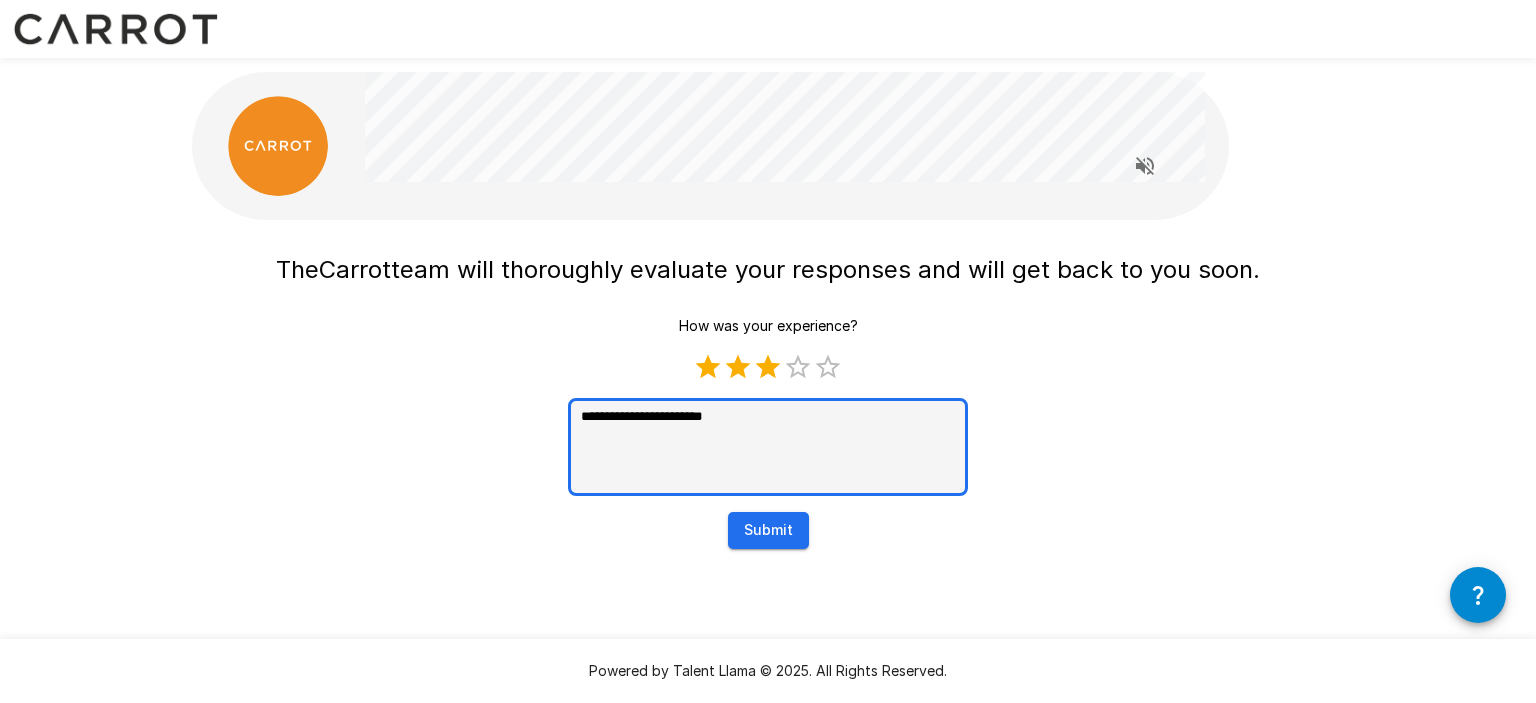 type on "**********" 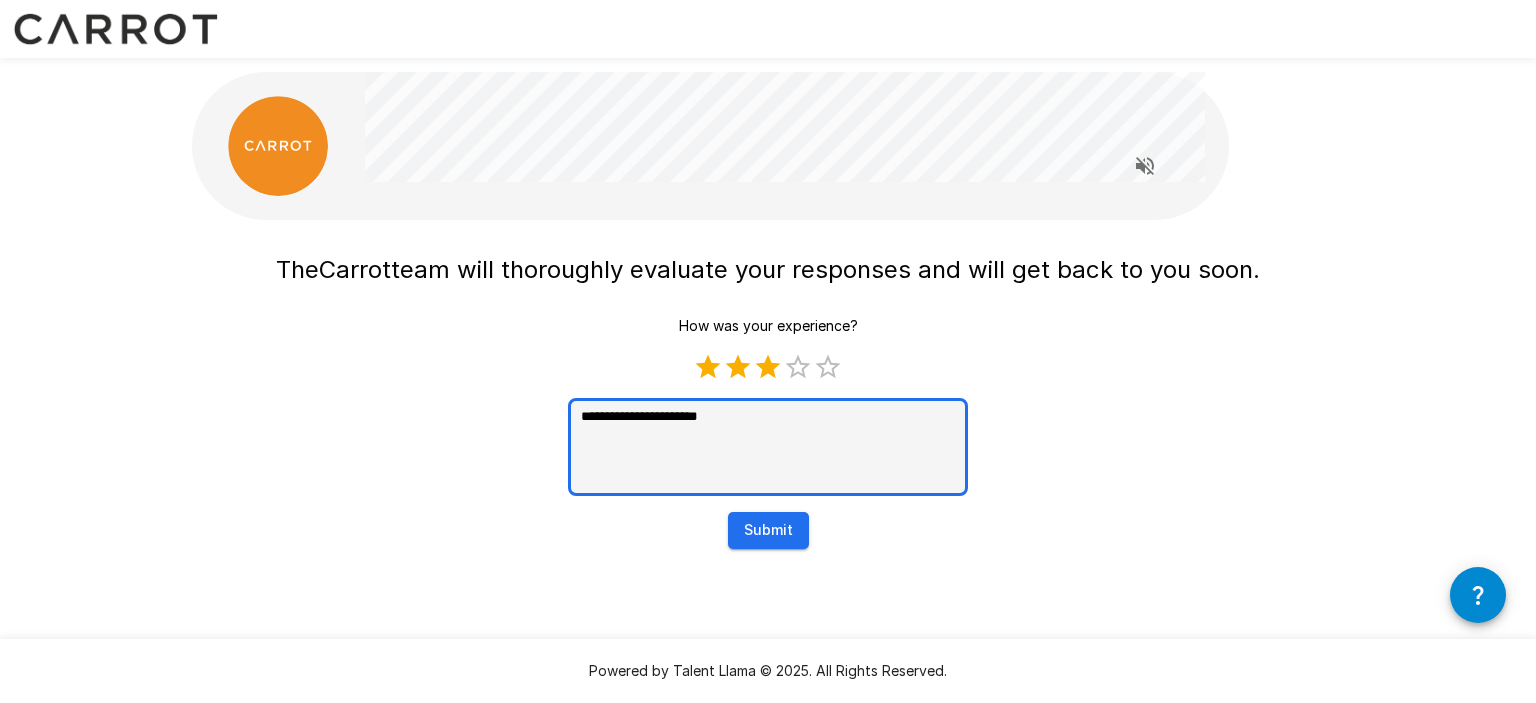 type on "**********" 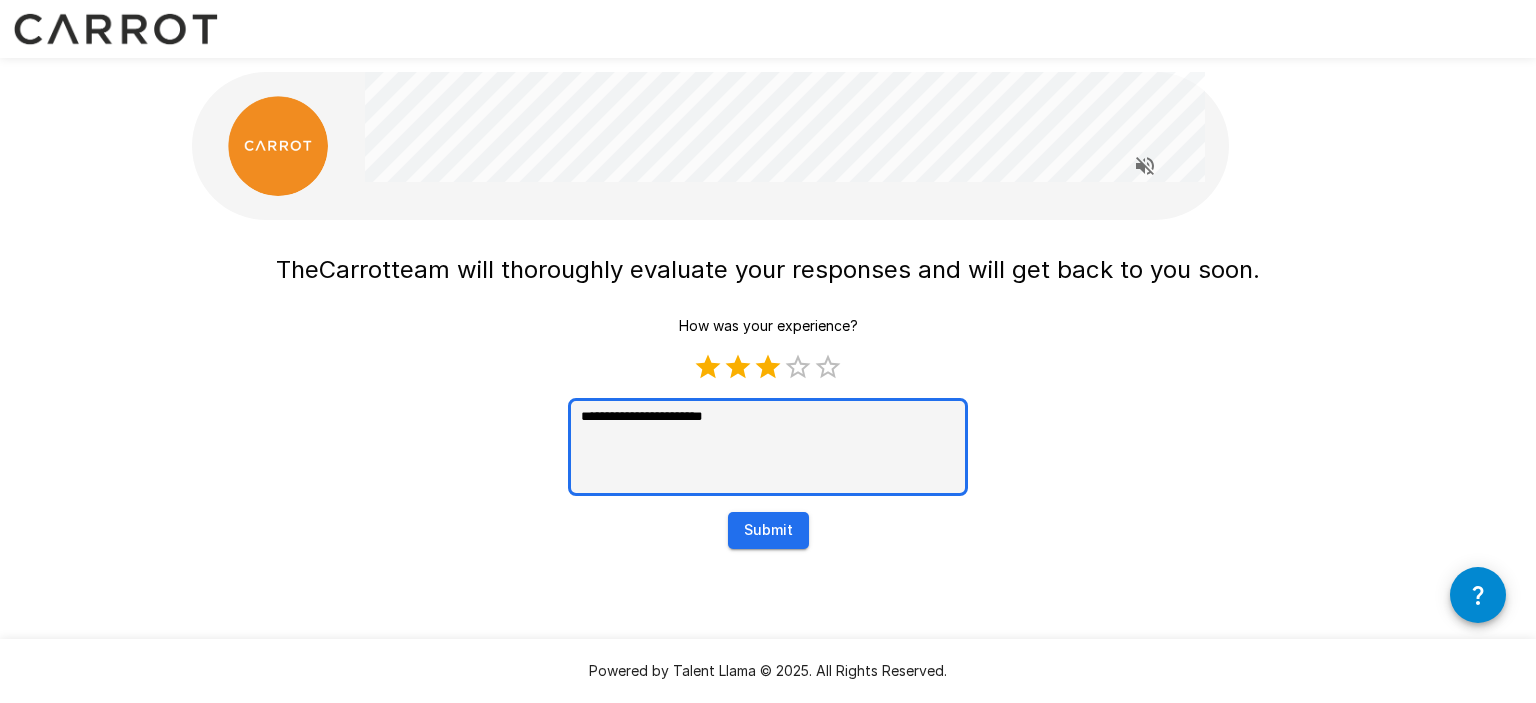 type on "**********" 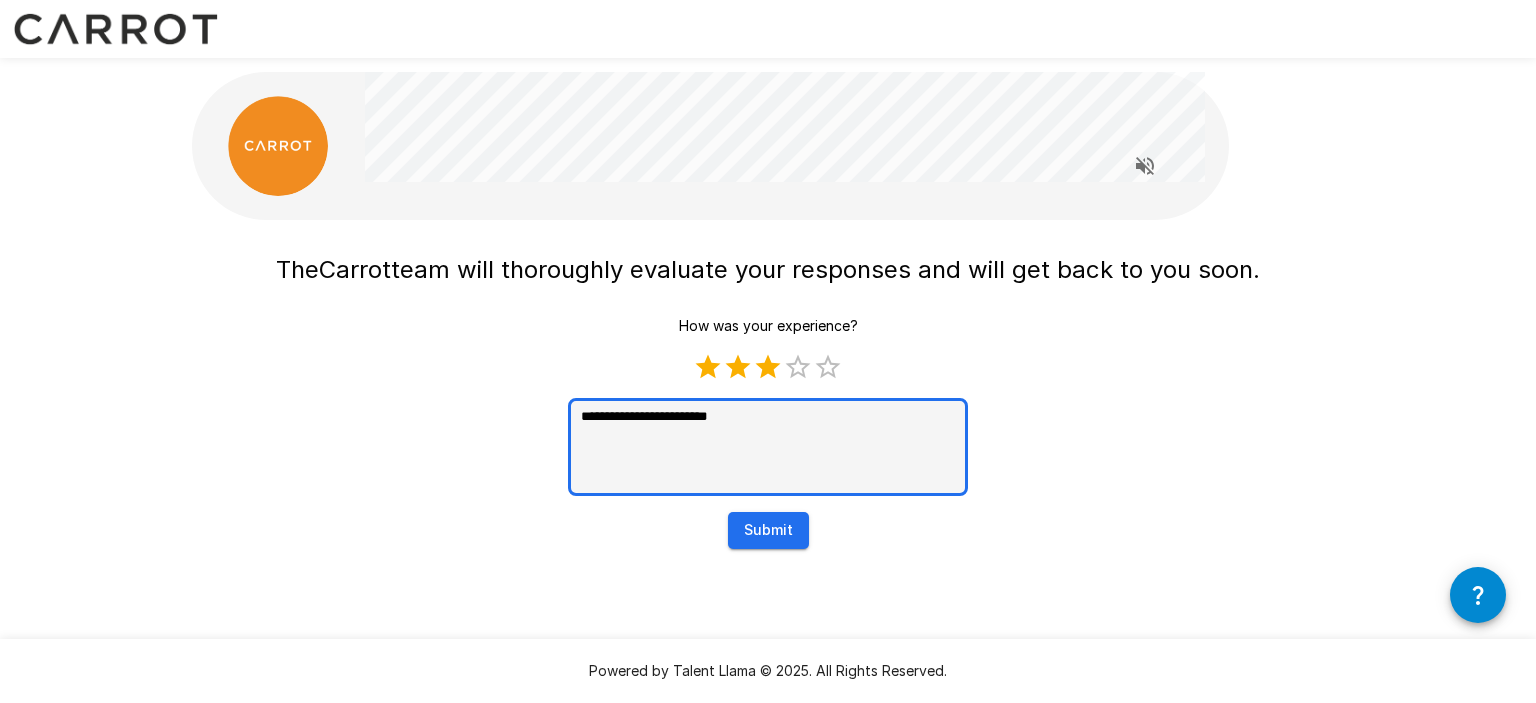 type on "**********" 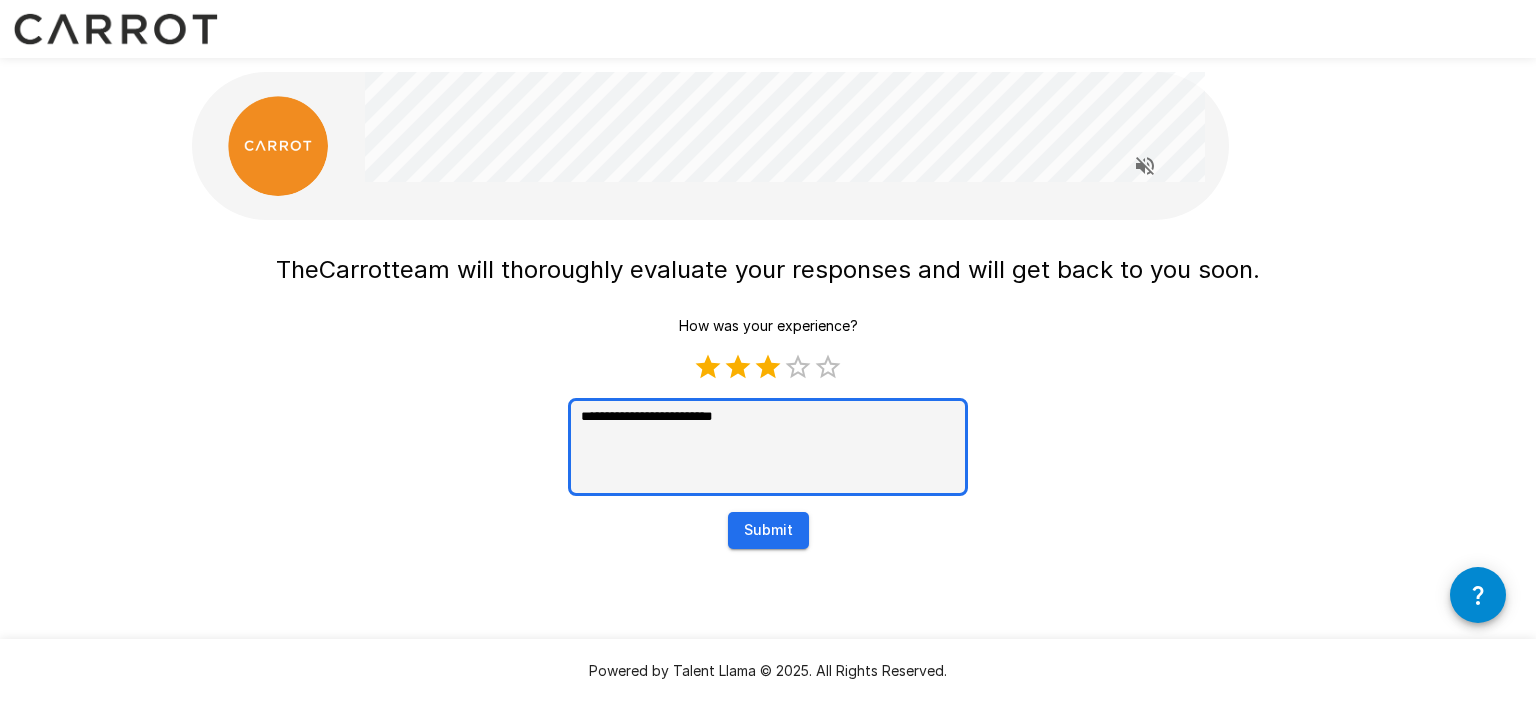 type on "**********" 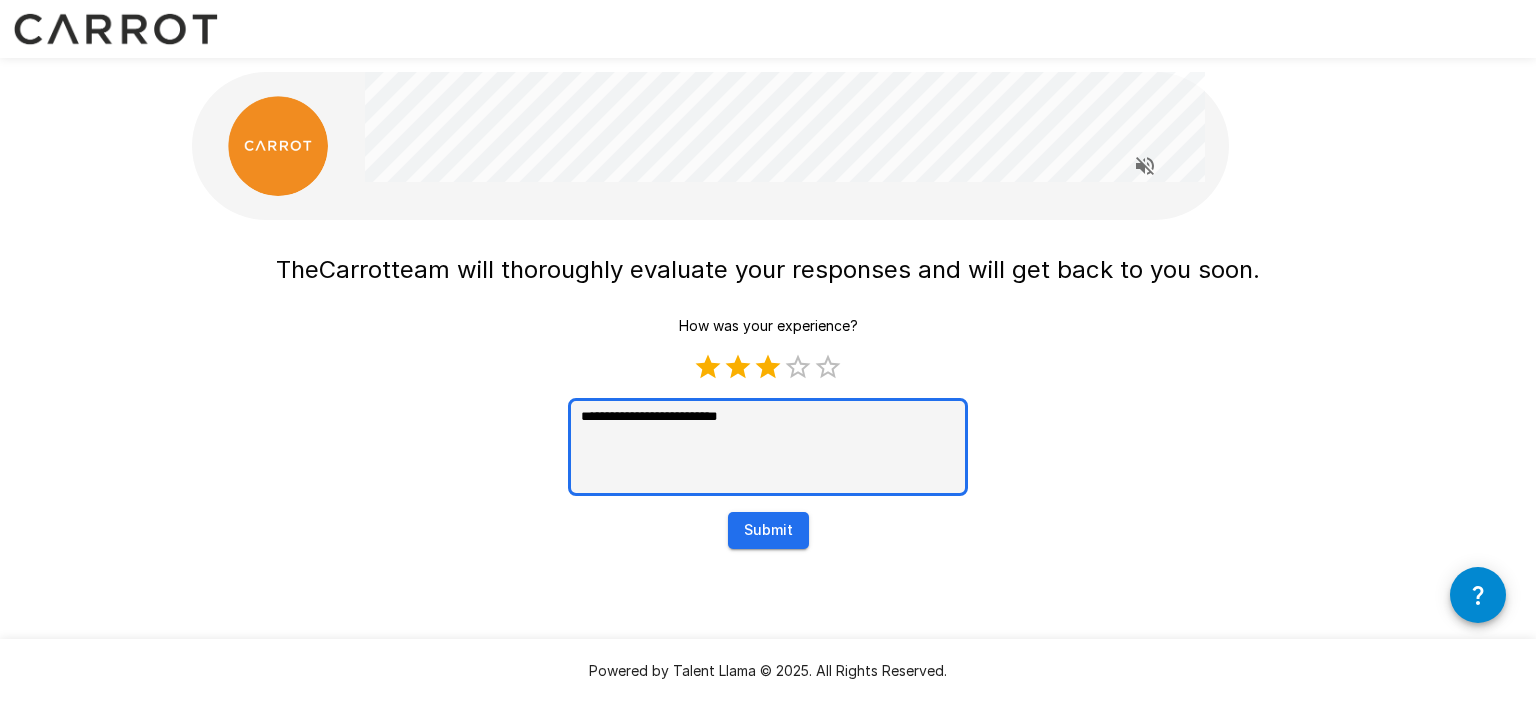 type on "**********" 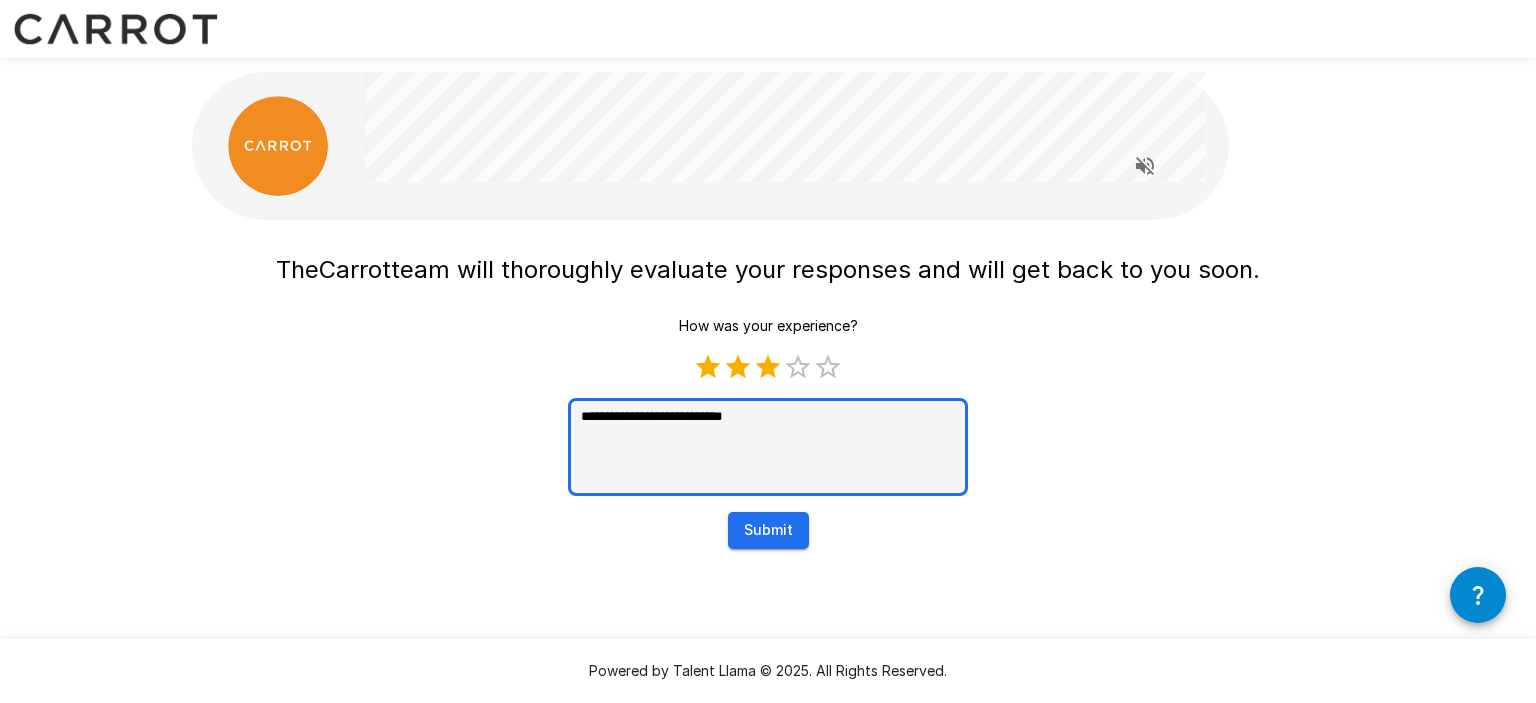 type on "**********" 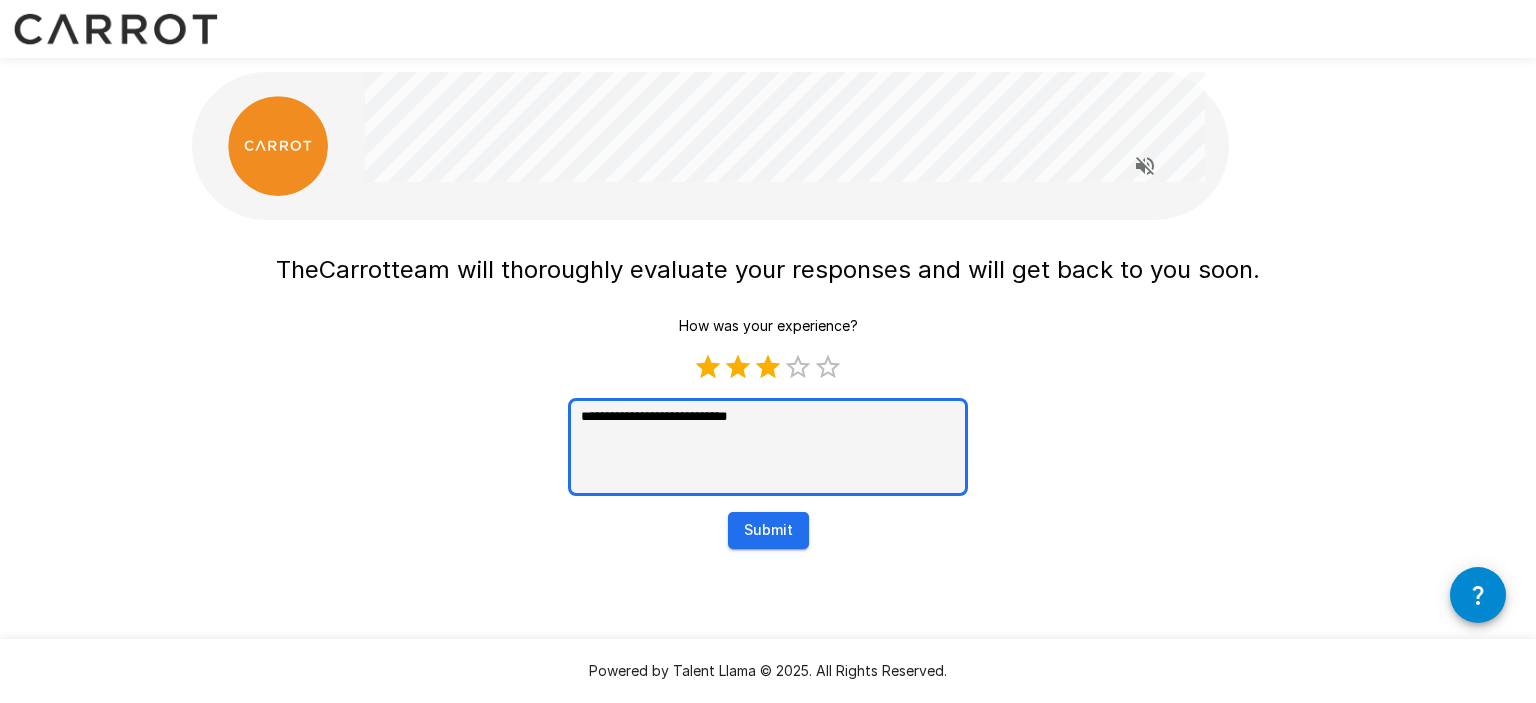 type on "*" 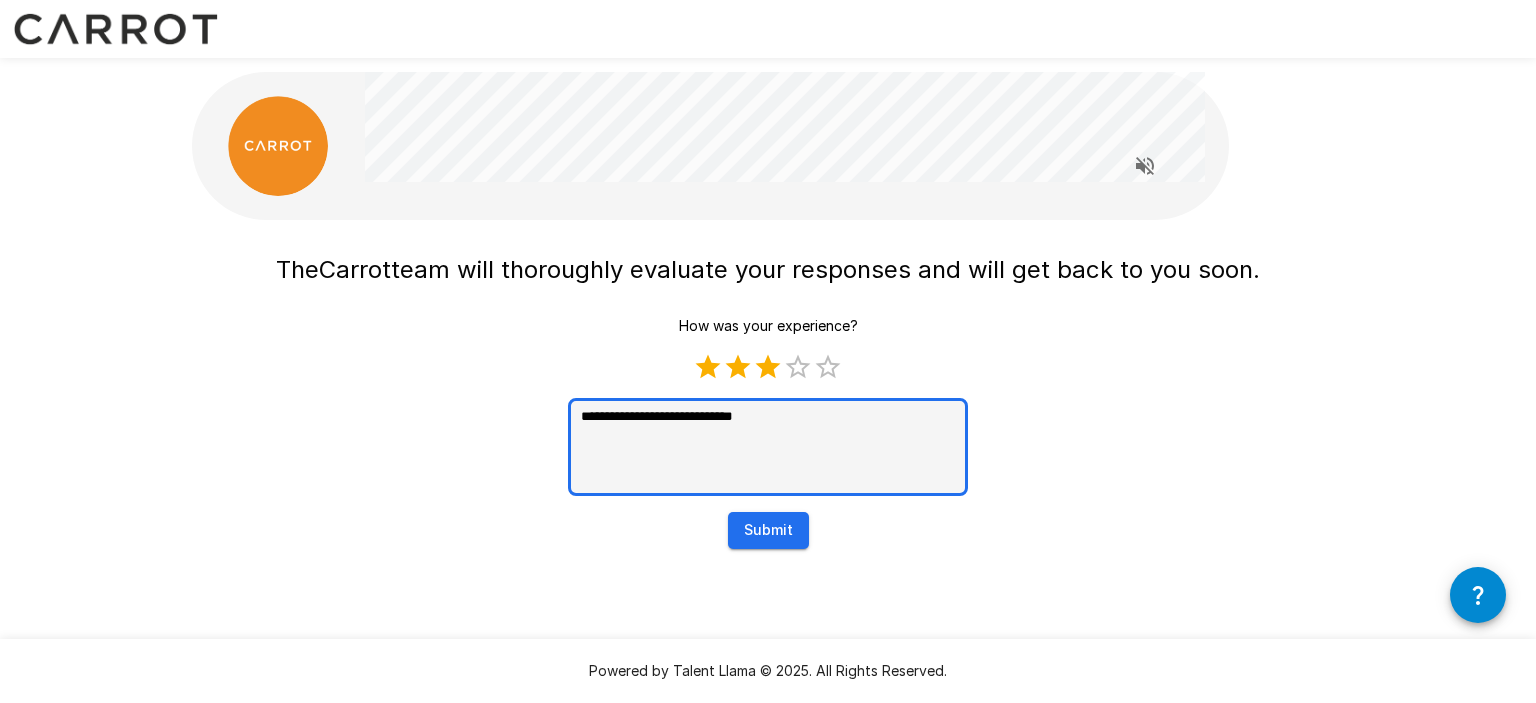 type on "**********" 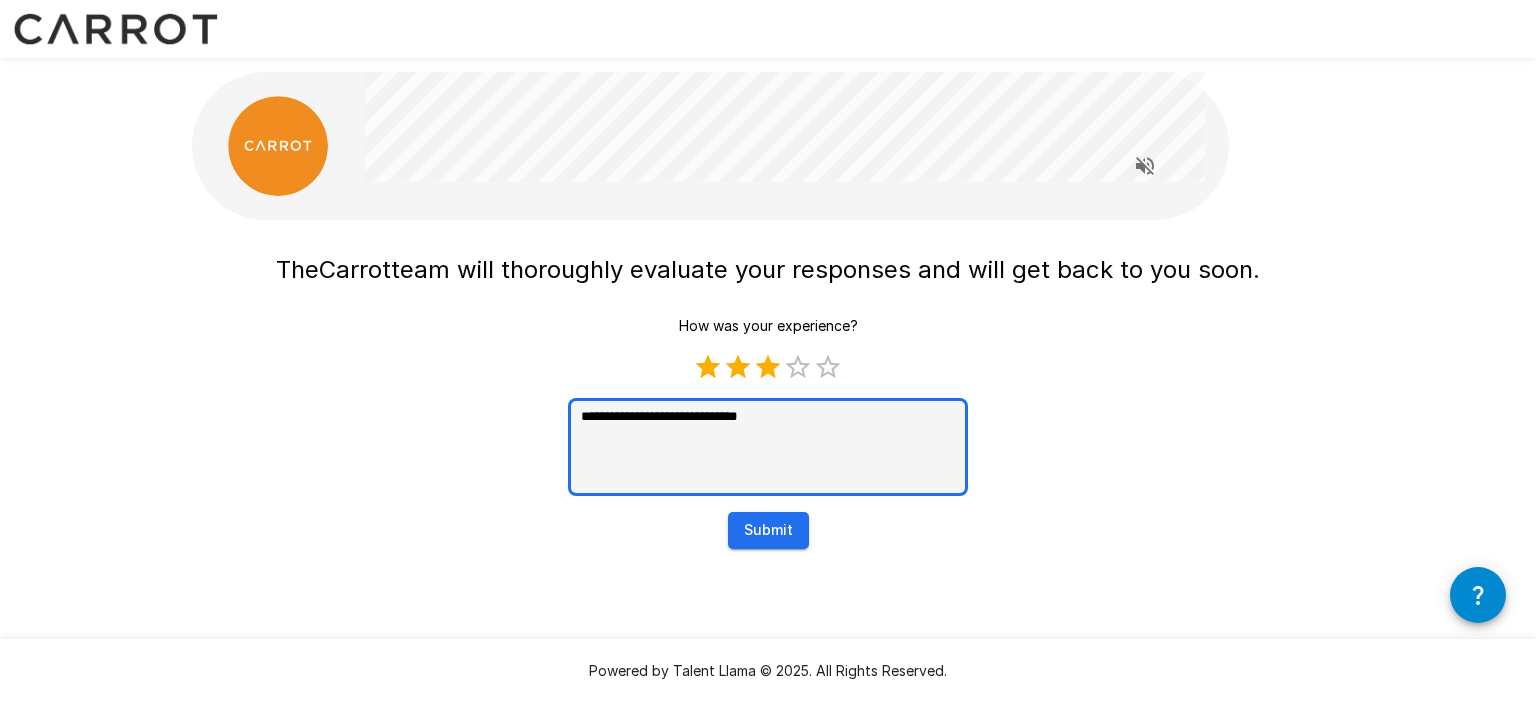 type on "*" 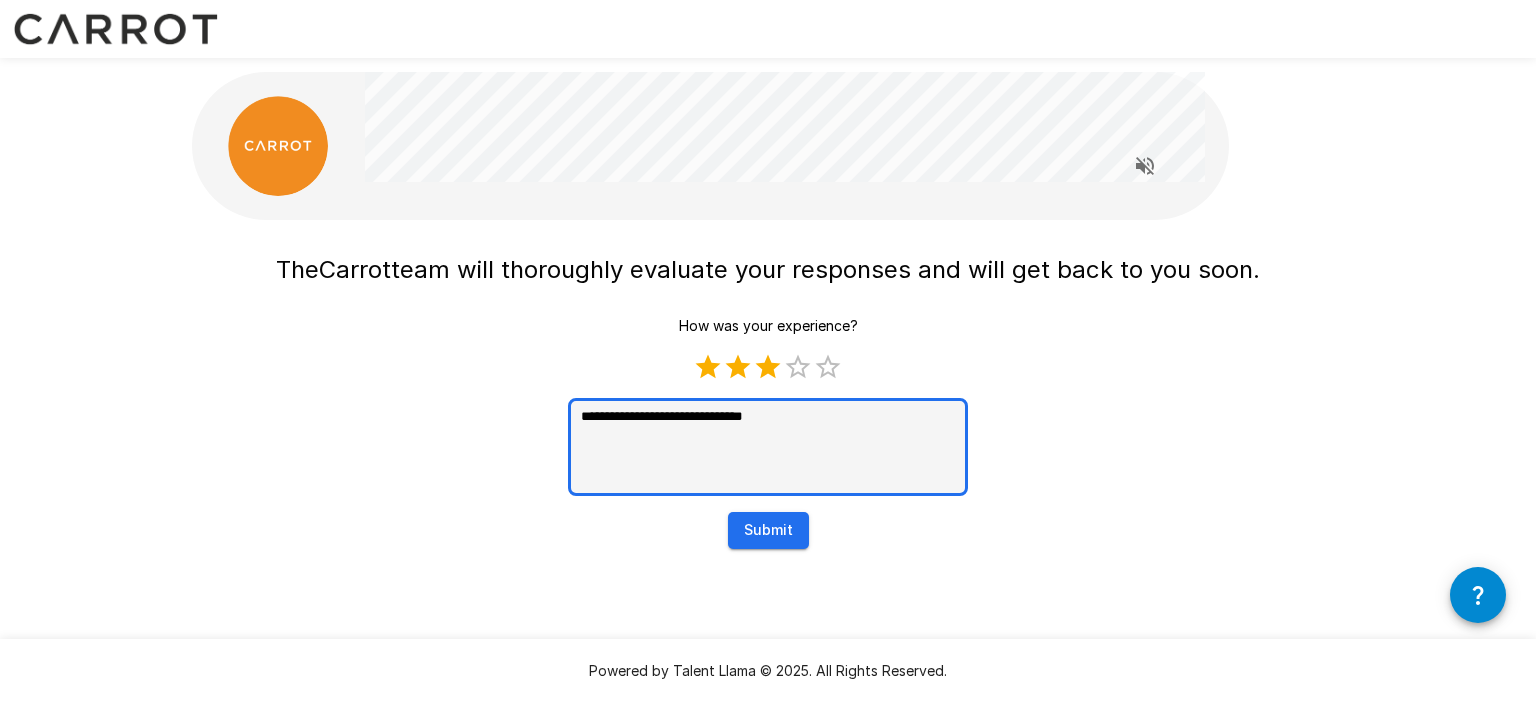 type on "**********" 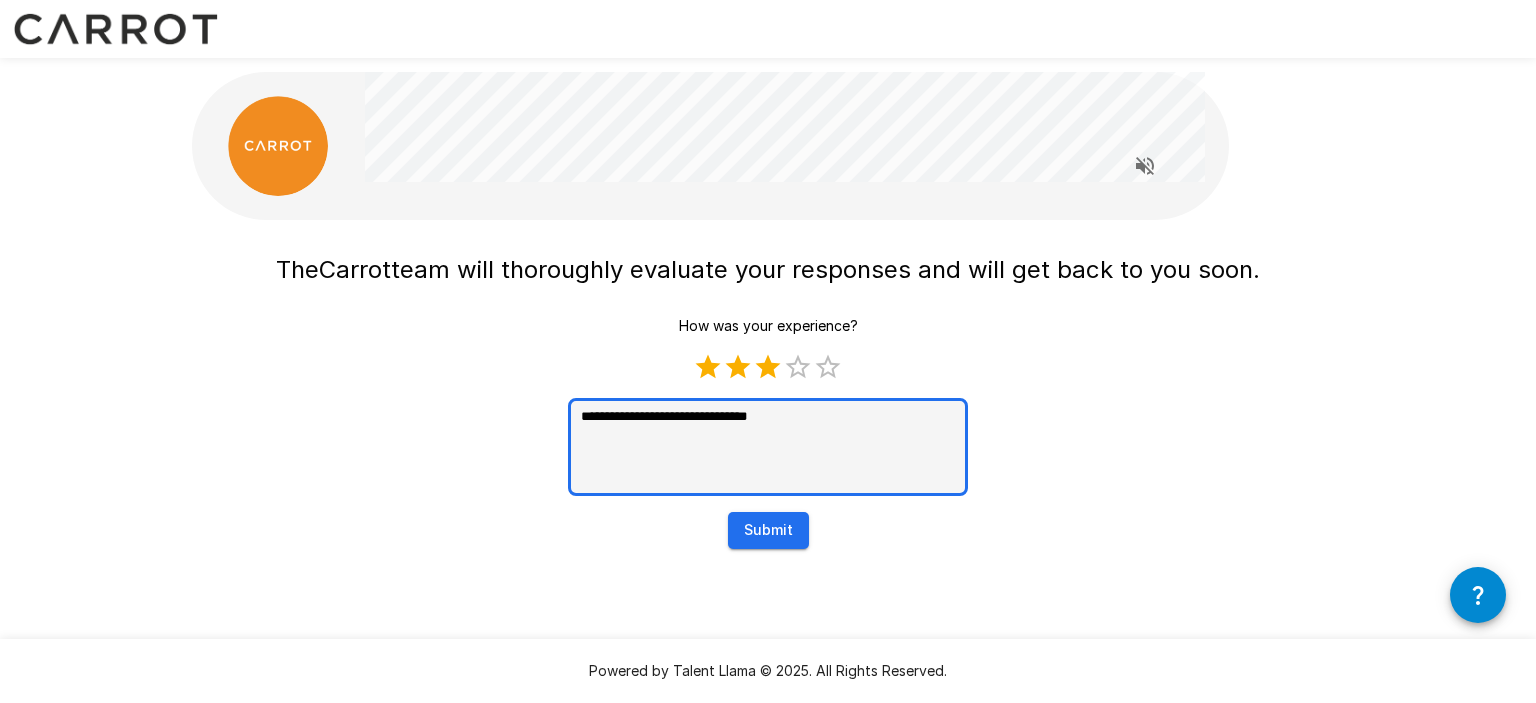 type on "**********" 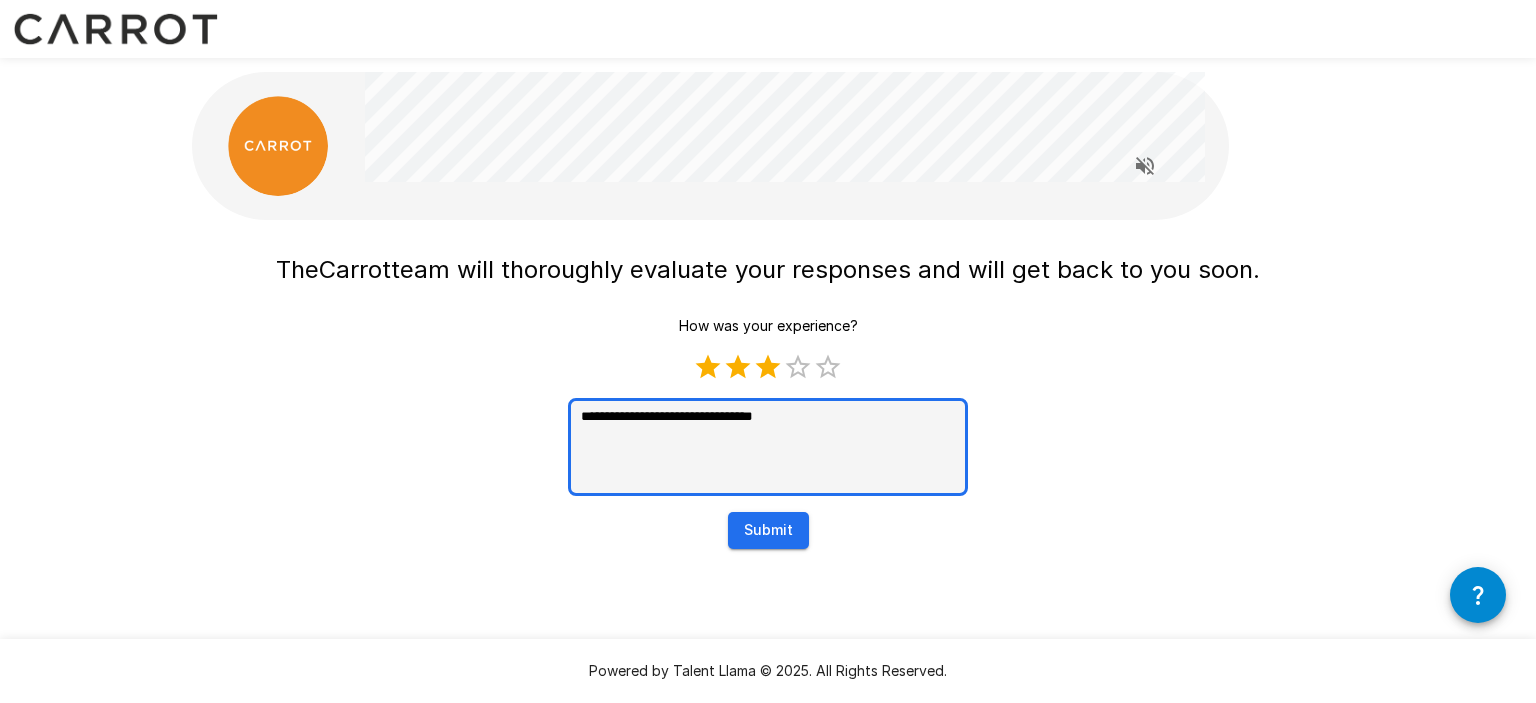 type on "**********" 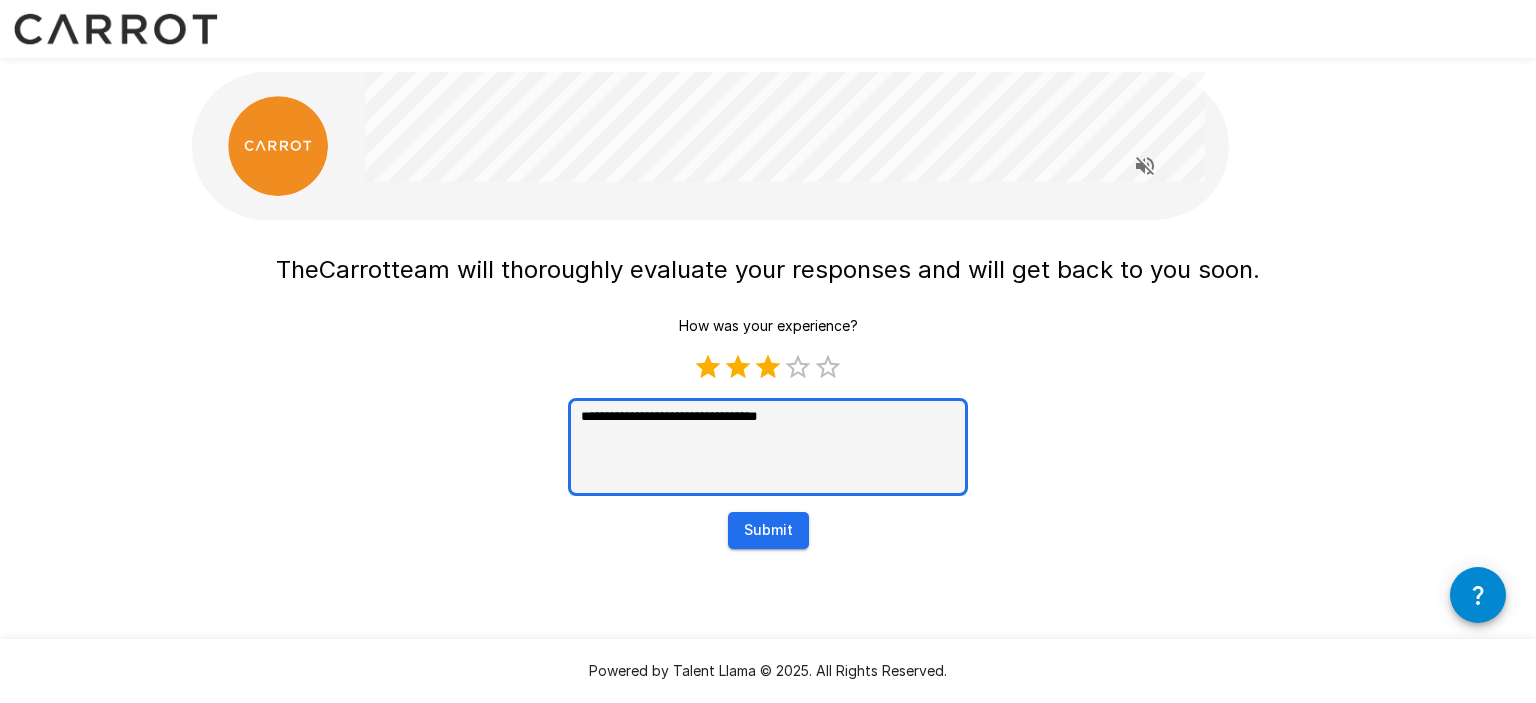 type on "**********" 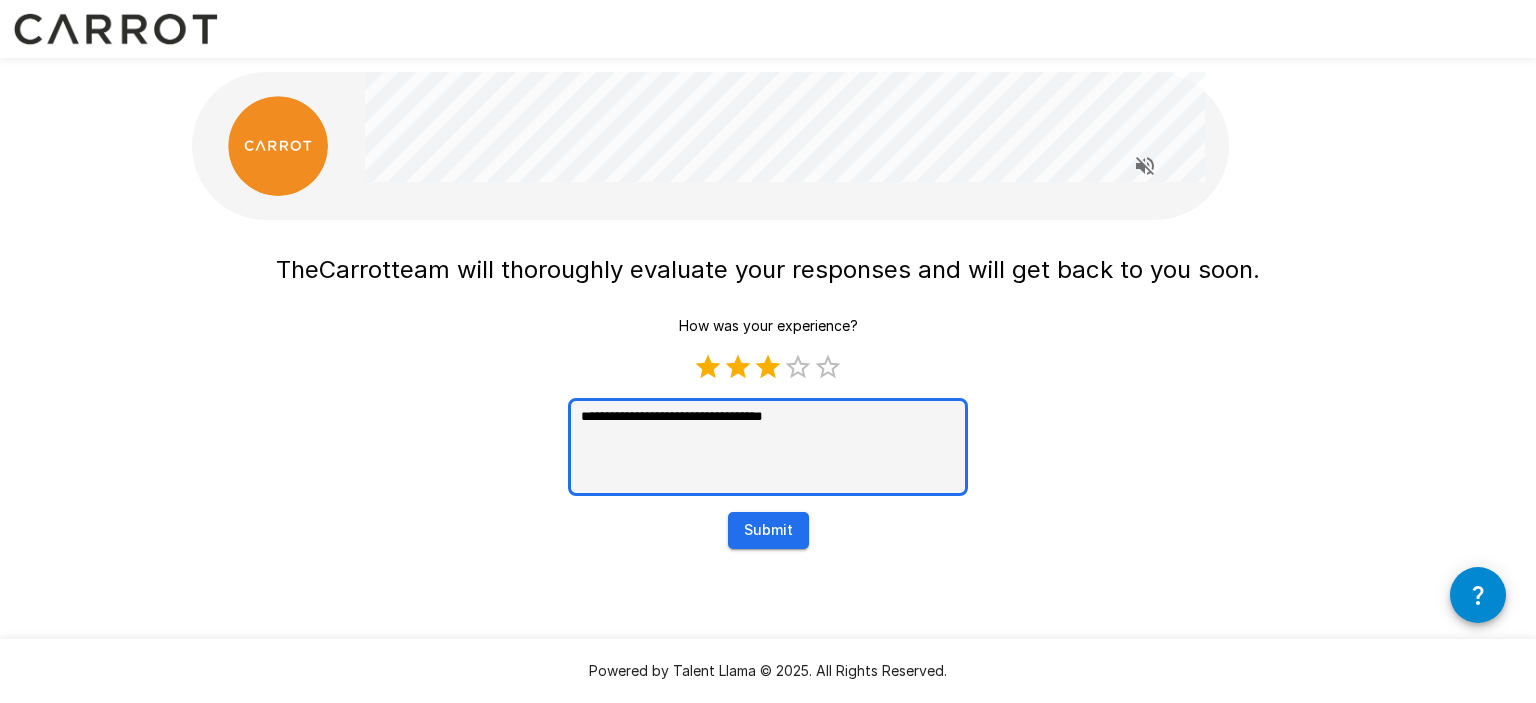 type on "**********" 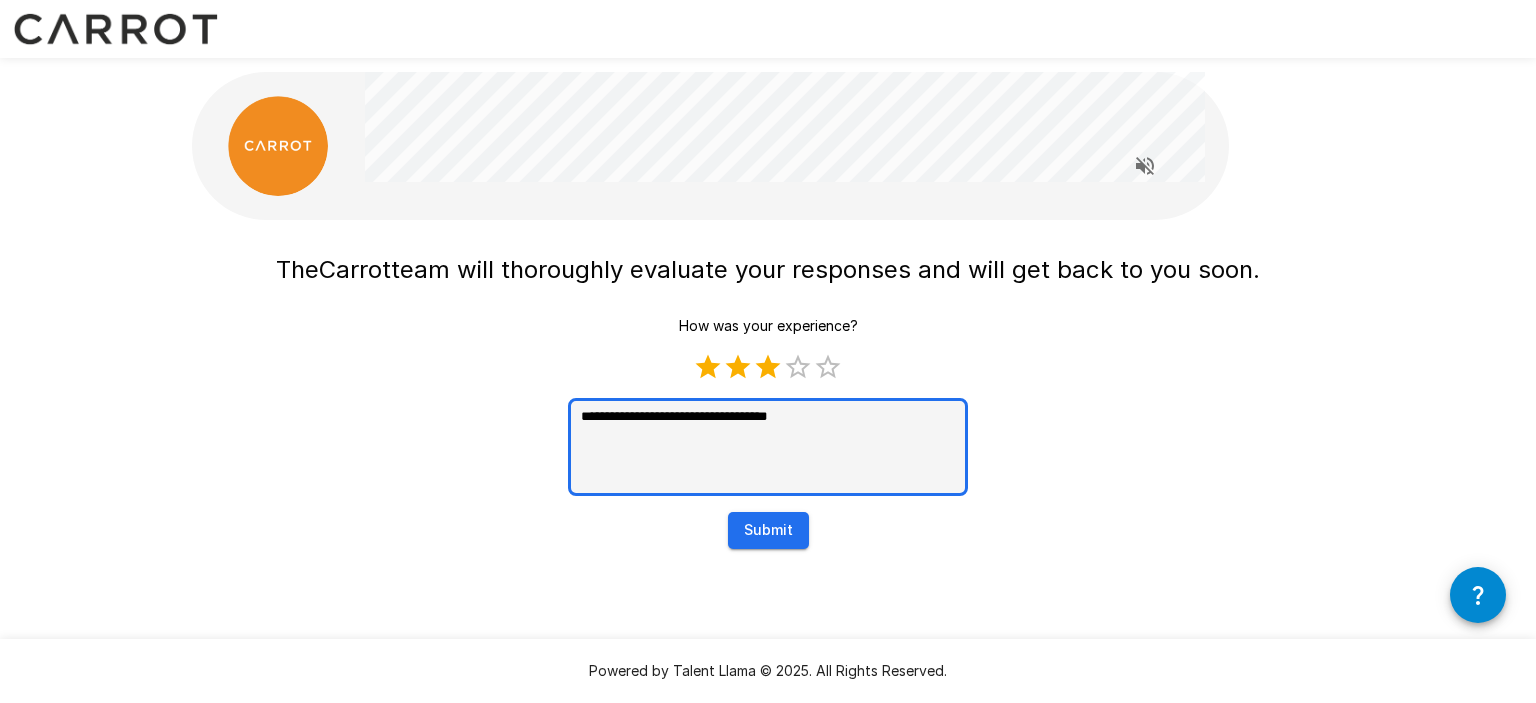 type on "**********" 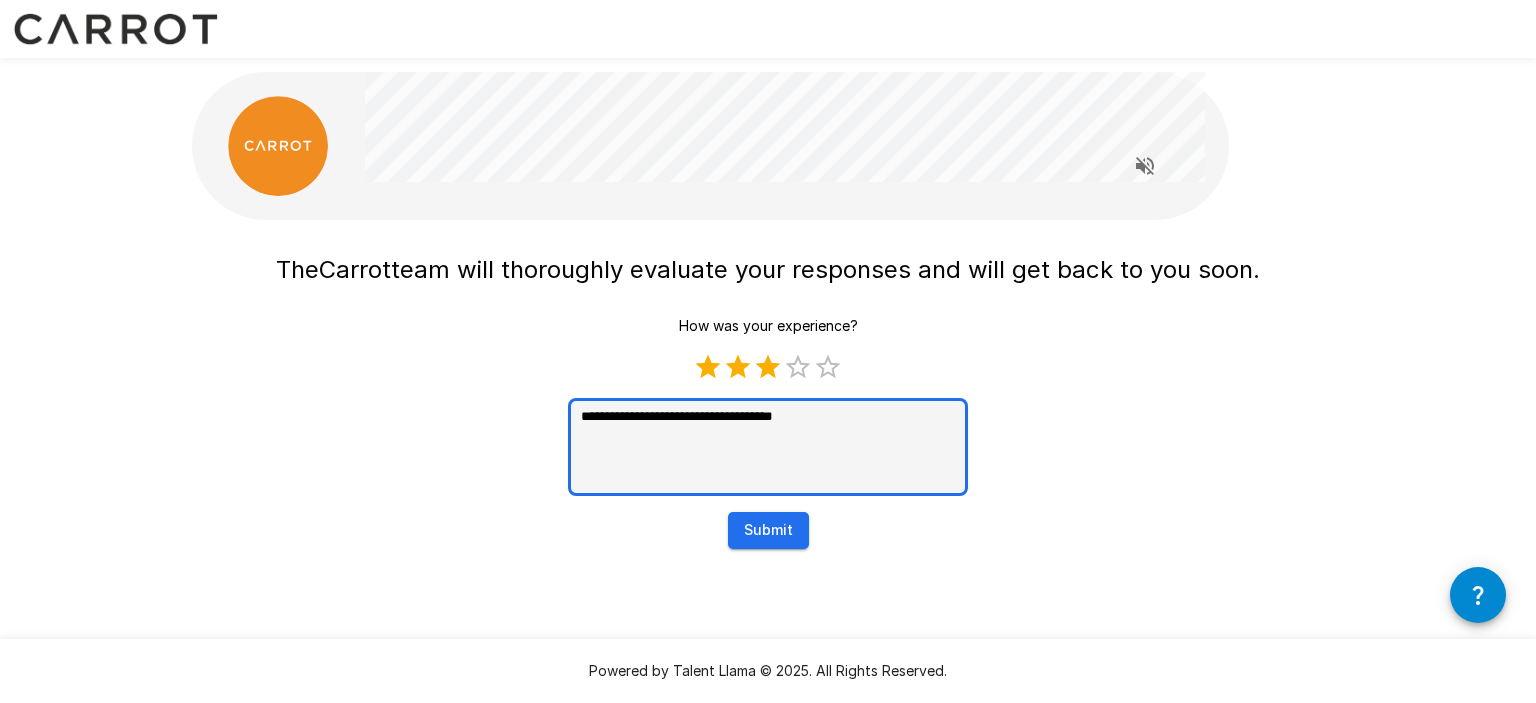 type on "**********" 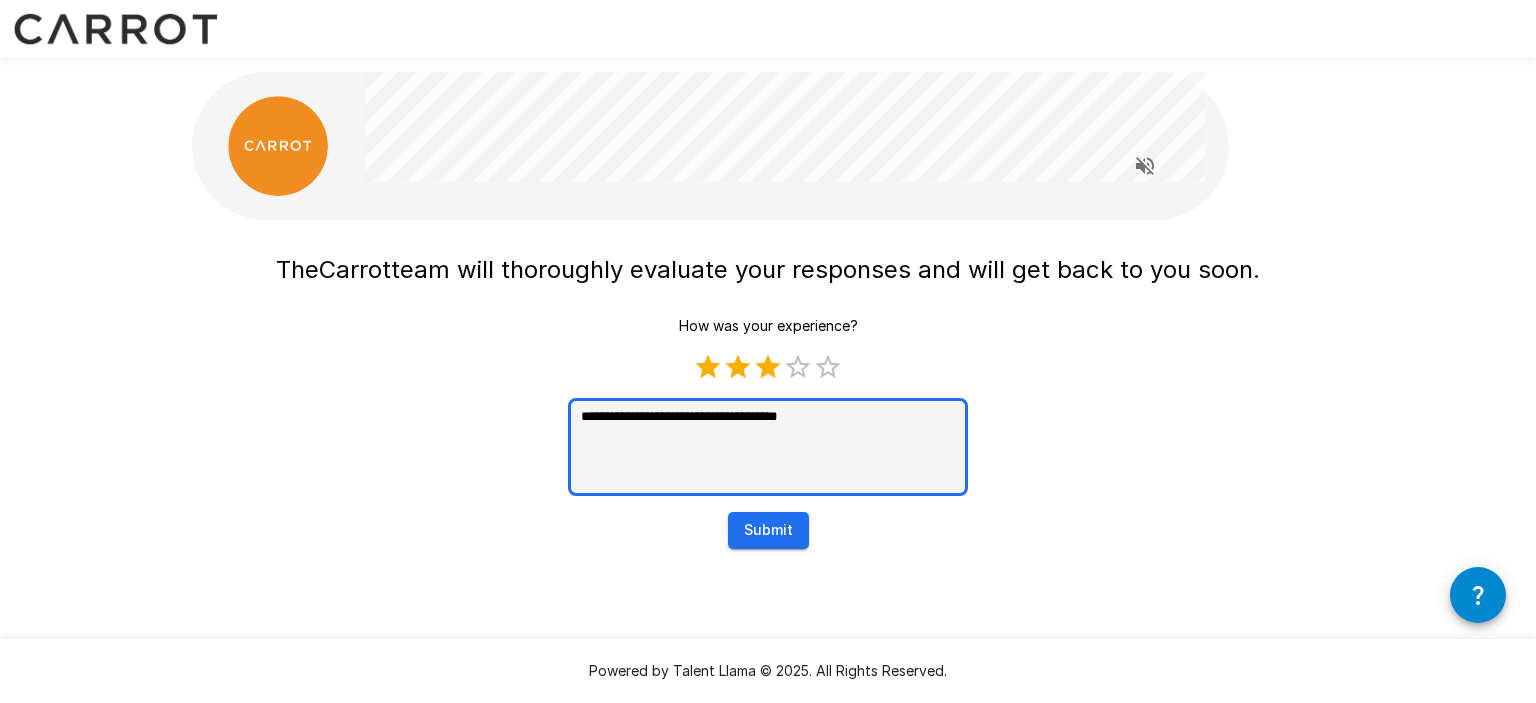 type on "**********" 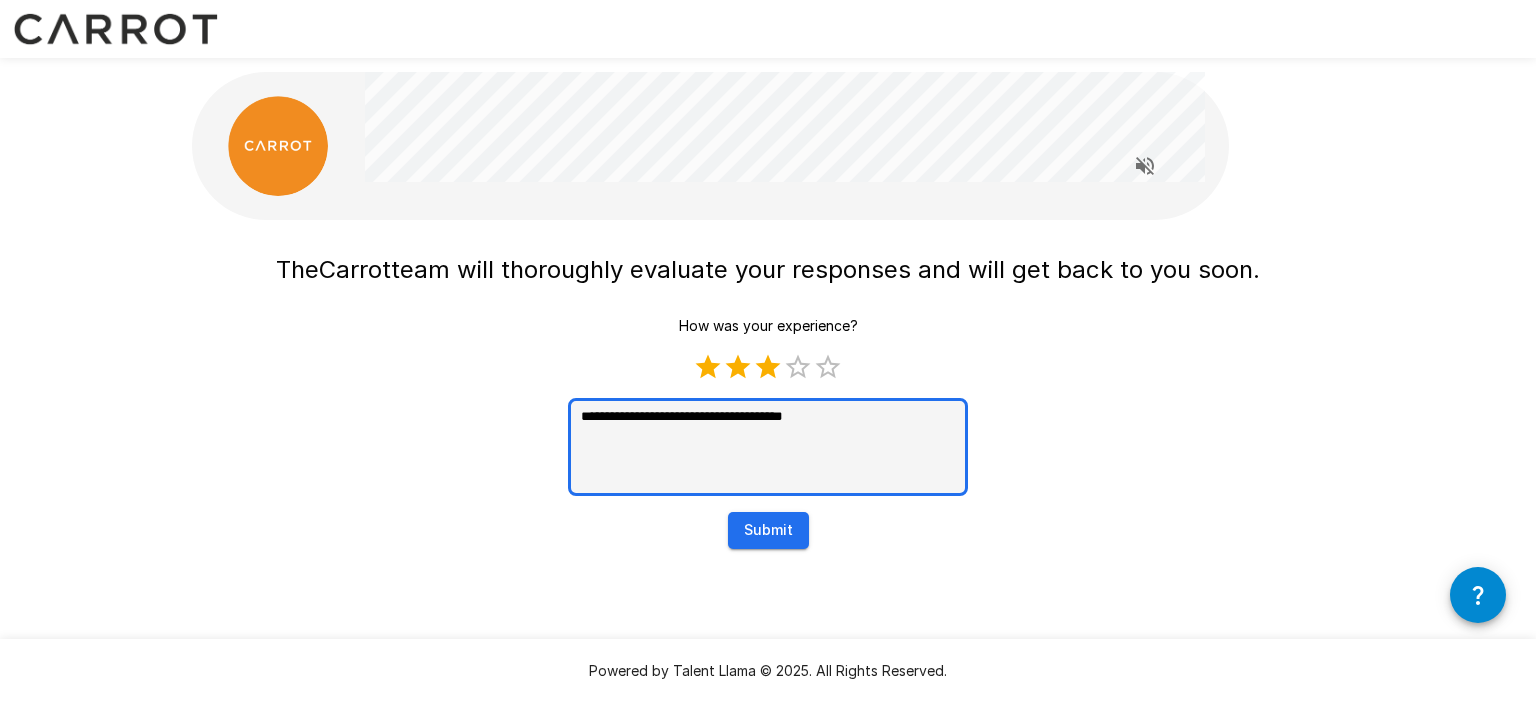 type on "*" 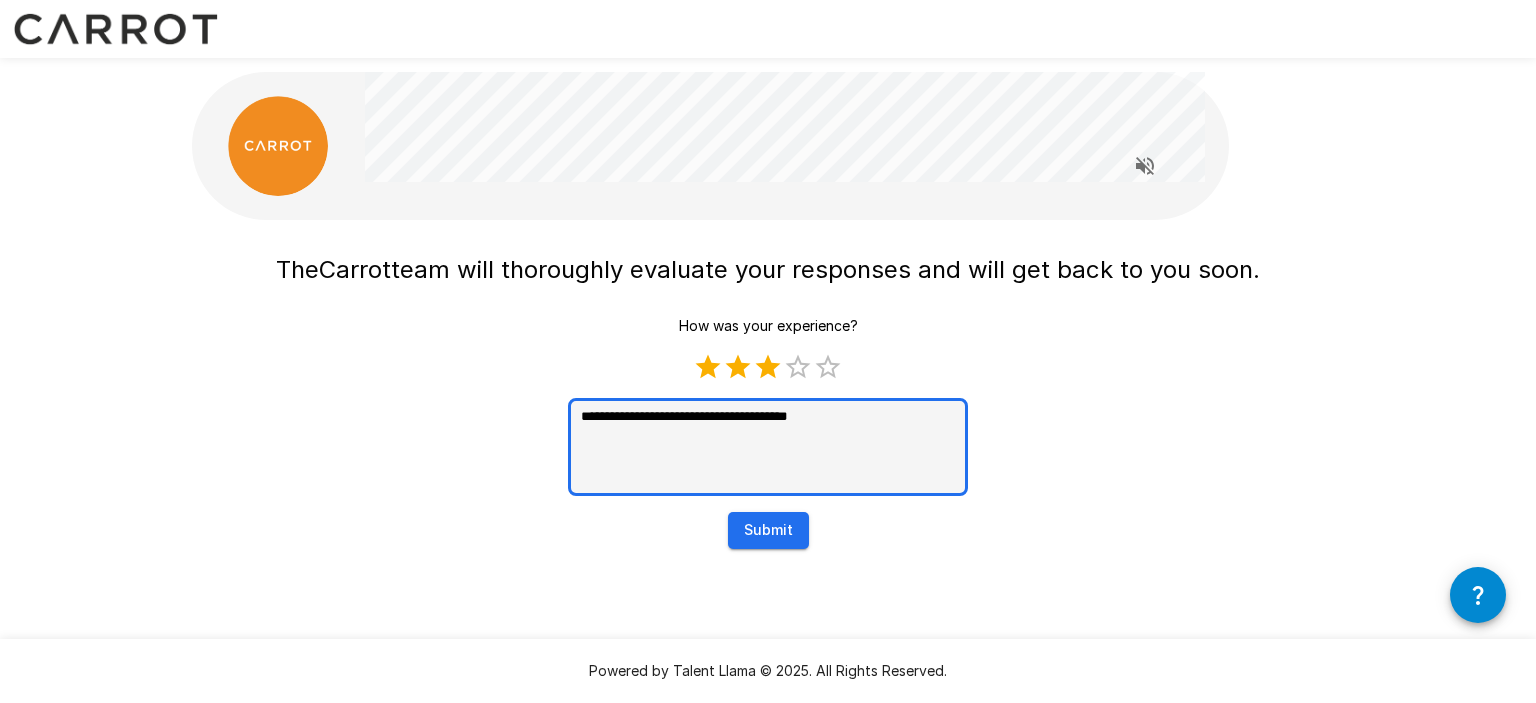 type on "*" 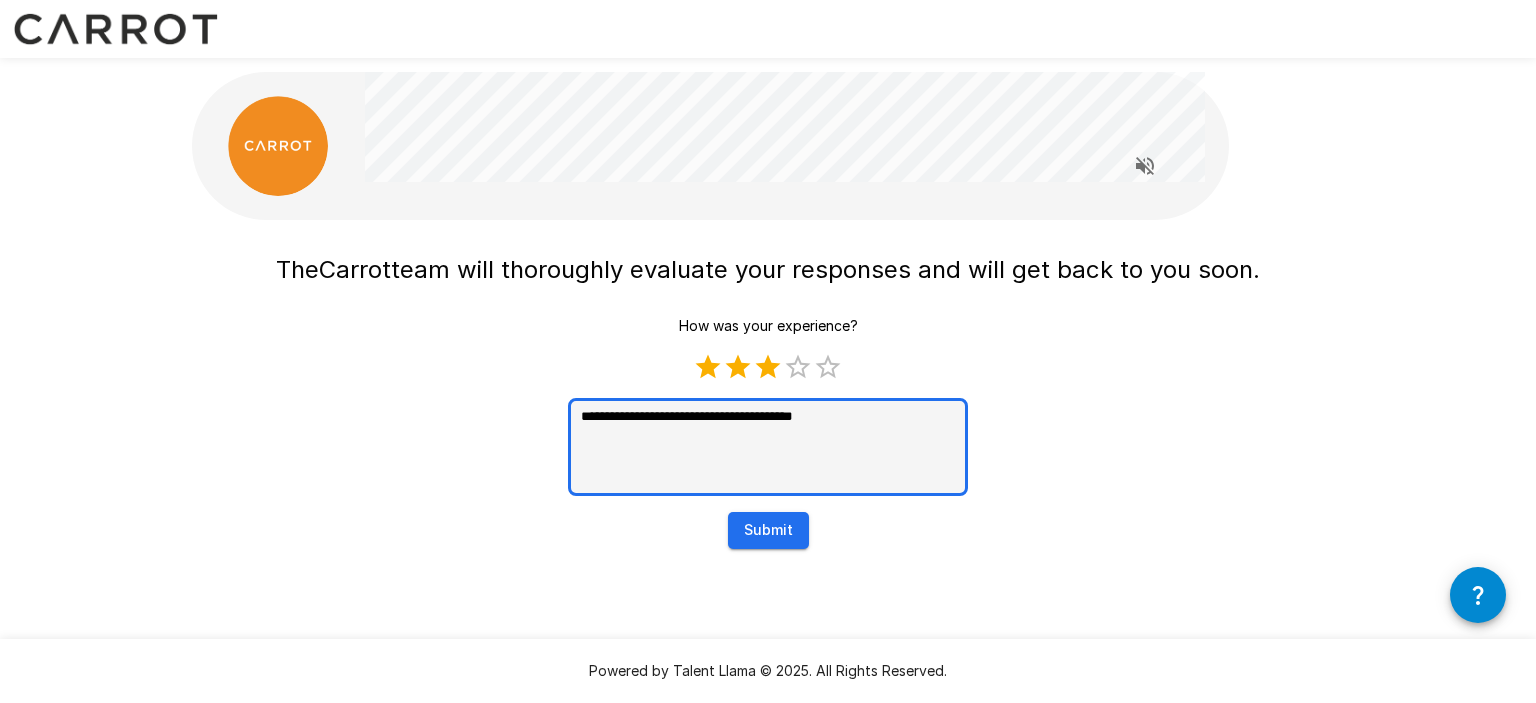 type on "**********" 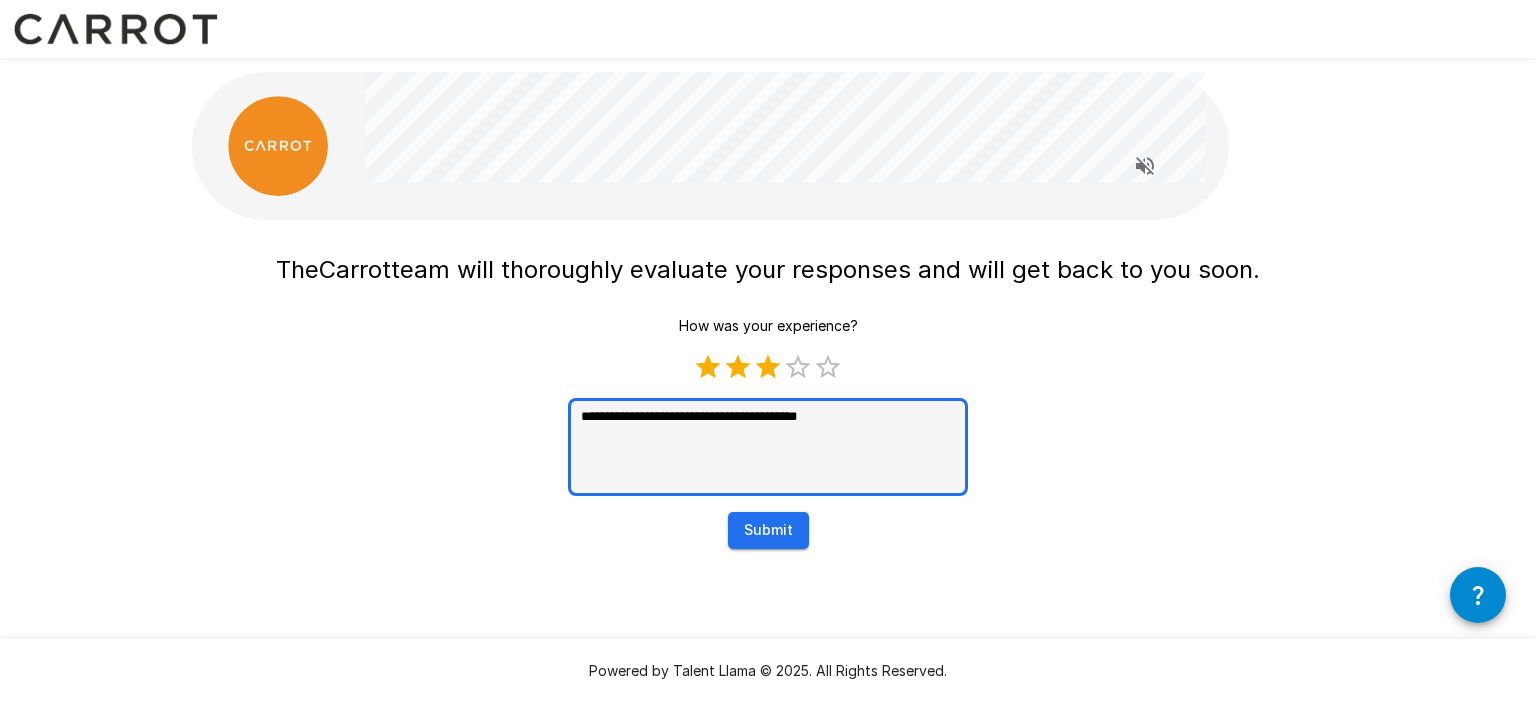 type on "**********" 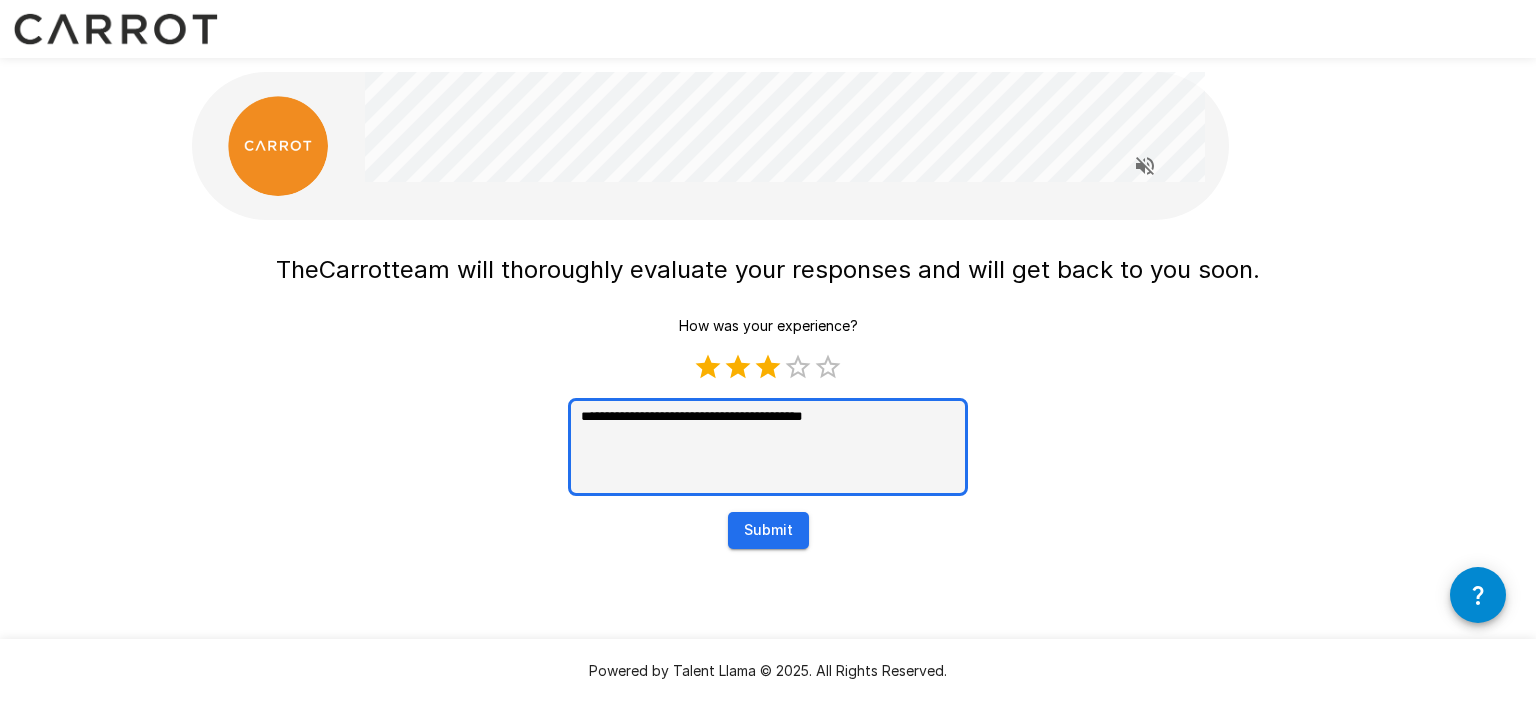 type on "*" 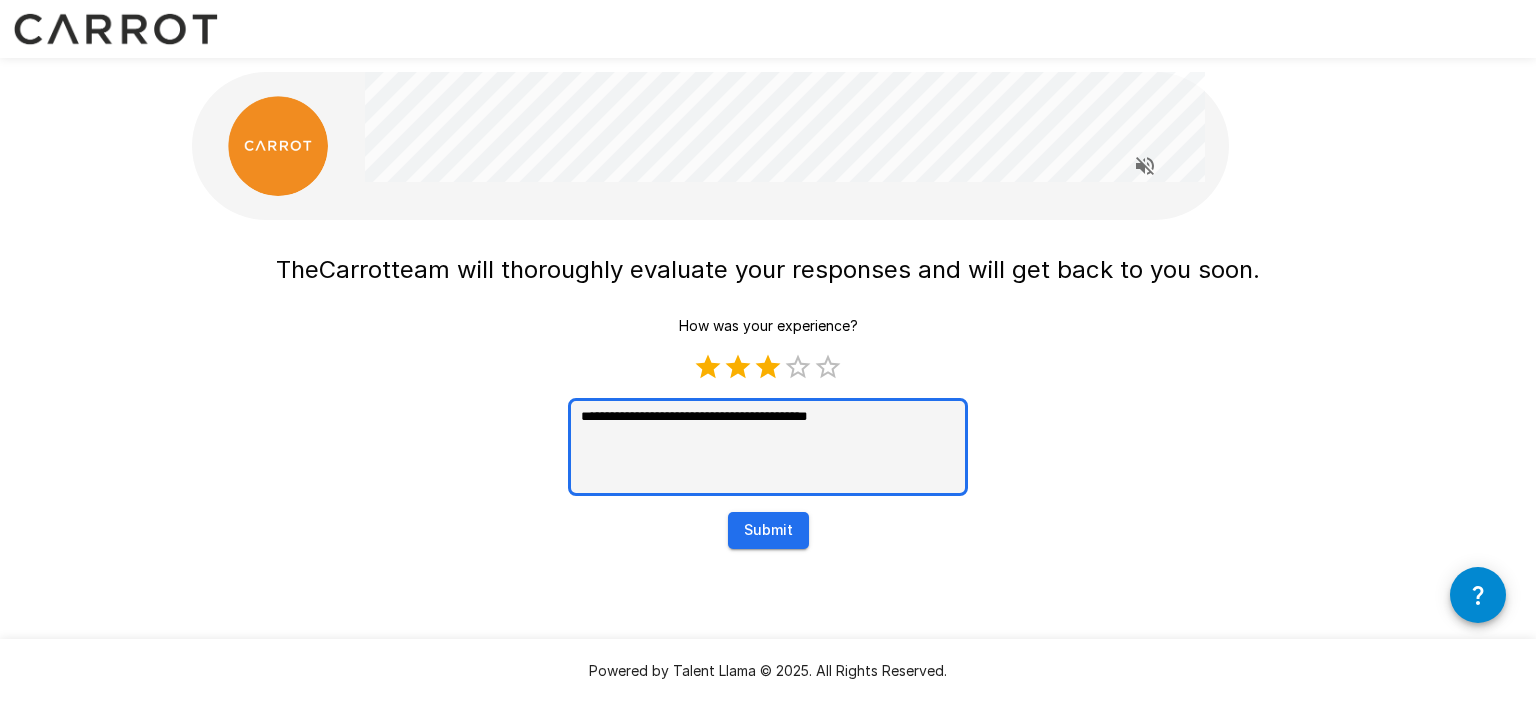type on "*" 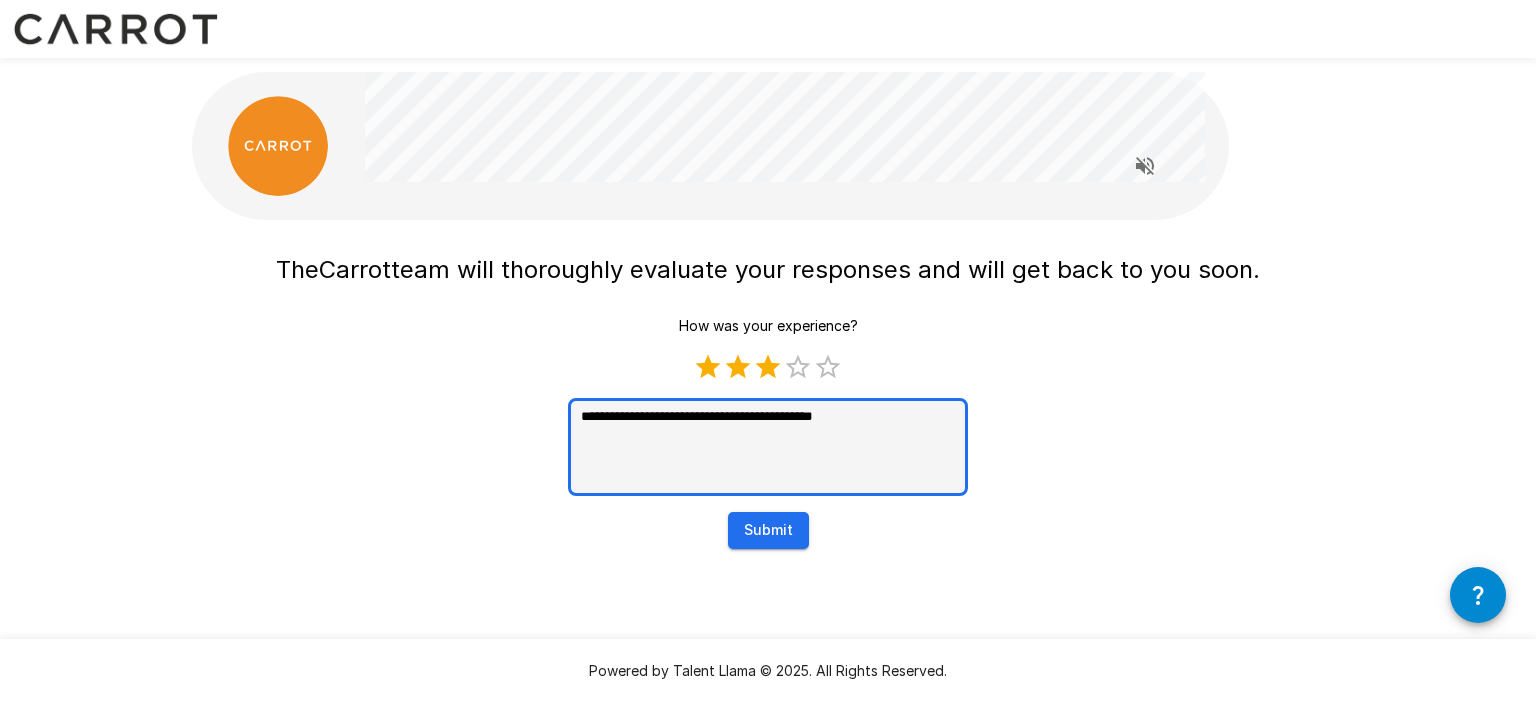 type on "**********" 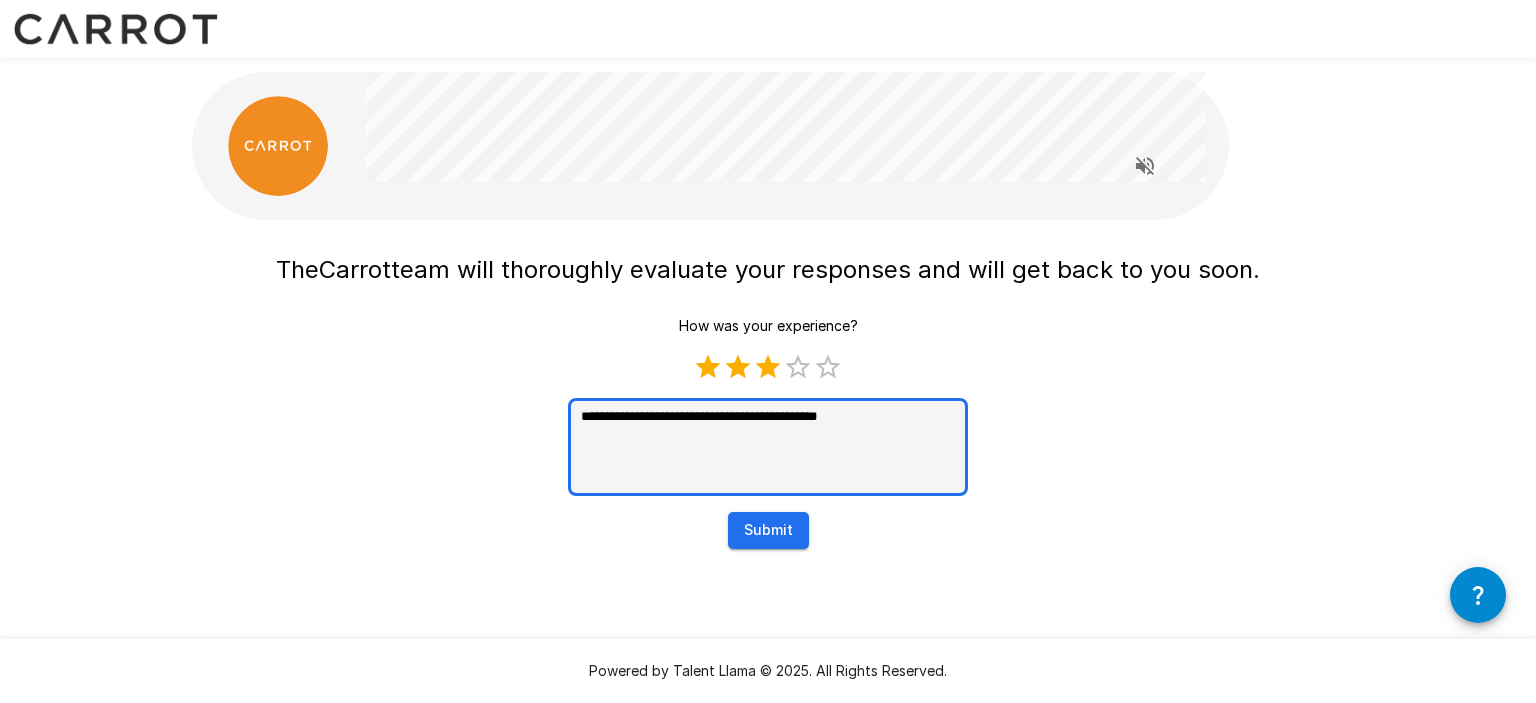 type on "**********" 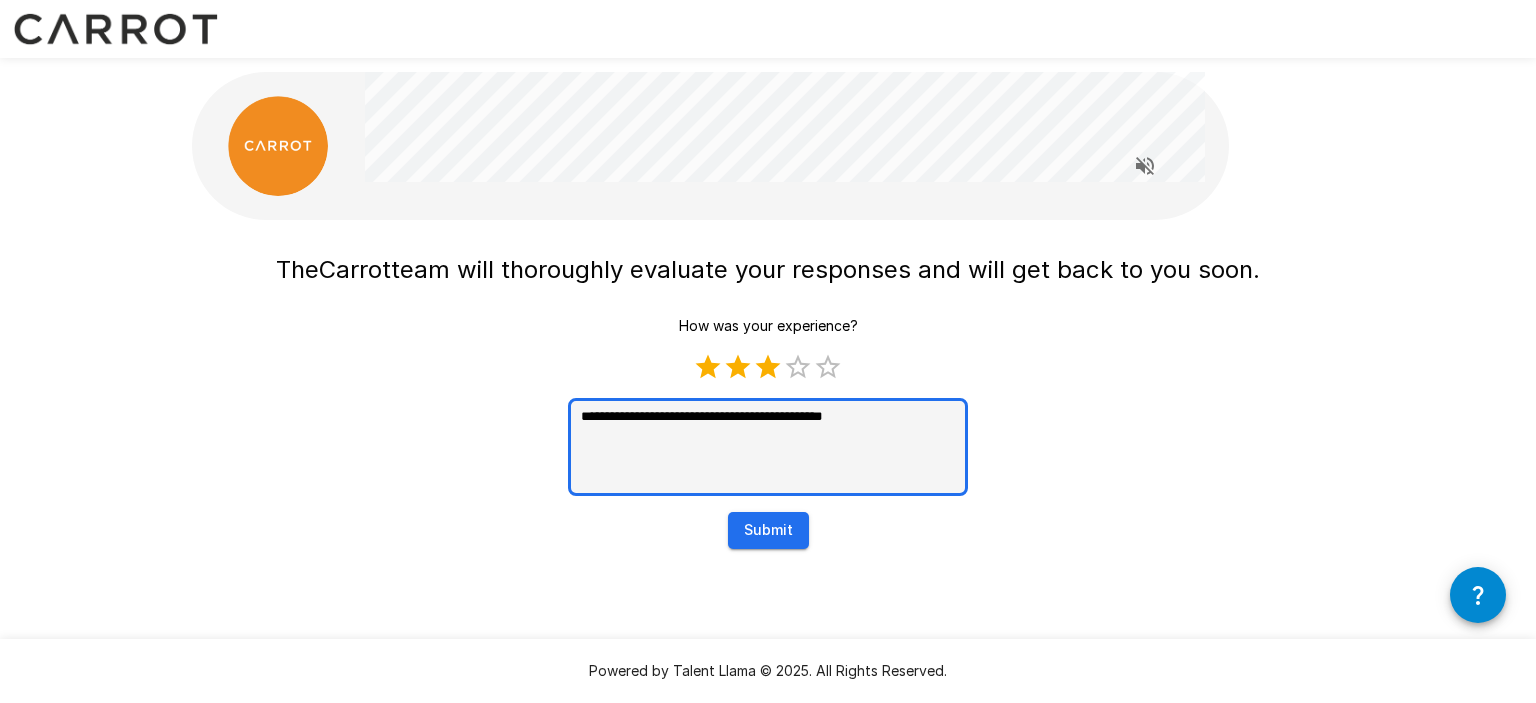 type on "**********" 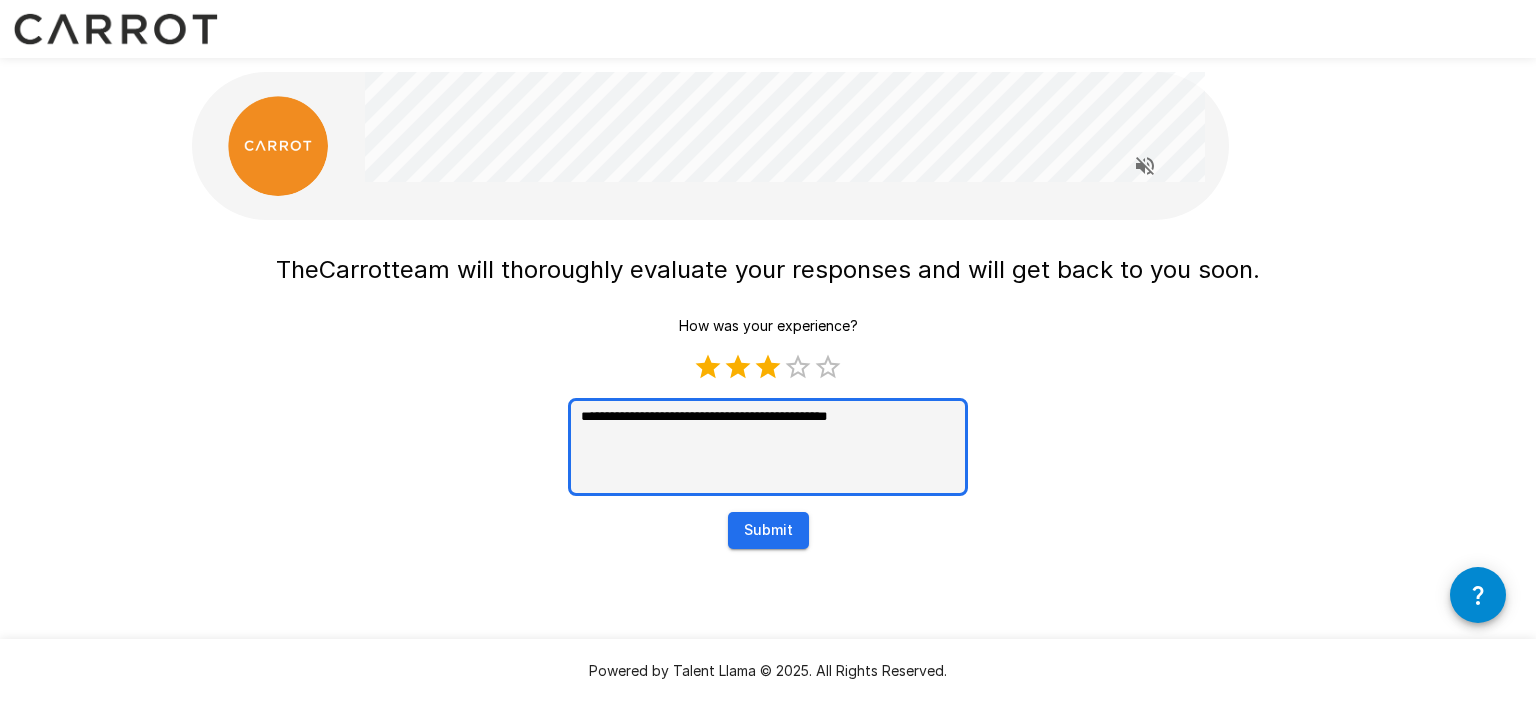 type on "**********" 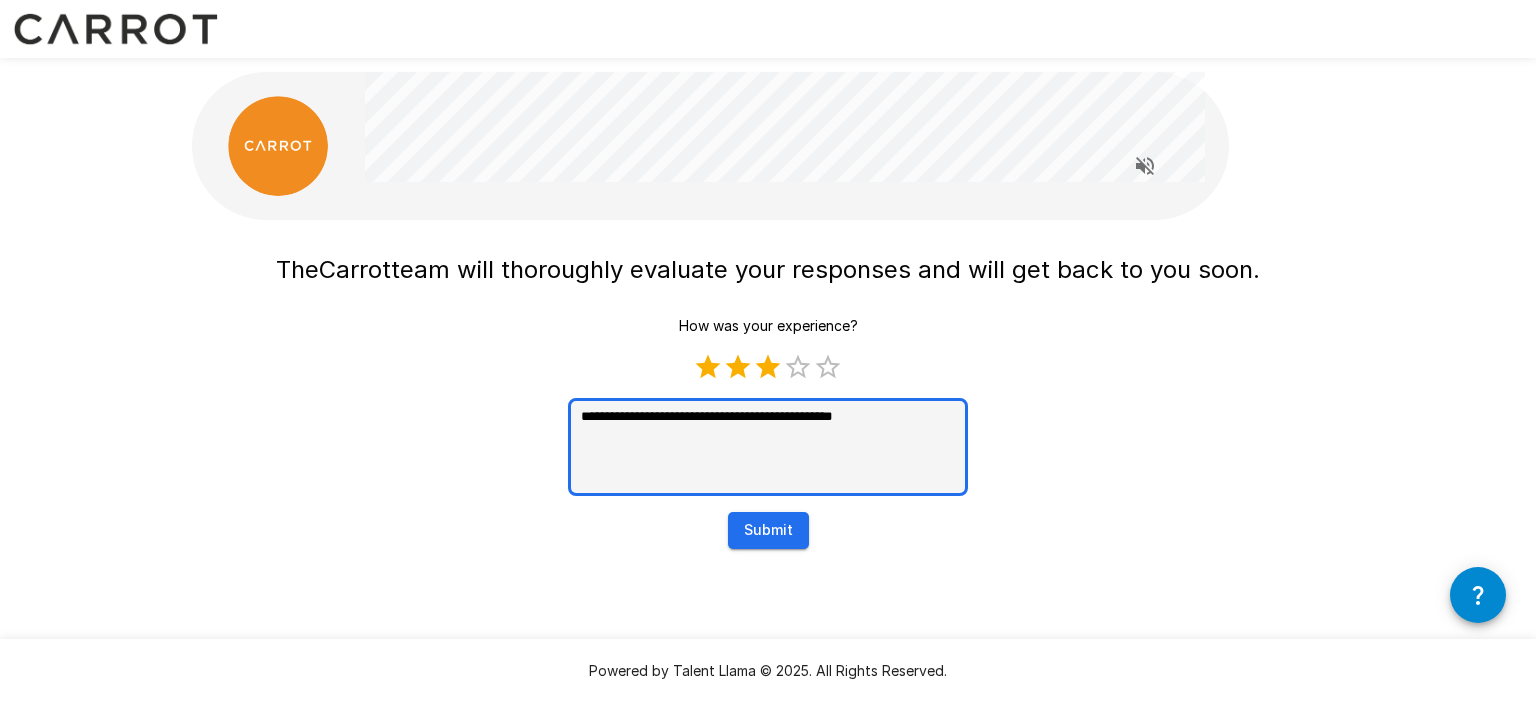 type on "**********" 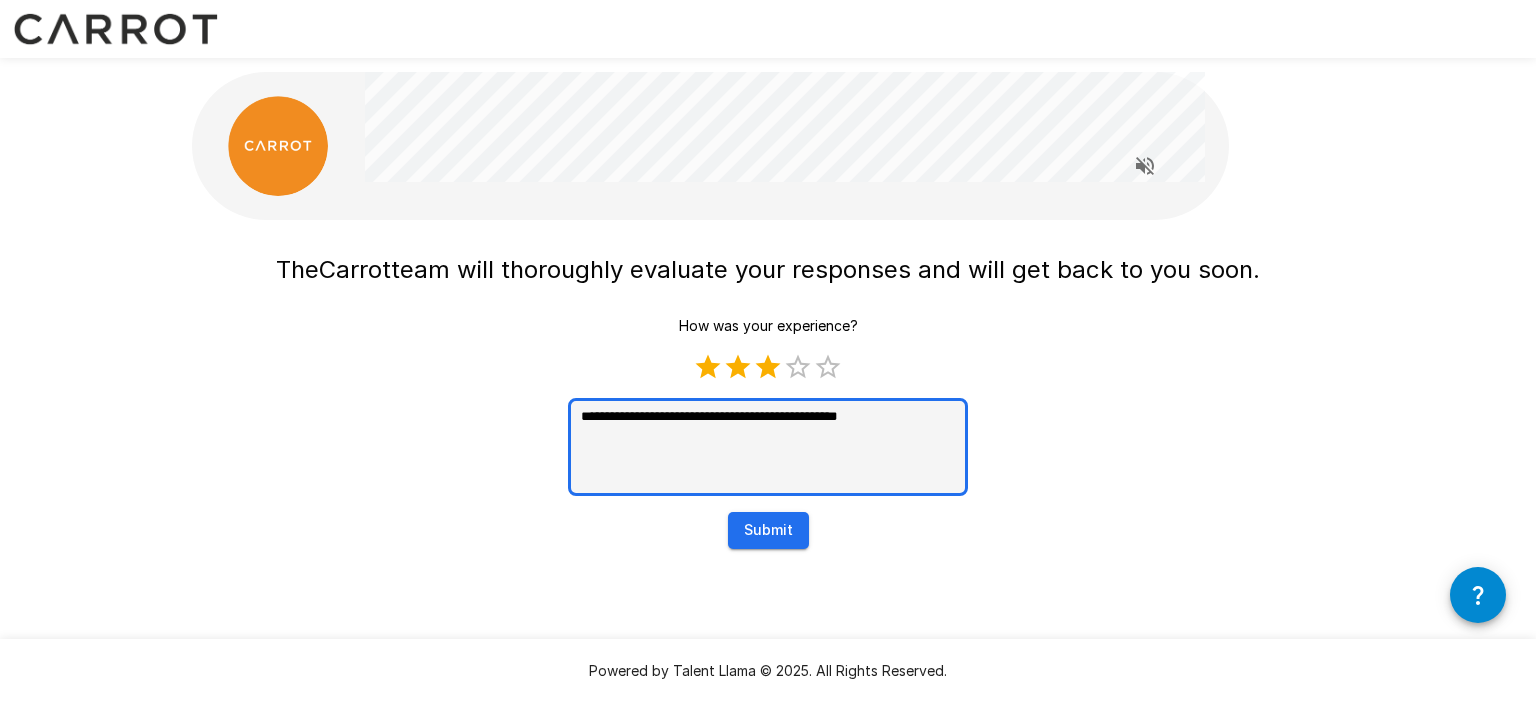 type on "**********" 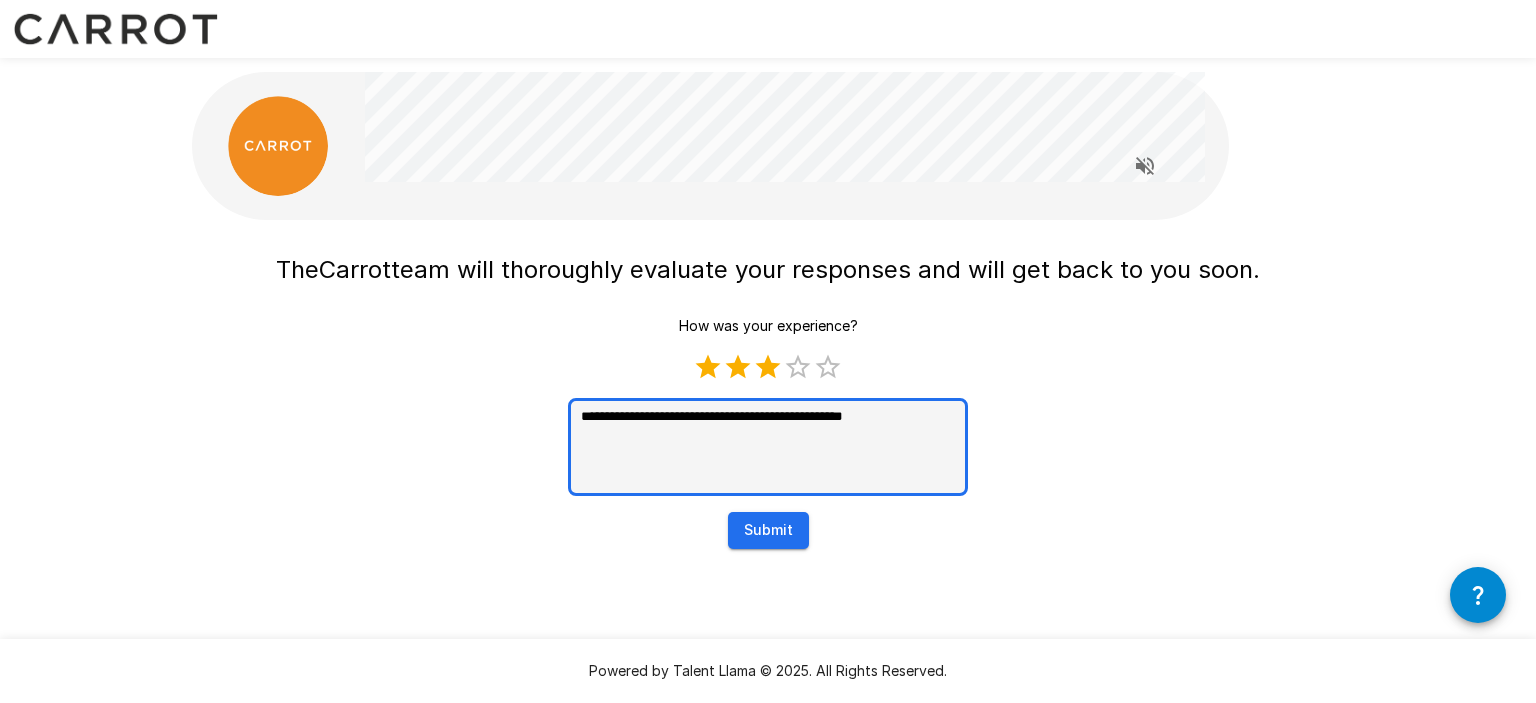 type on "*" 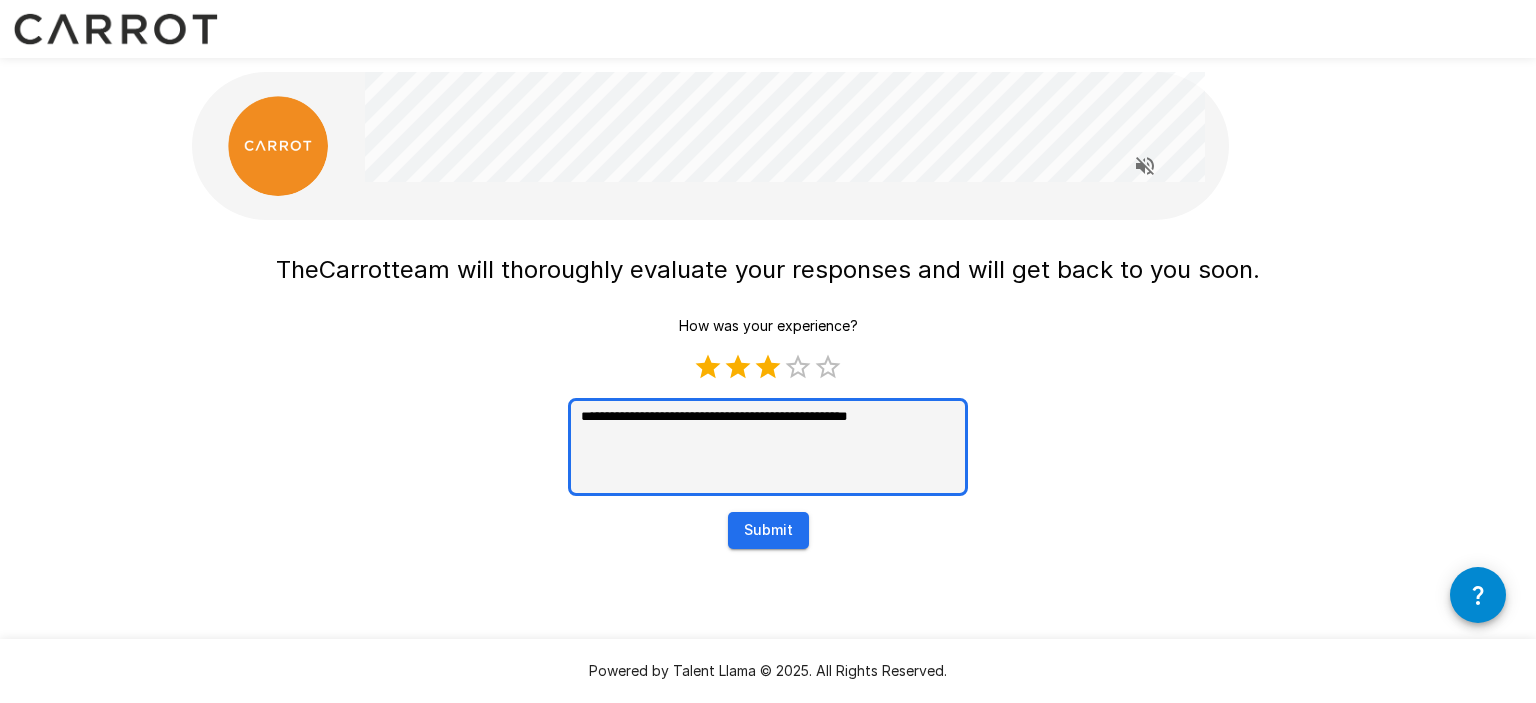 type on "**********" 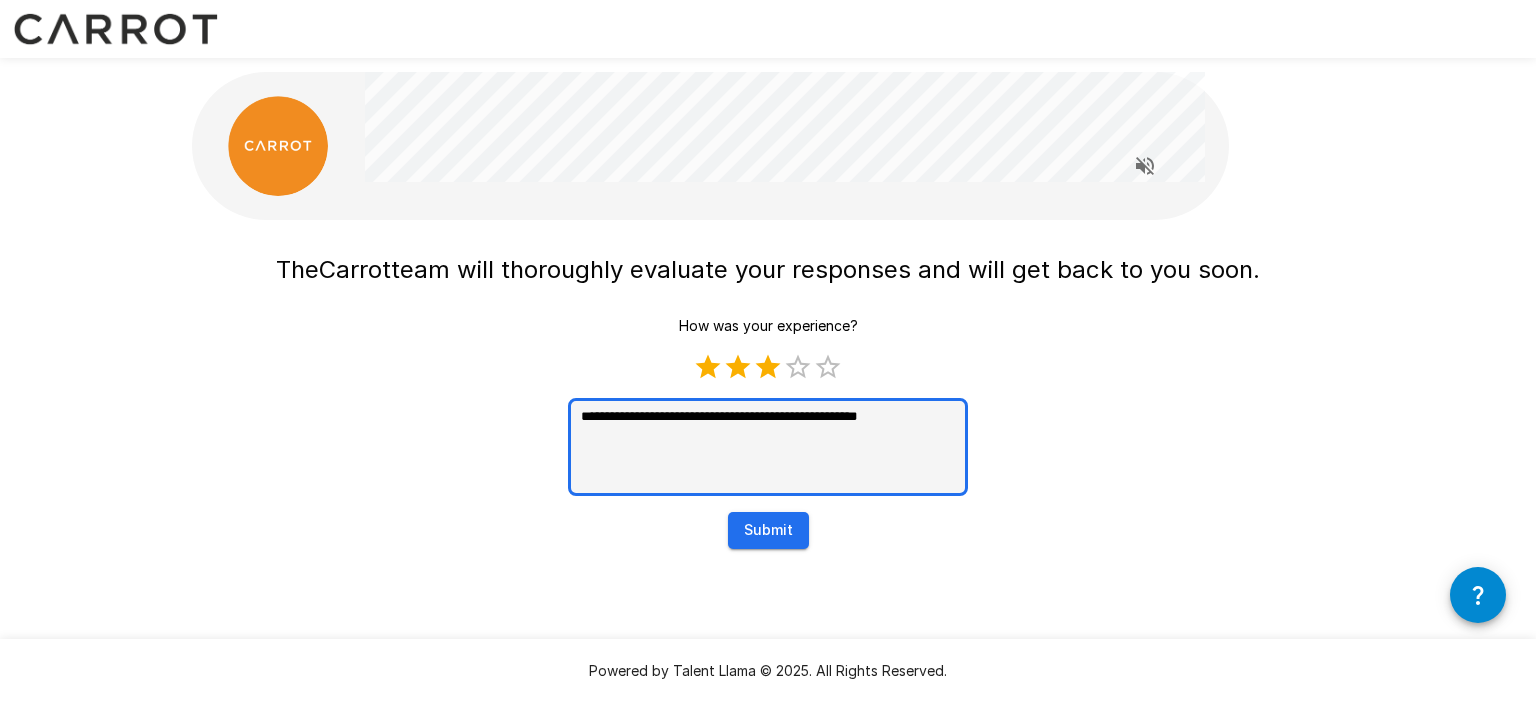 type on "**********" 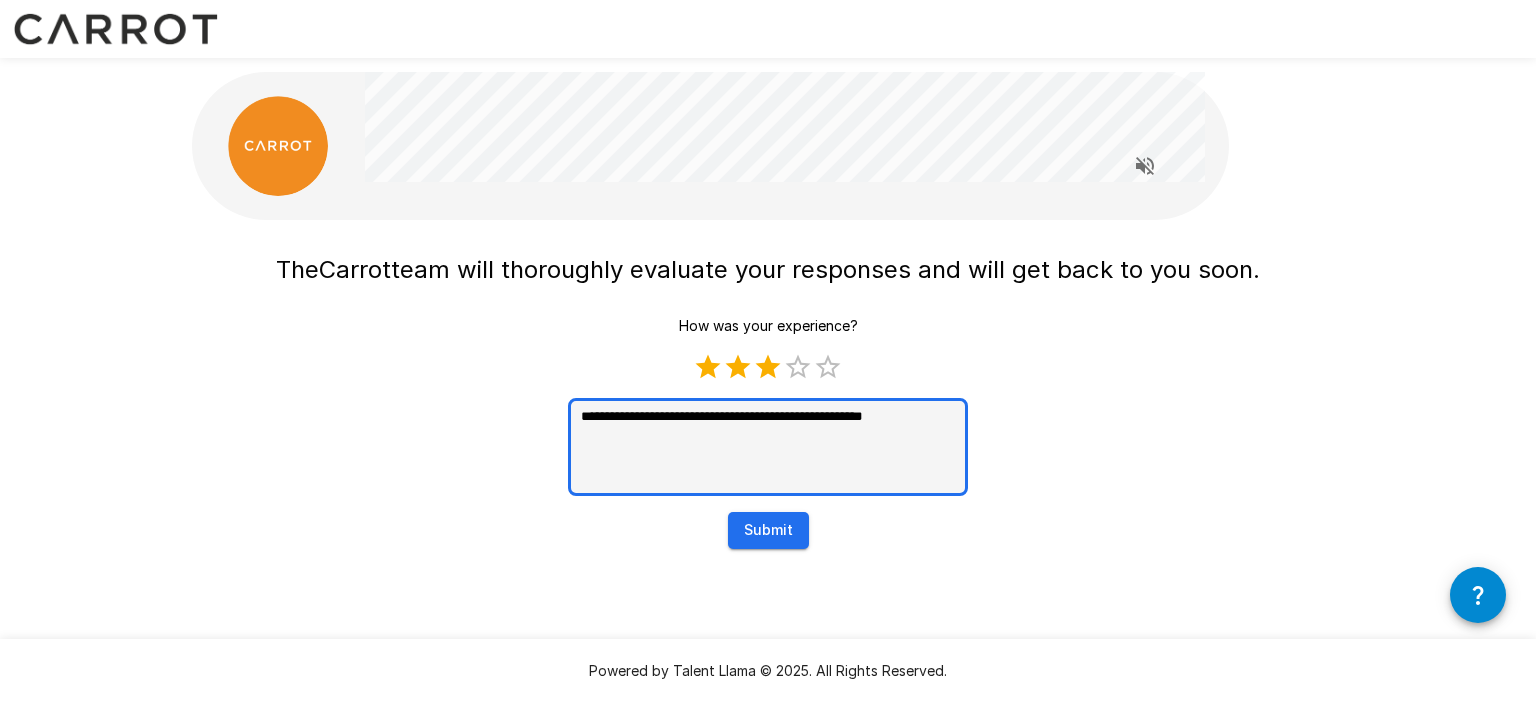 type on "**********" 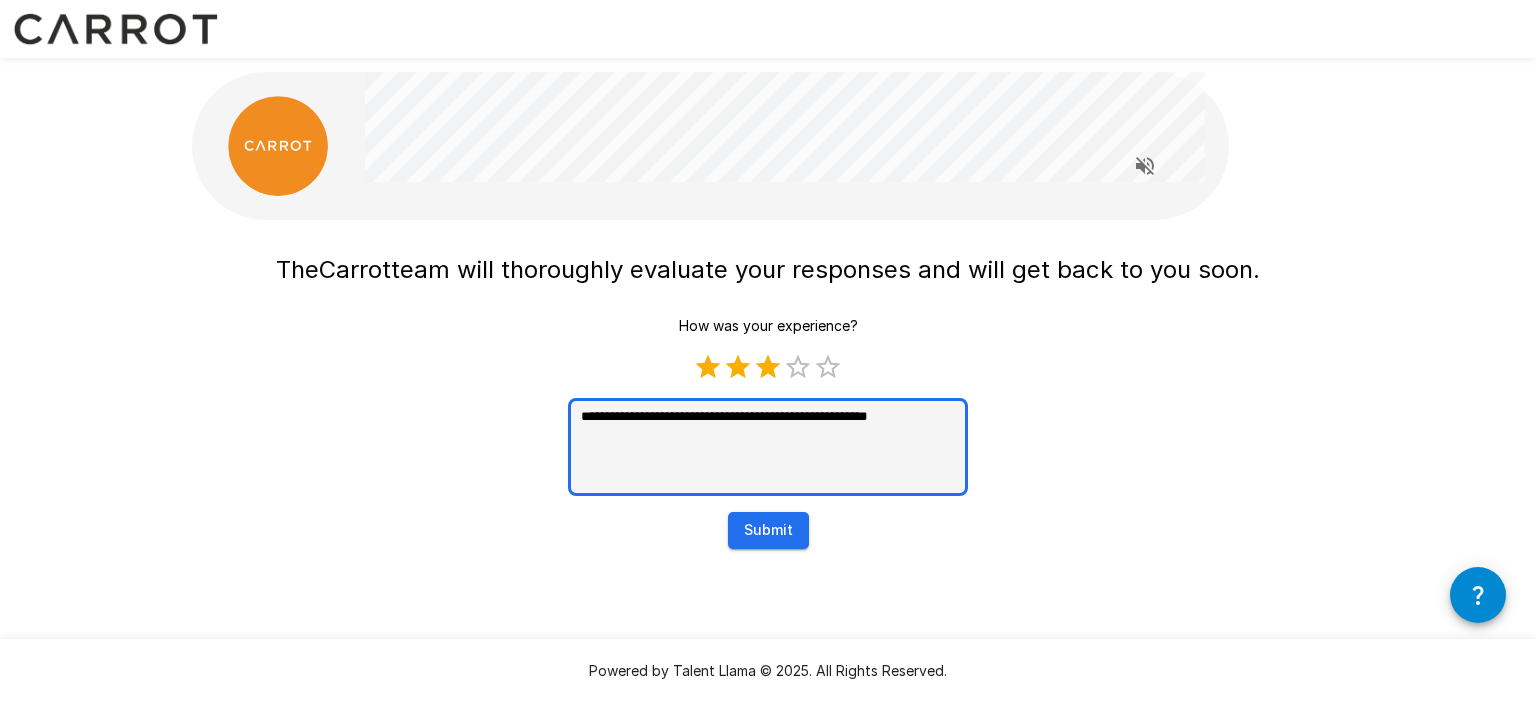 type on "*" 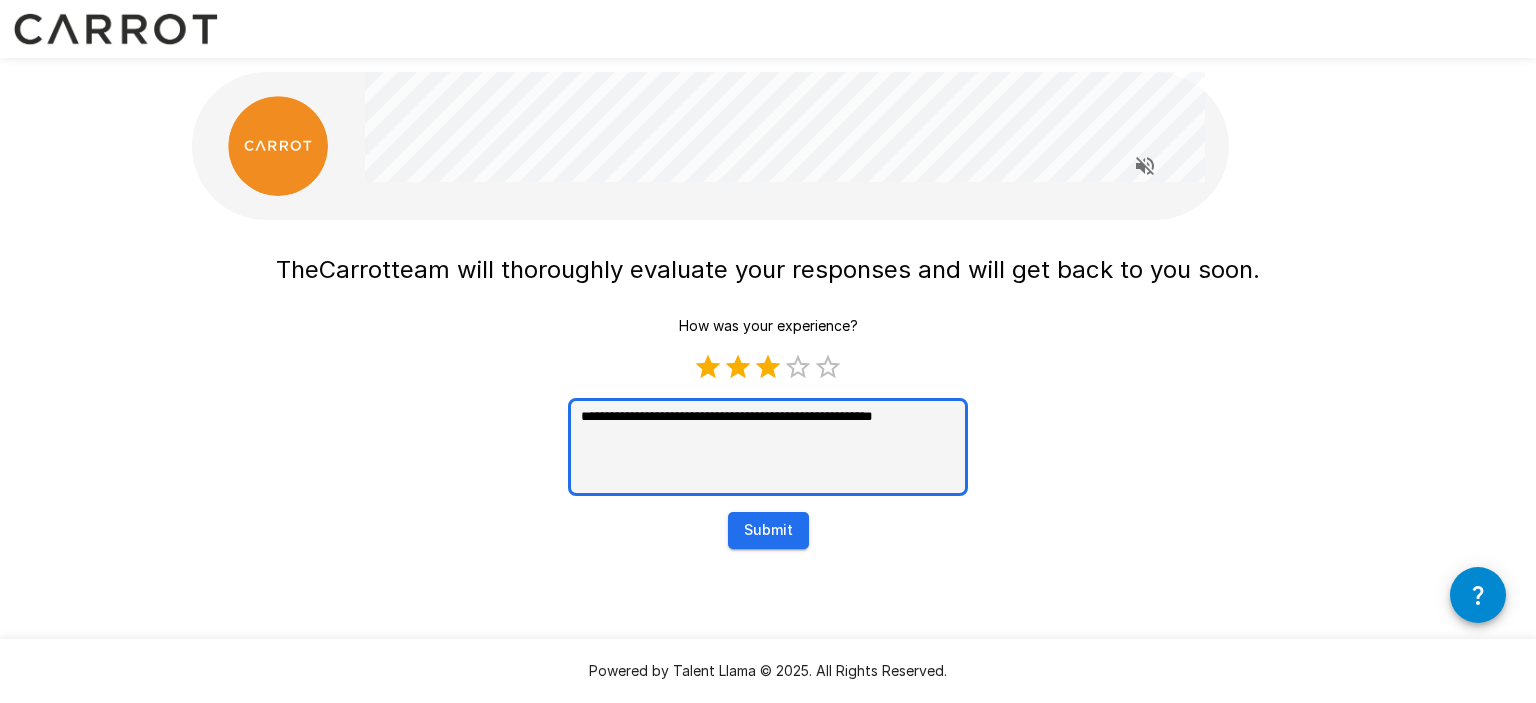type on "**********" 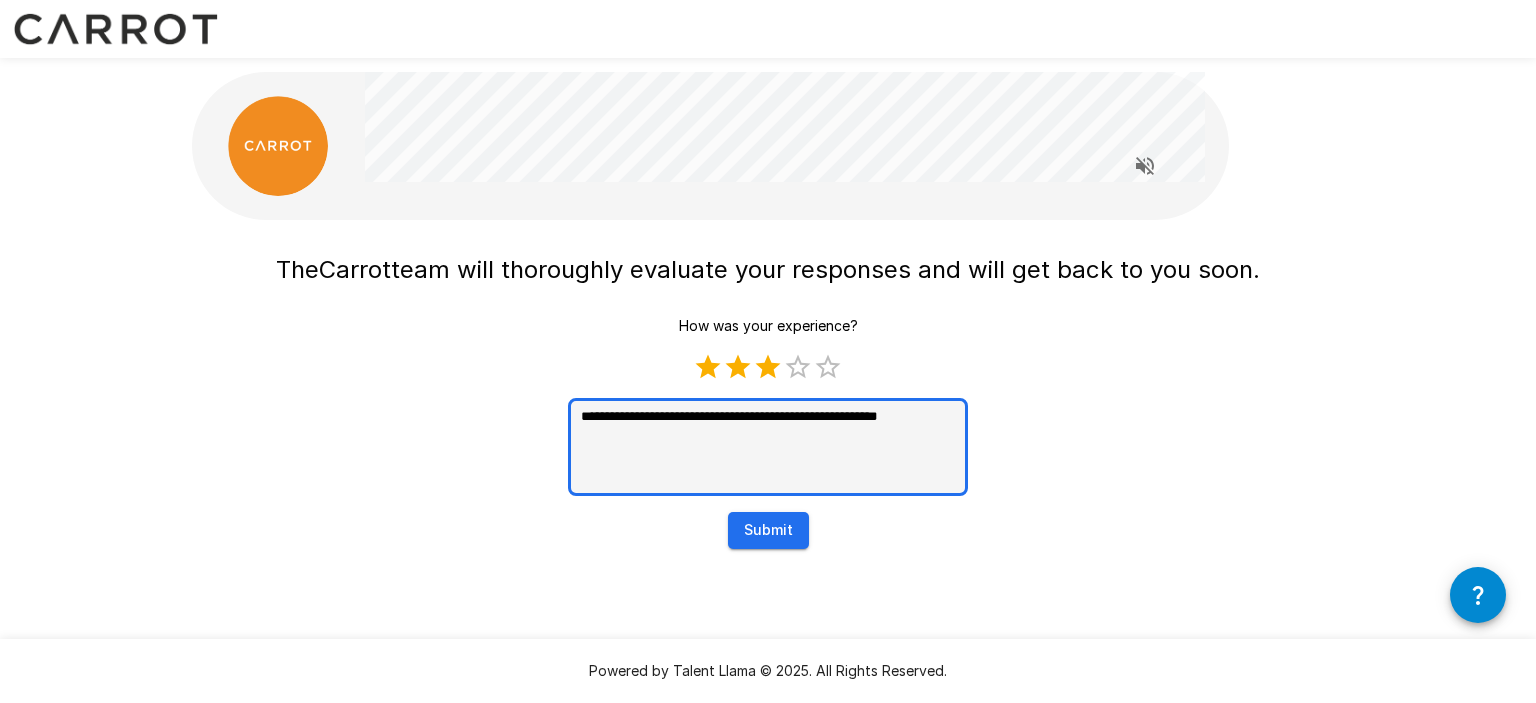 type on "**********" 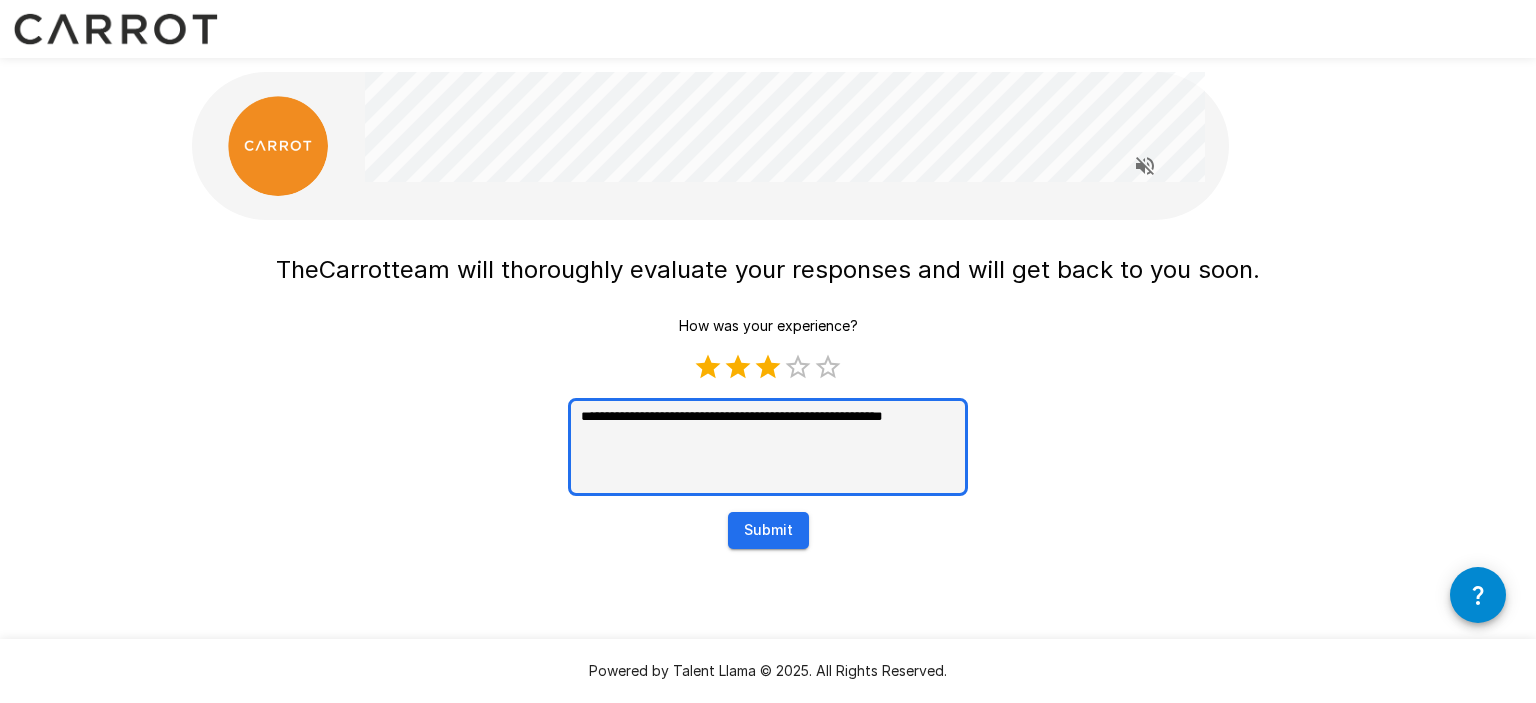 type on "*" 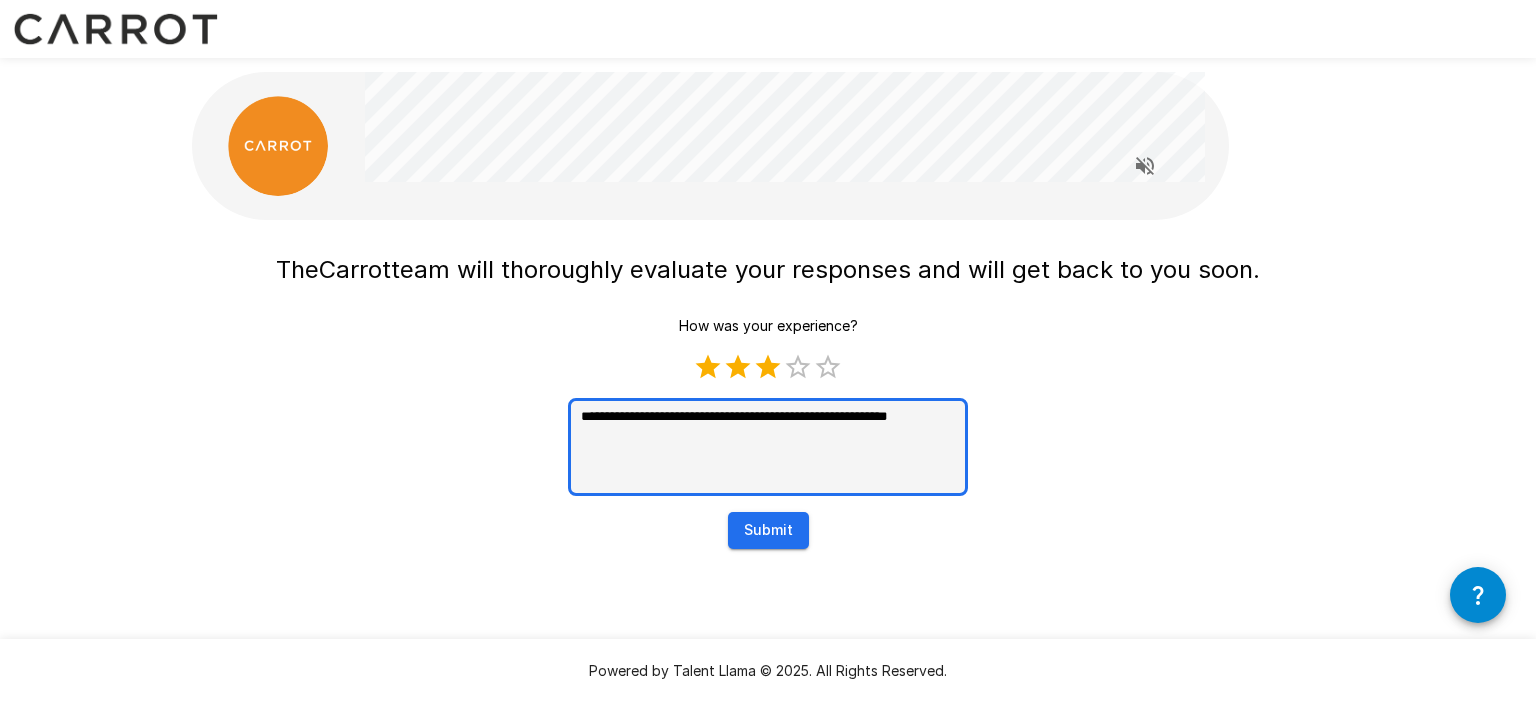 type on "**********" 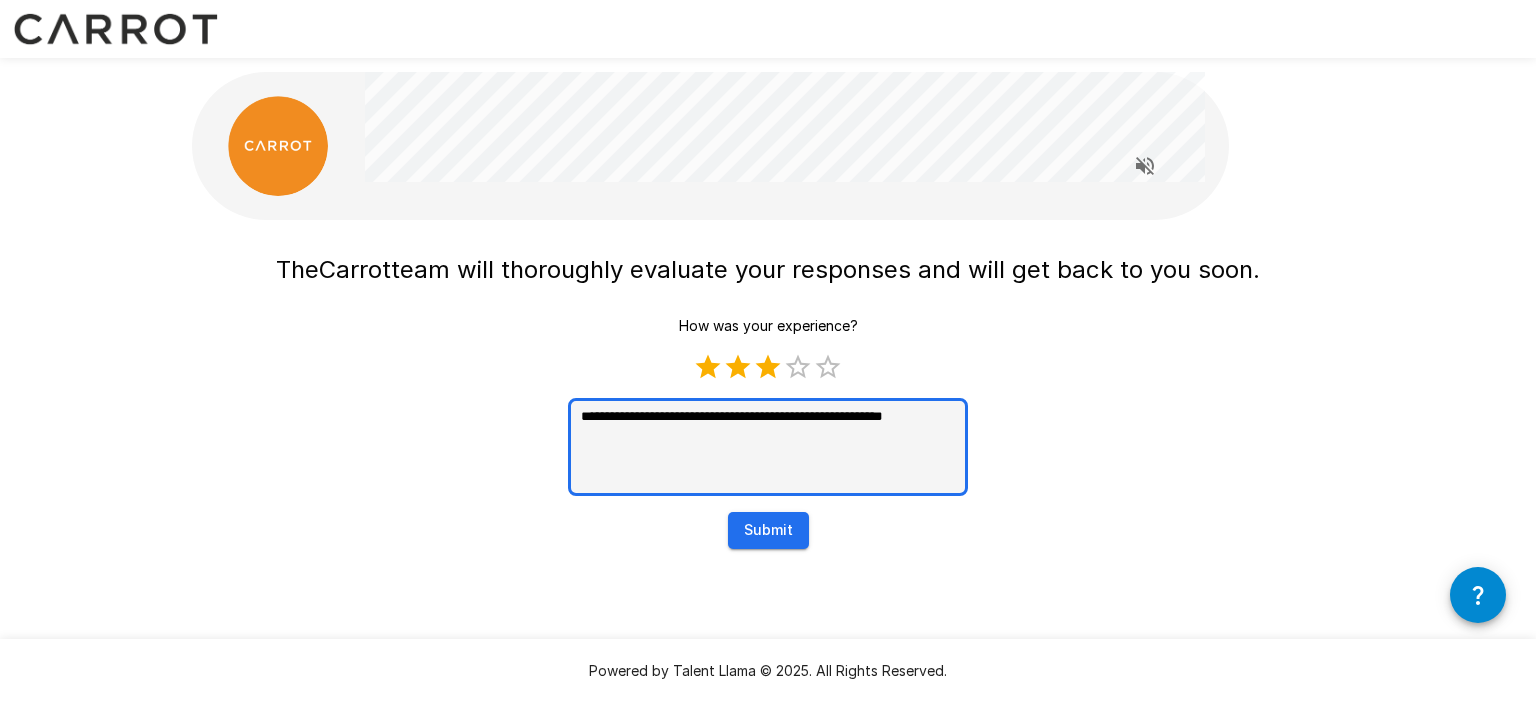 type on "**********" 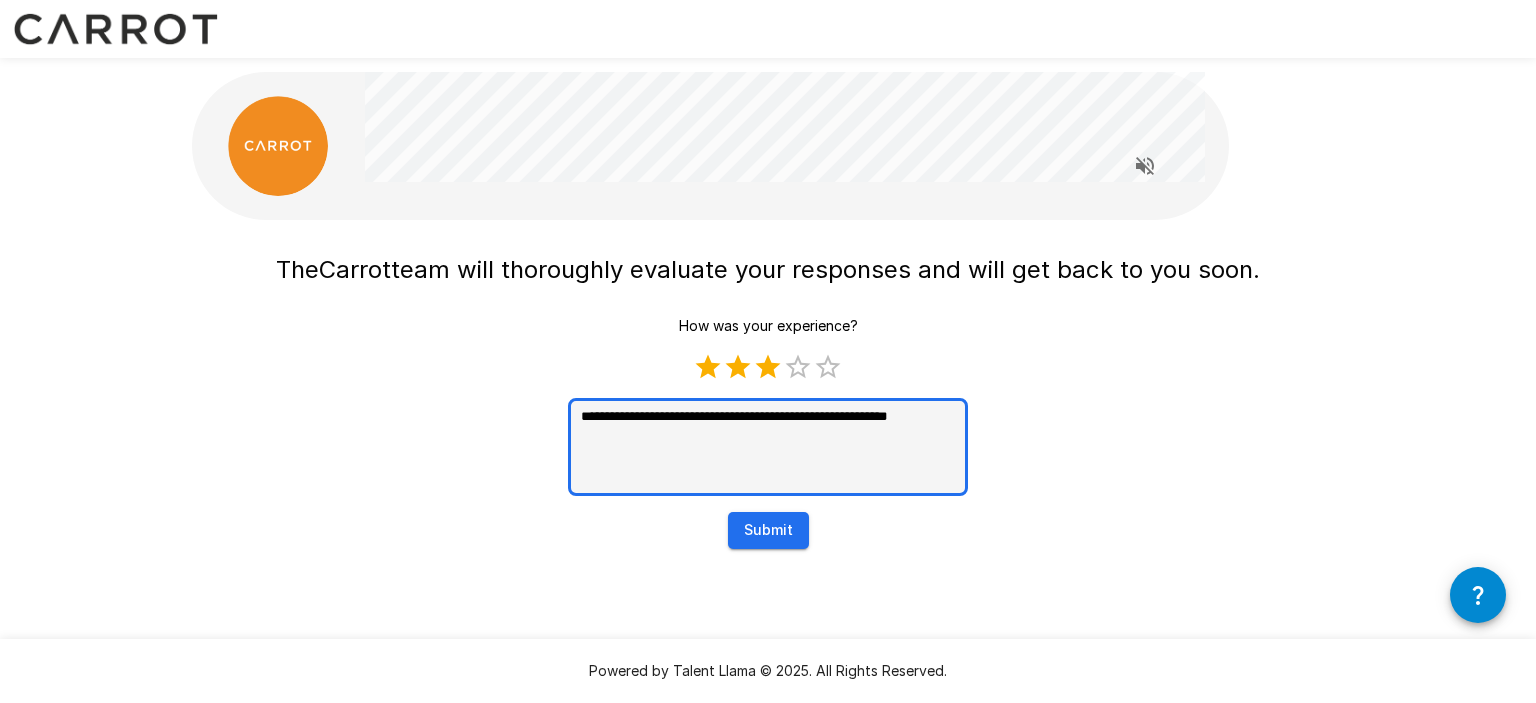 type on "**********" 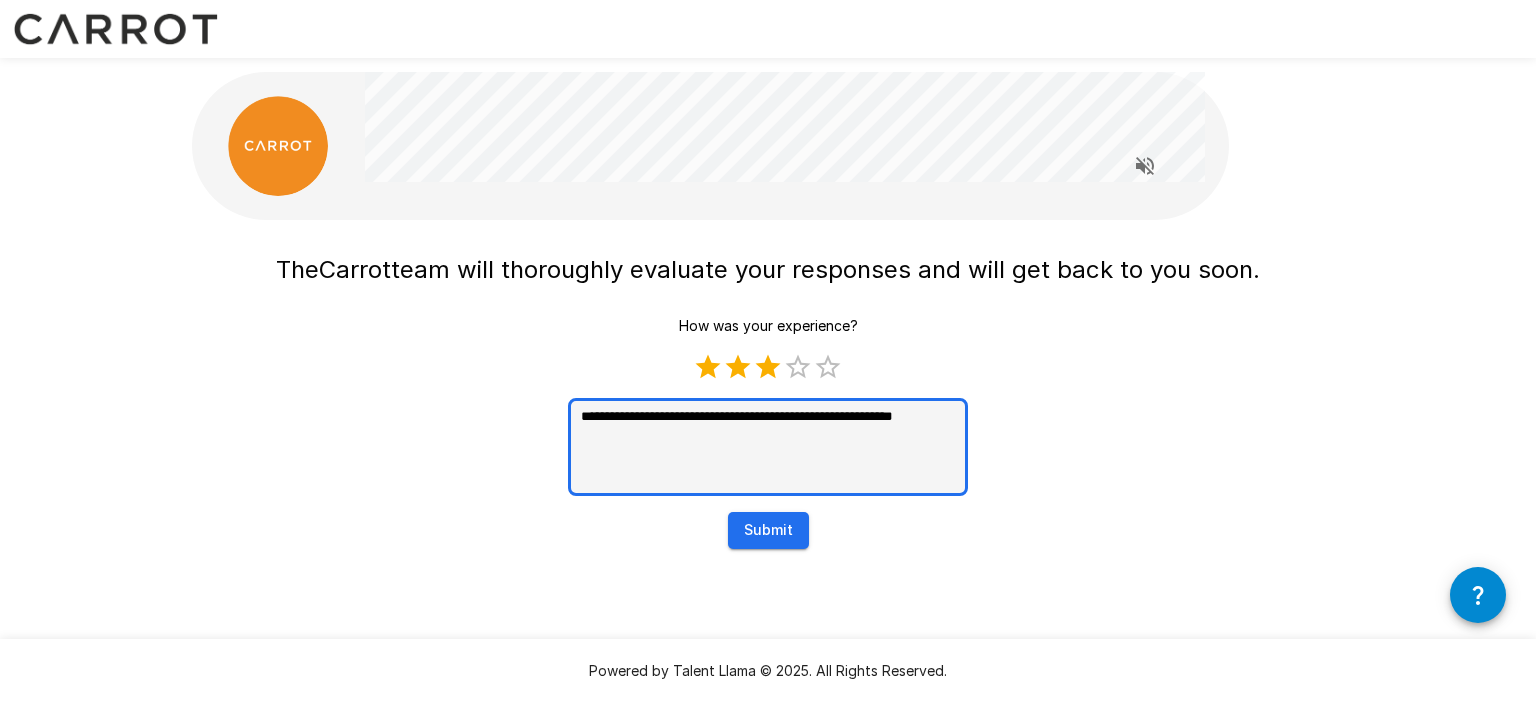 type on "**********" 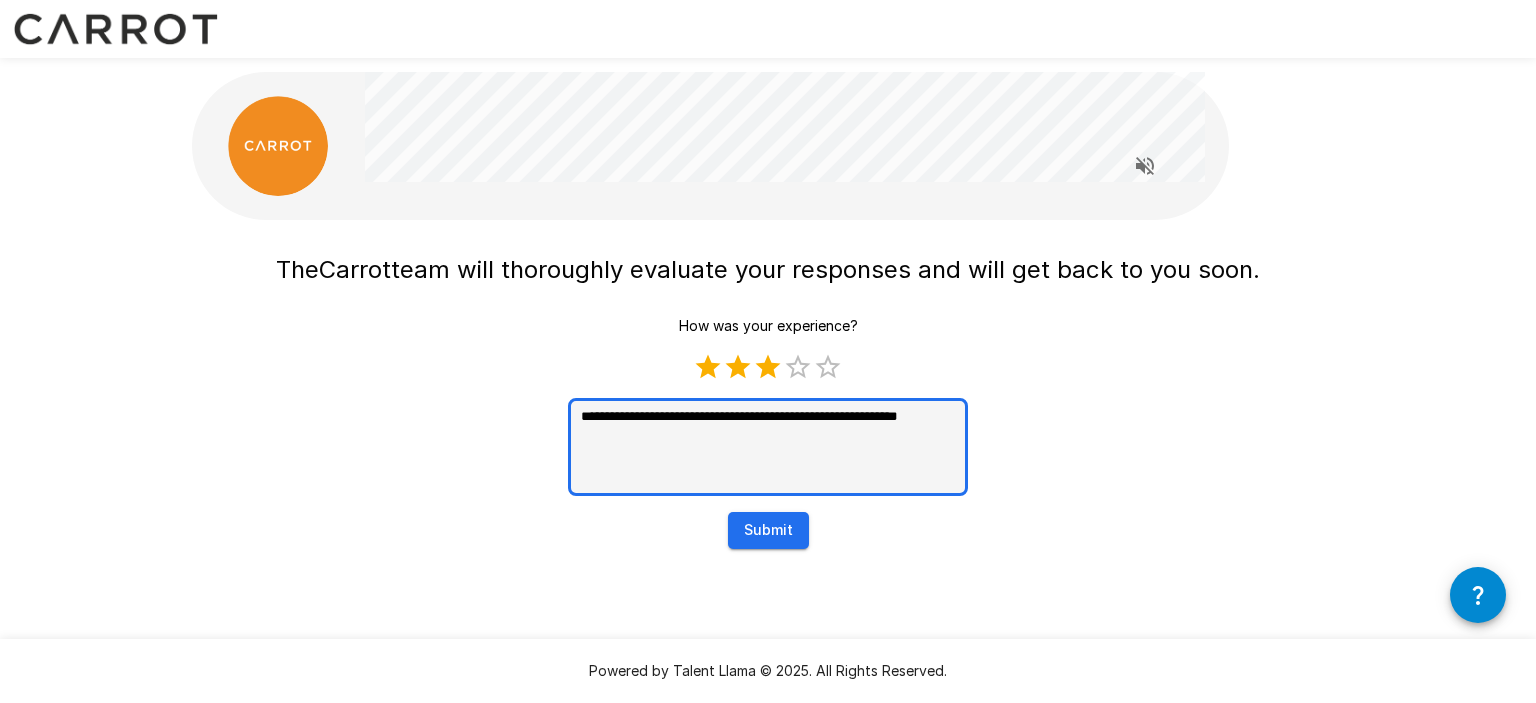 type on "**********" 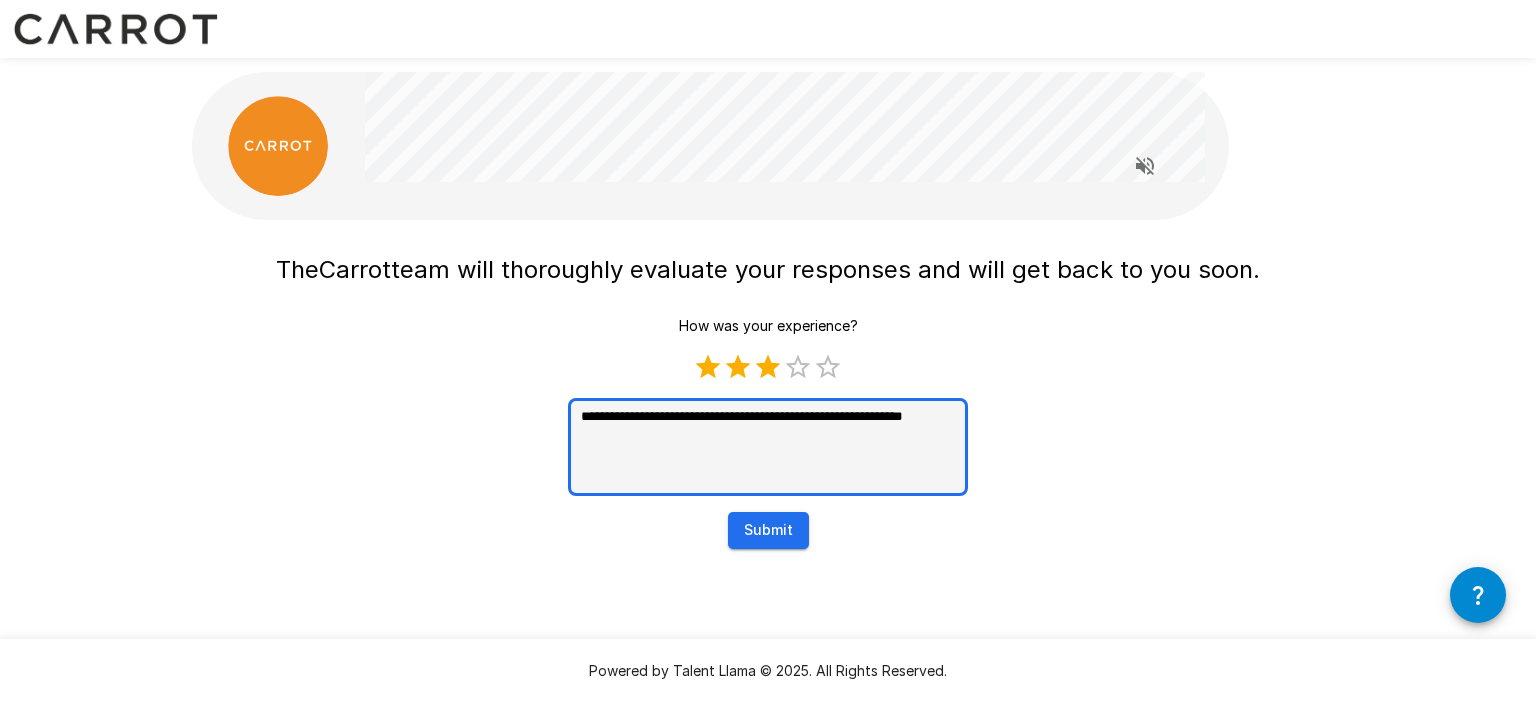 type on "**********" 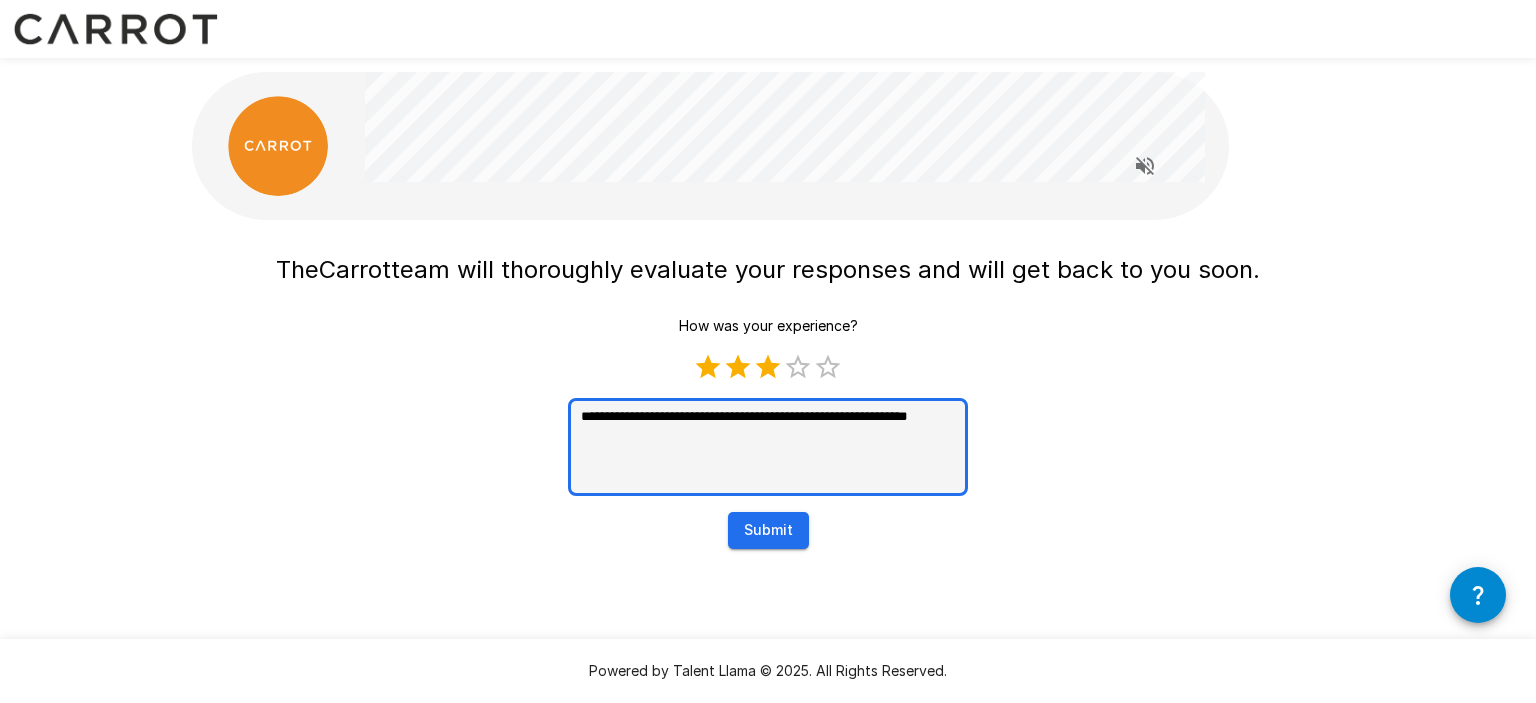 type on "**********" 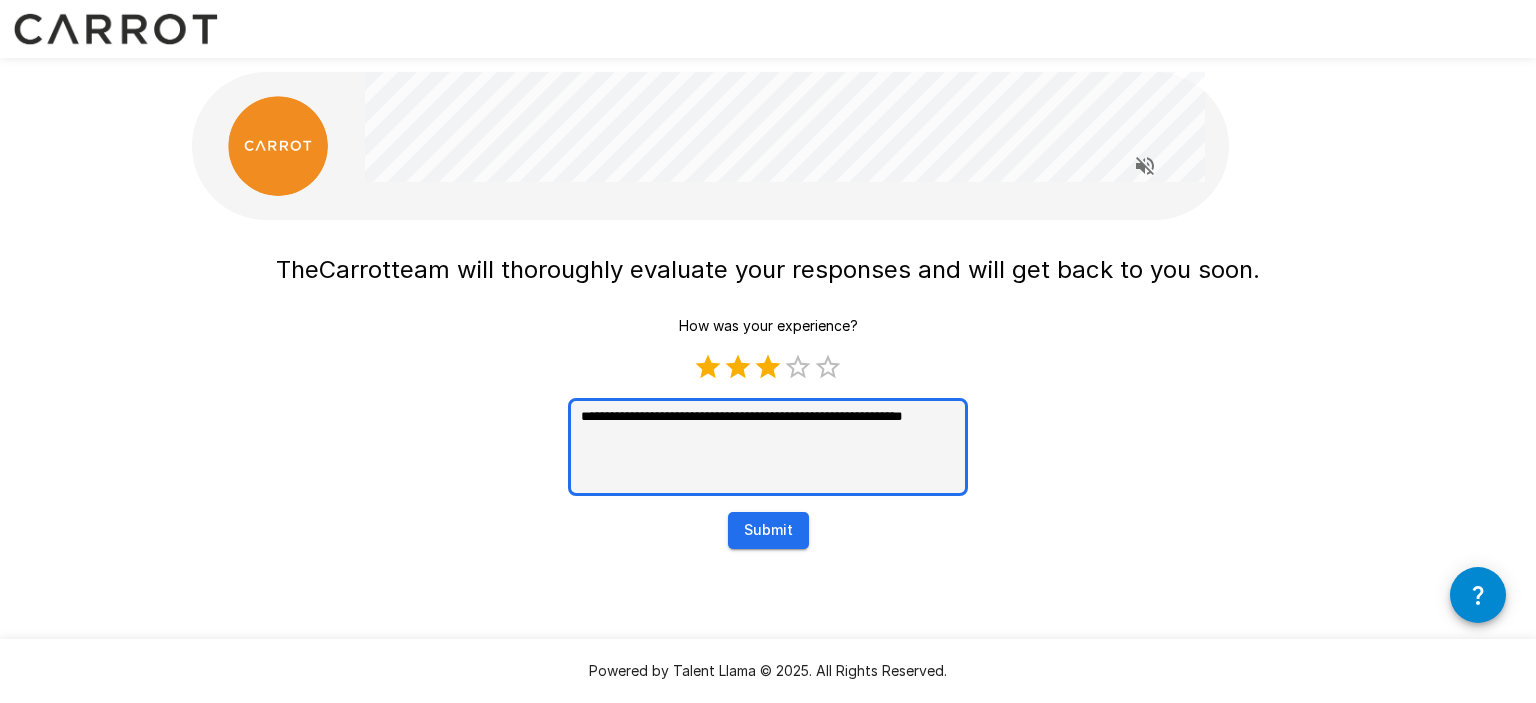 type on "**********" 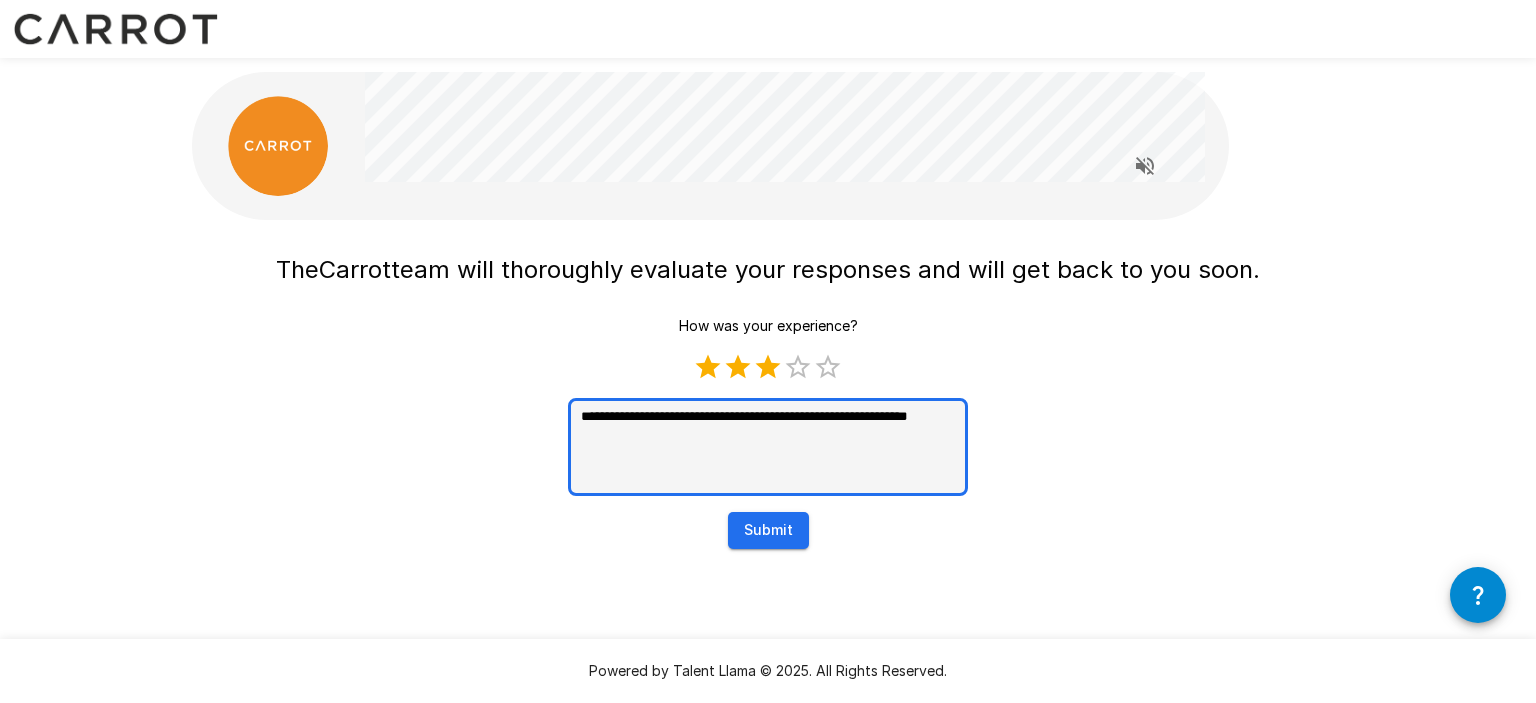 type on "**********" 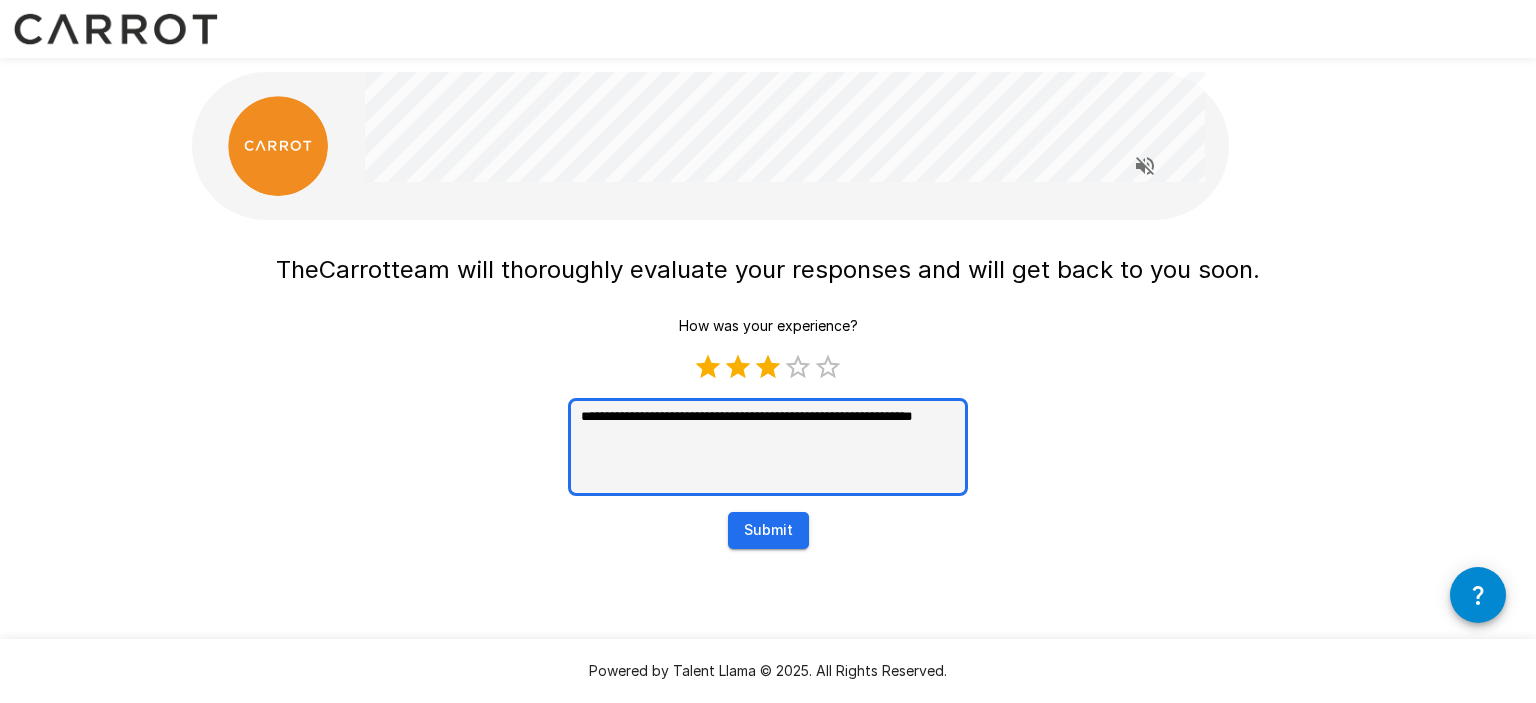 type on "**********" 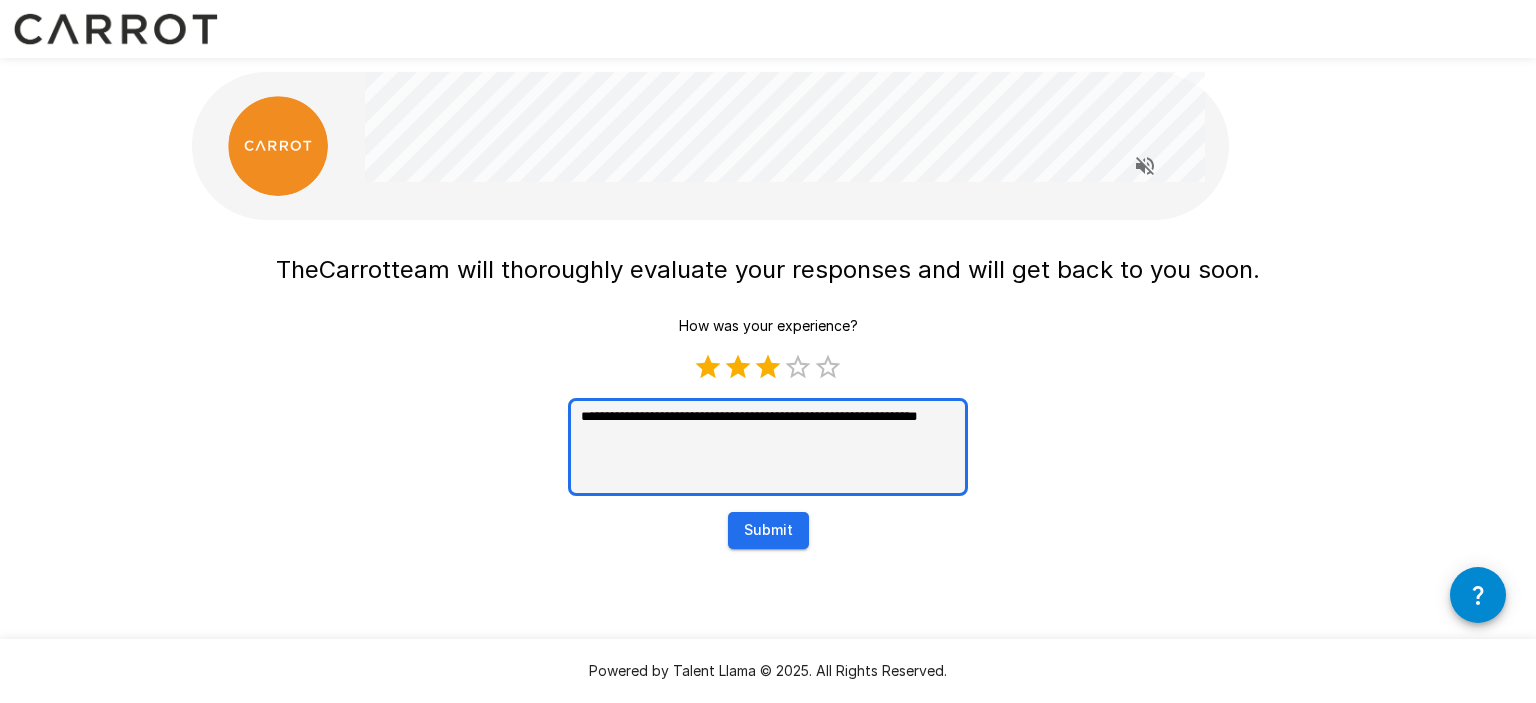 type on "**********" 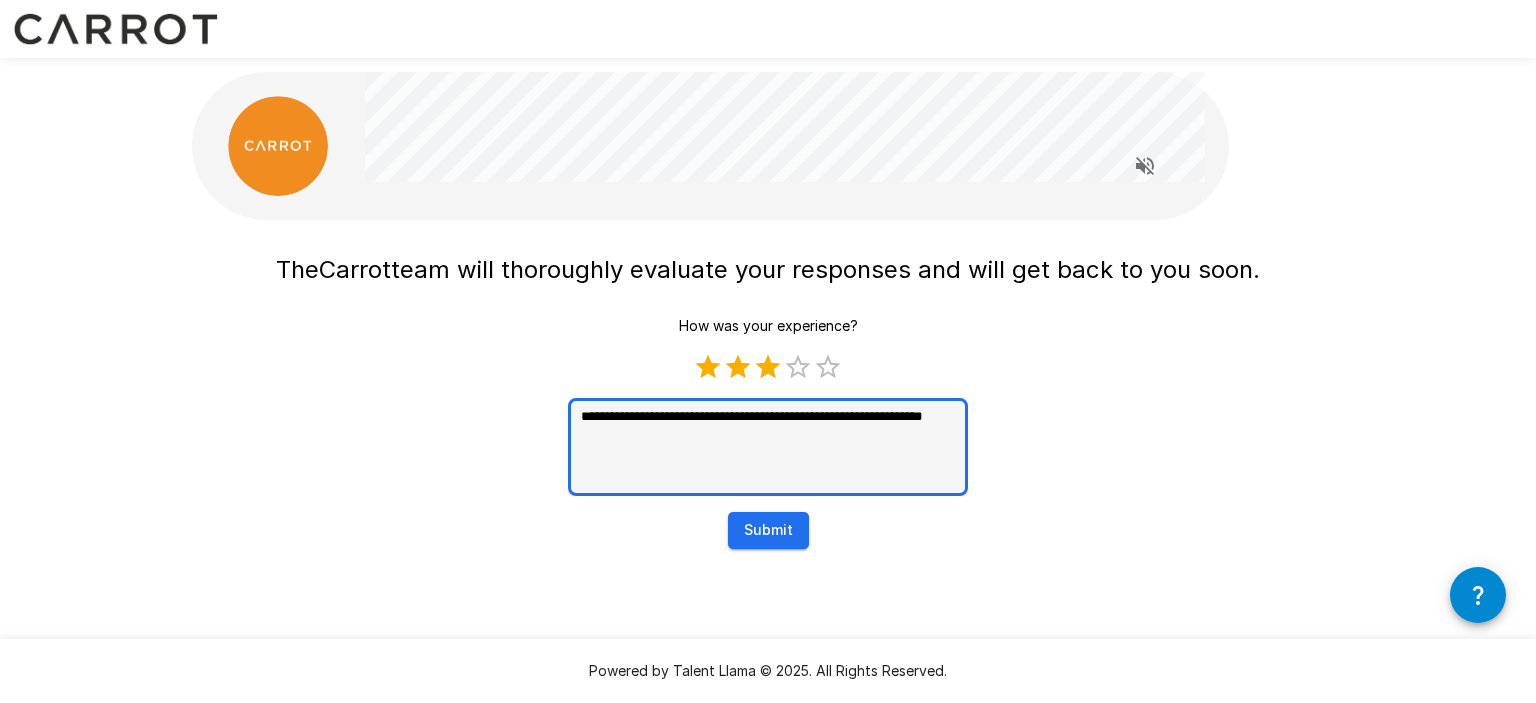 type on "*" 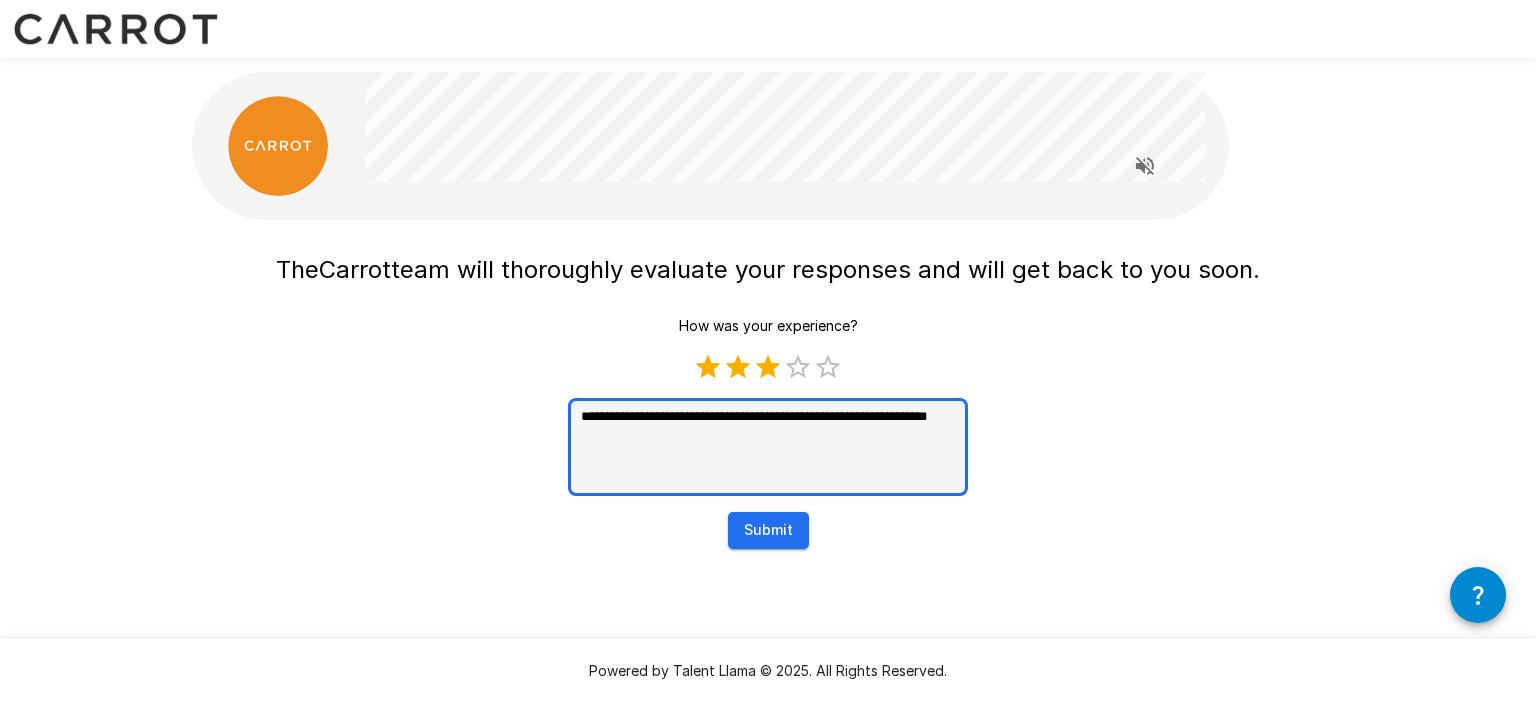 type on "**********" 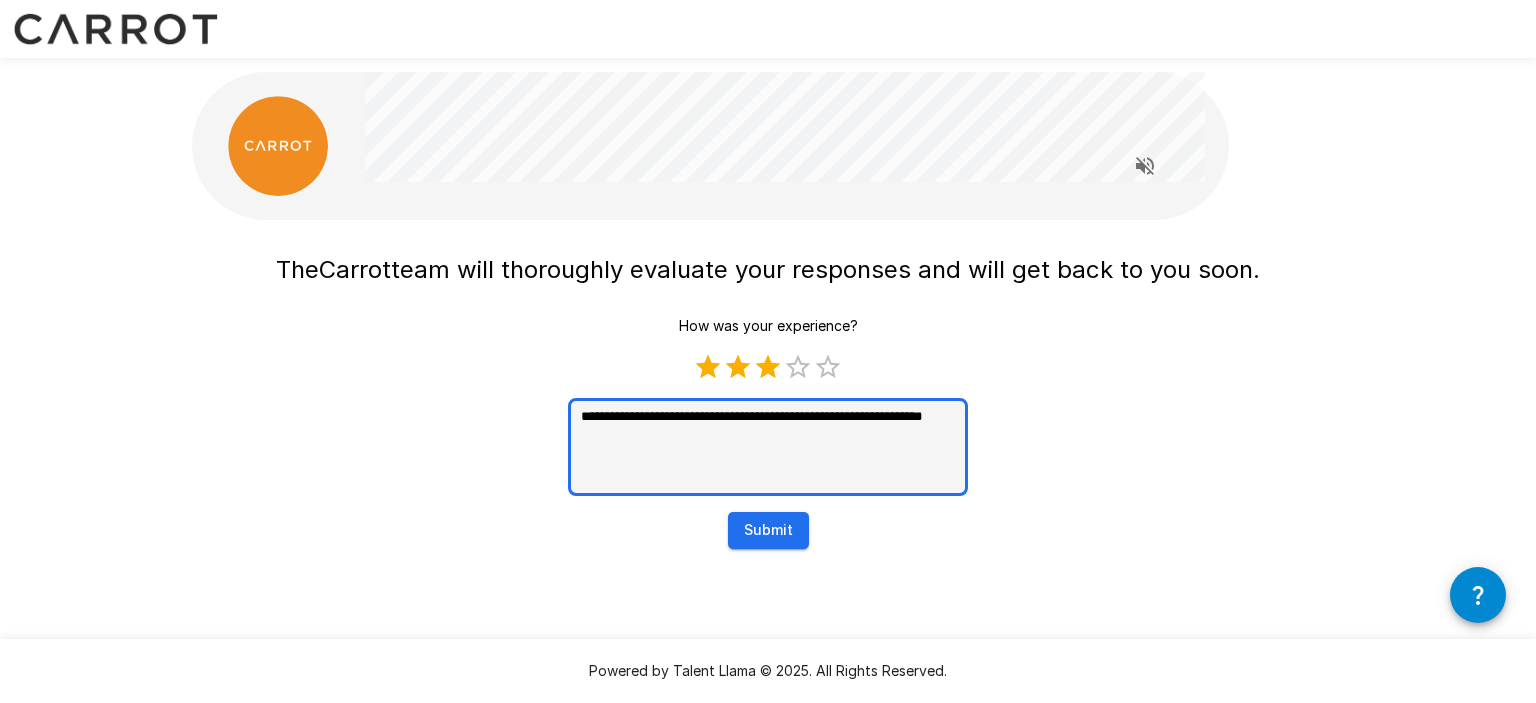 type on "**********" 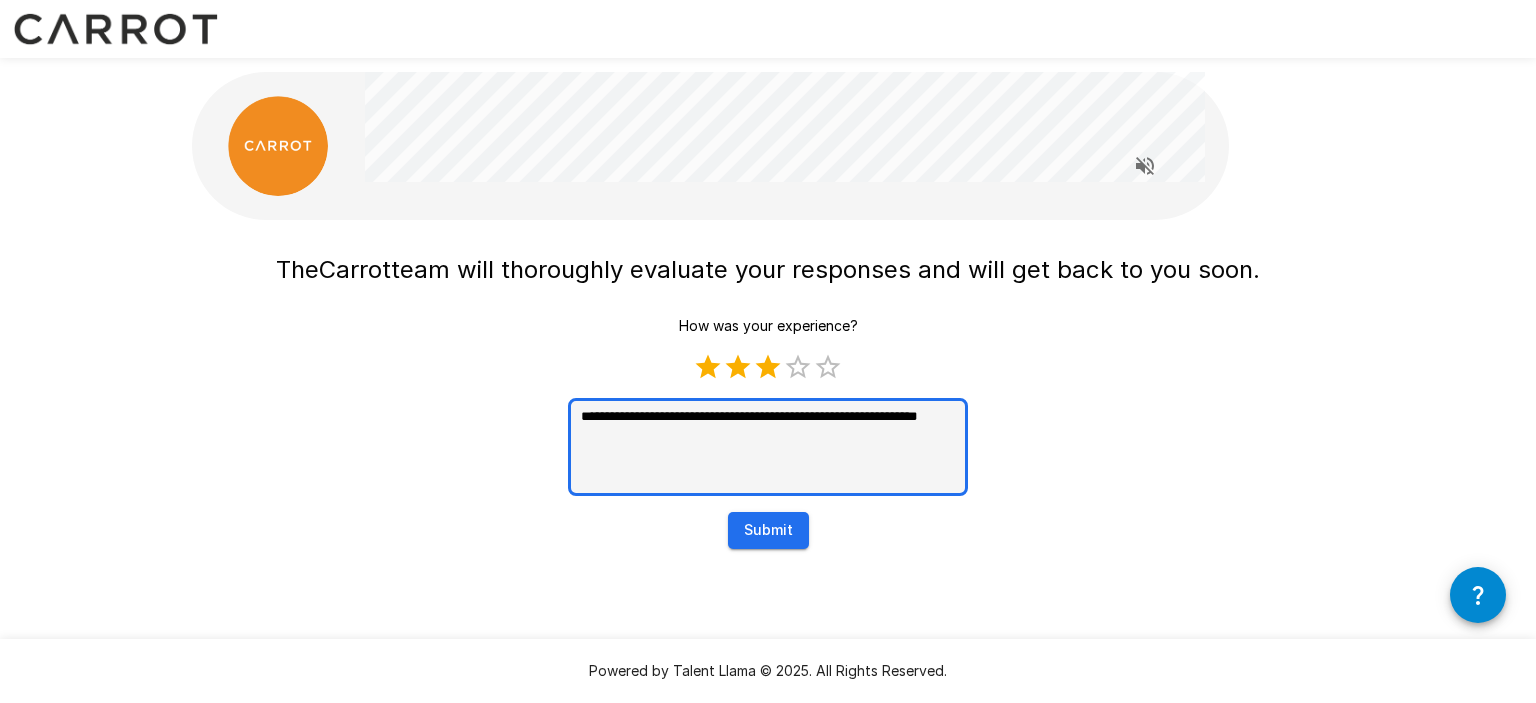 type on "**********" 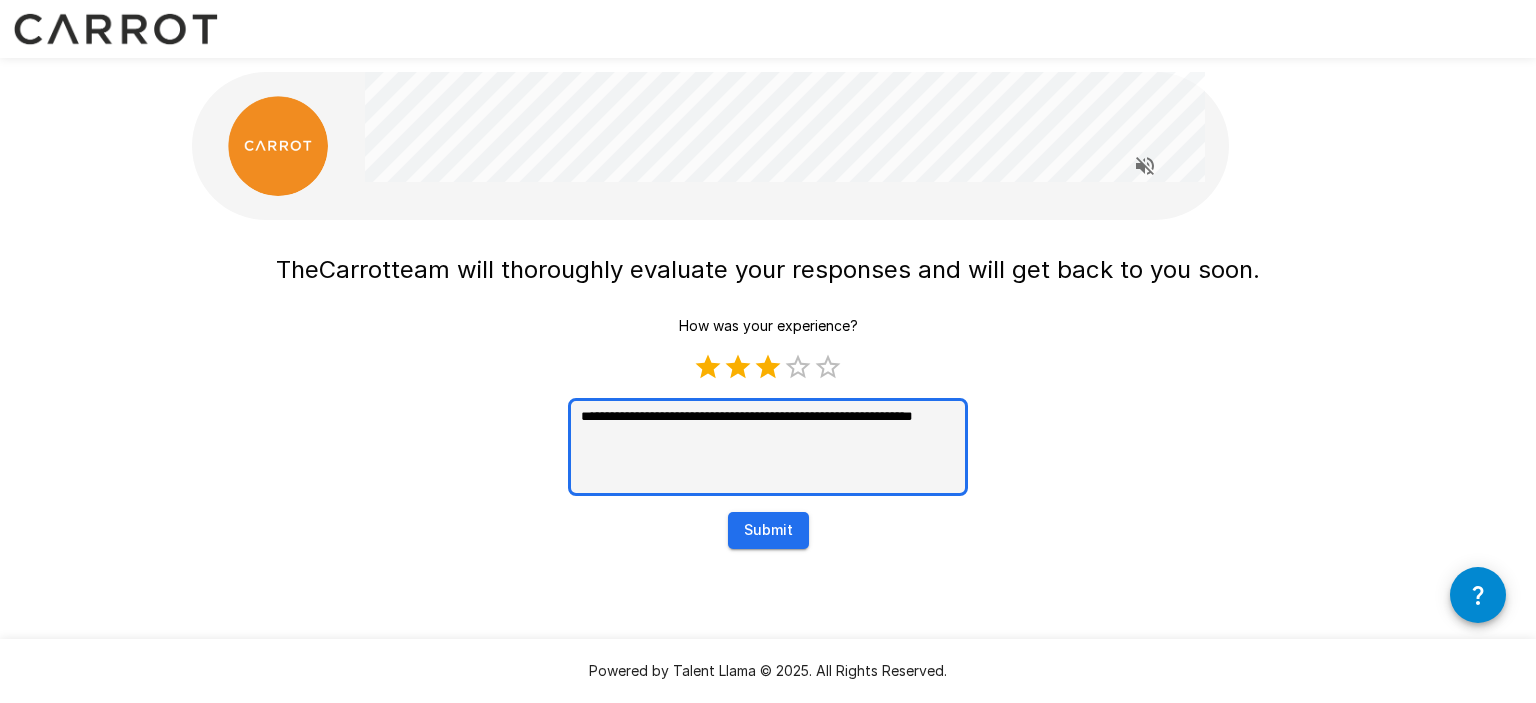 type on "**********" 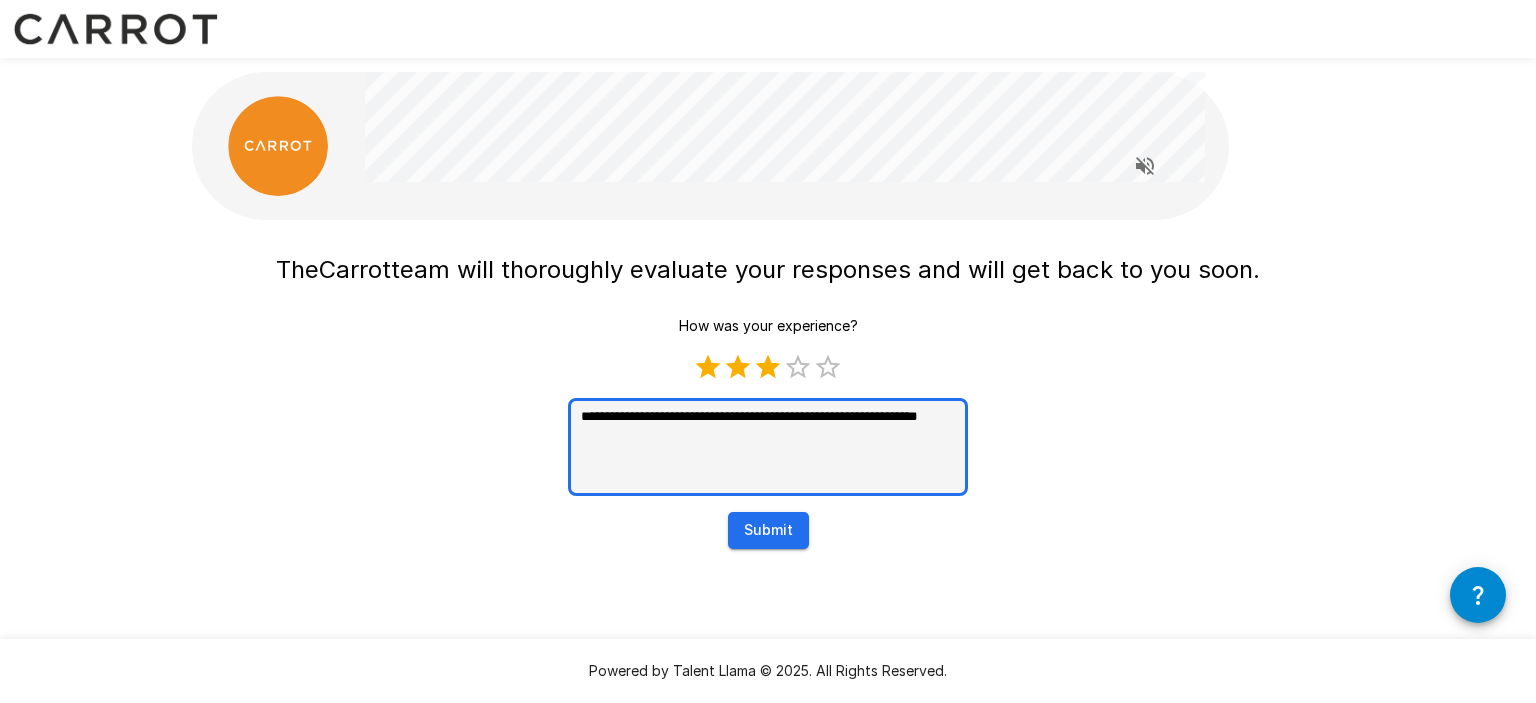 type on "**********" 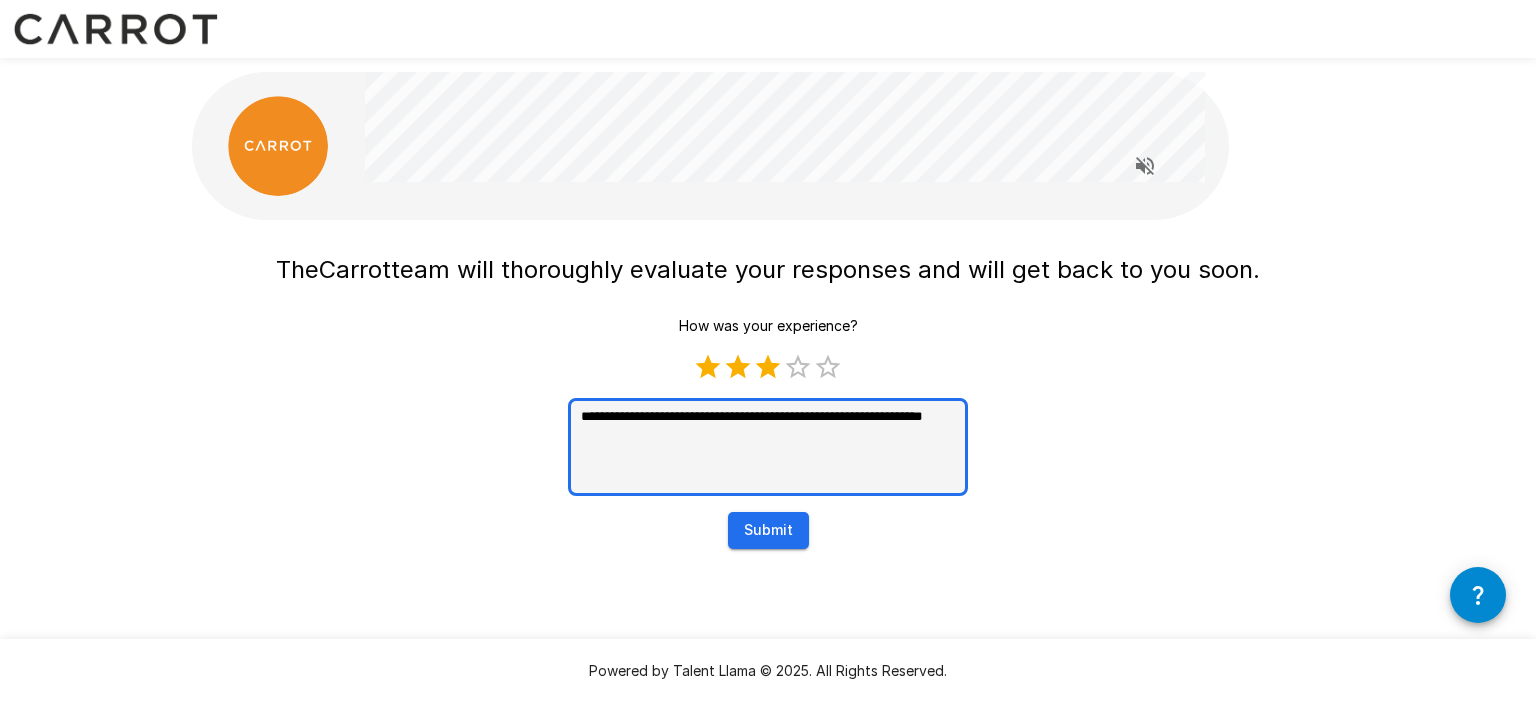 type on "**********" 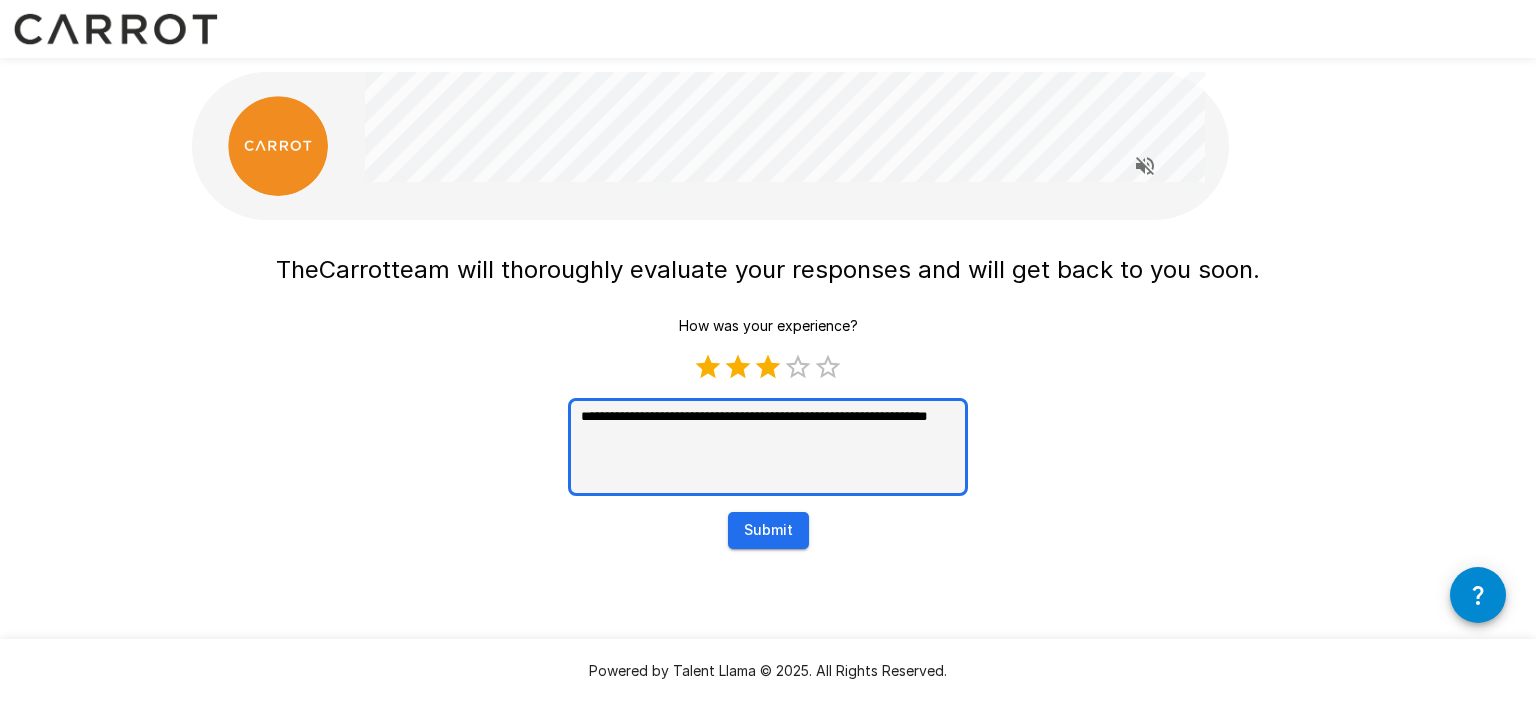 type on "**********" 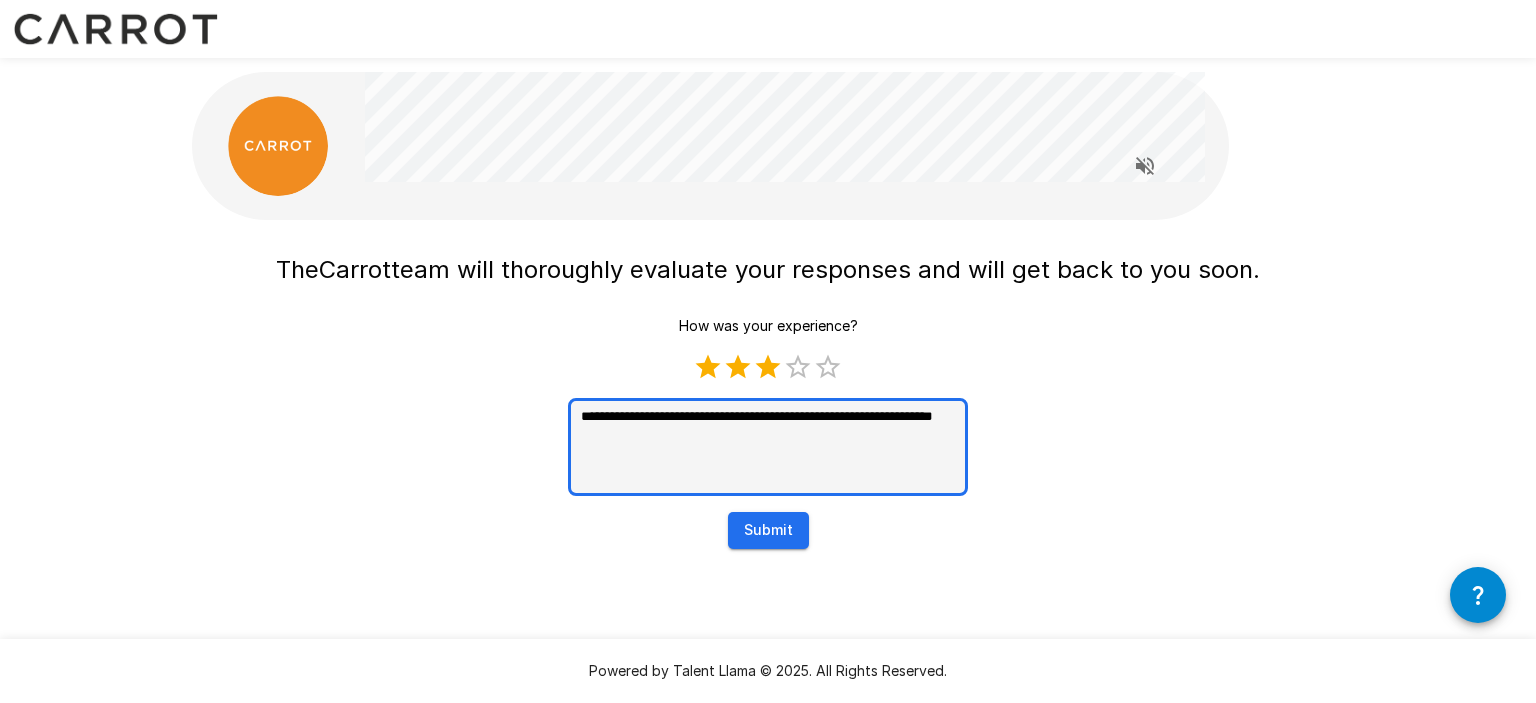 type on "**********" 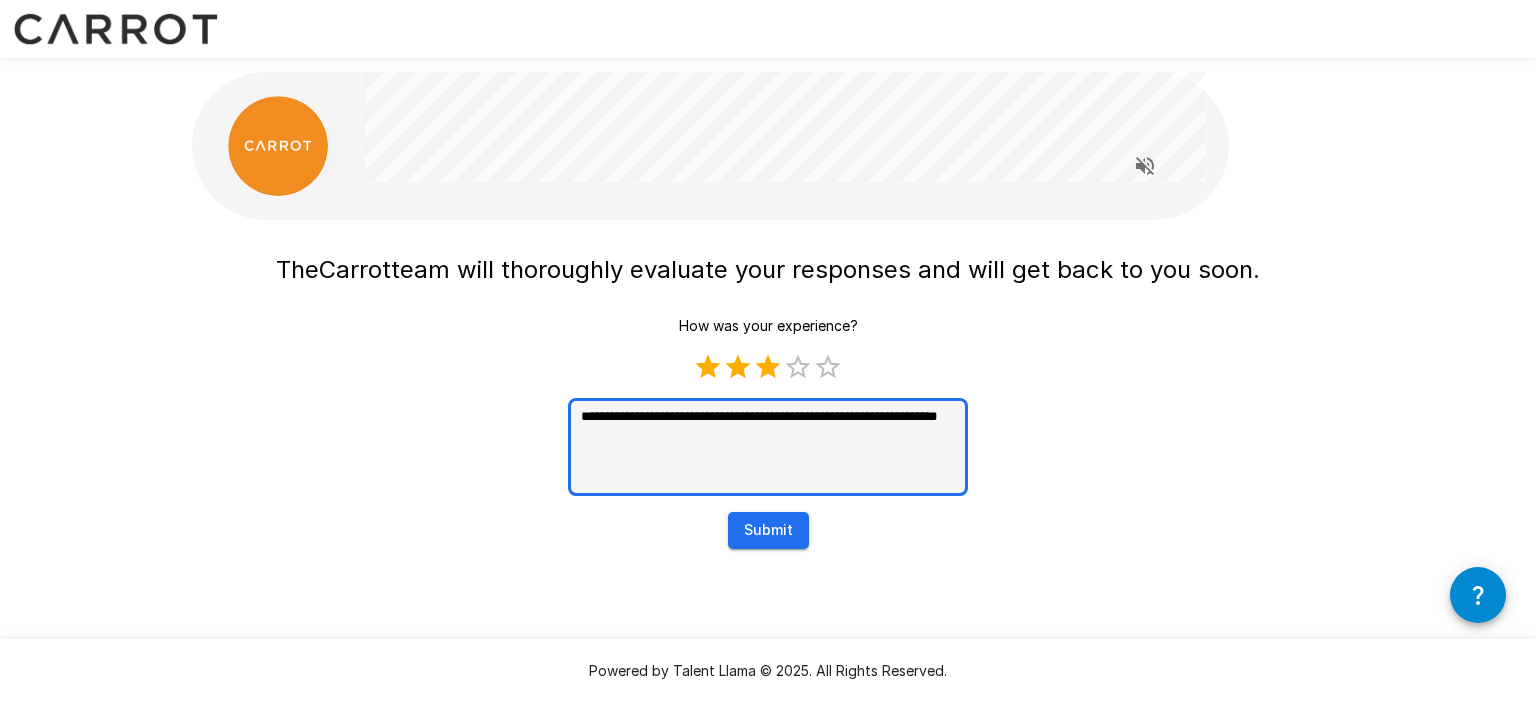 type on "*" 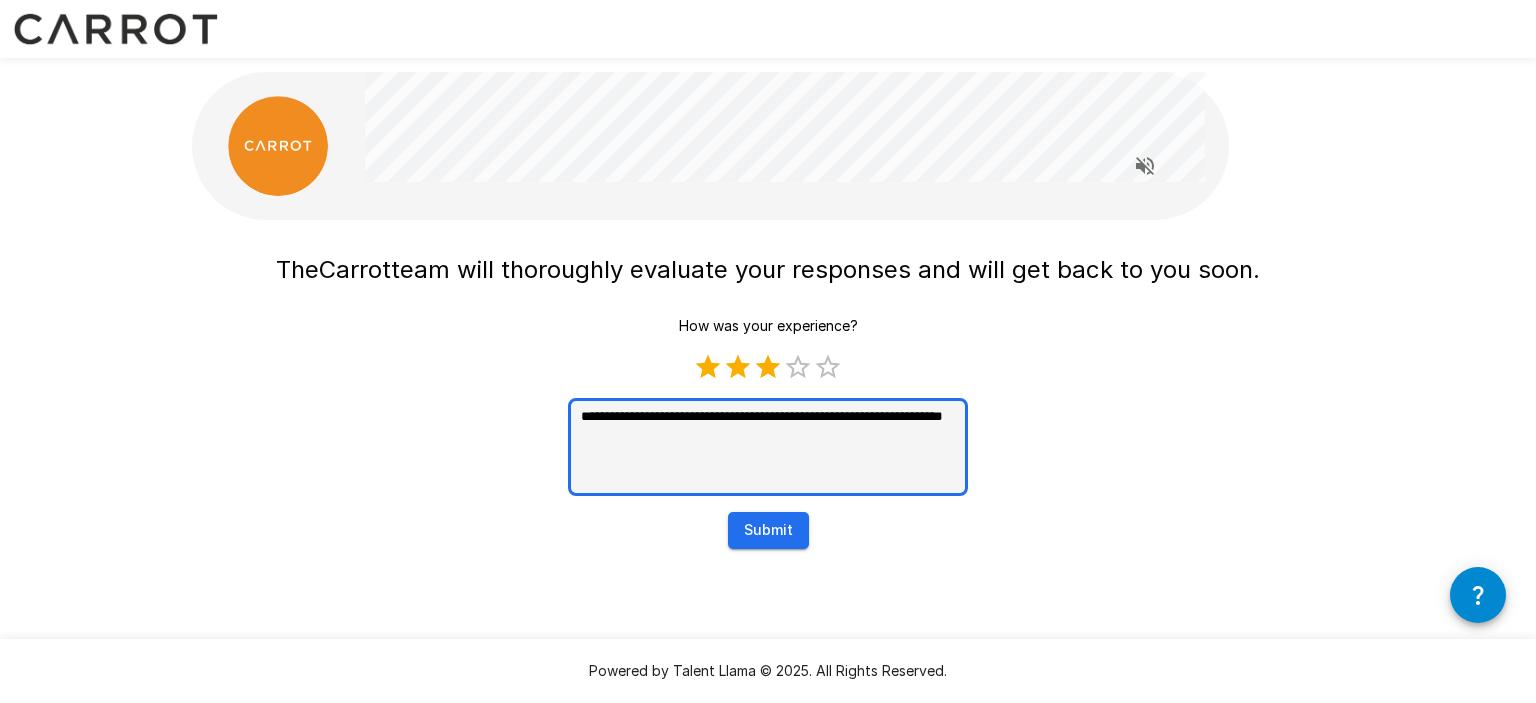 type on "**********" 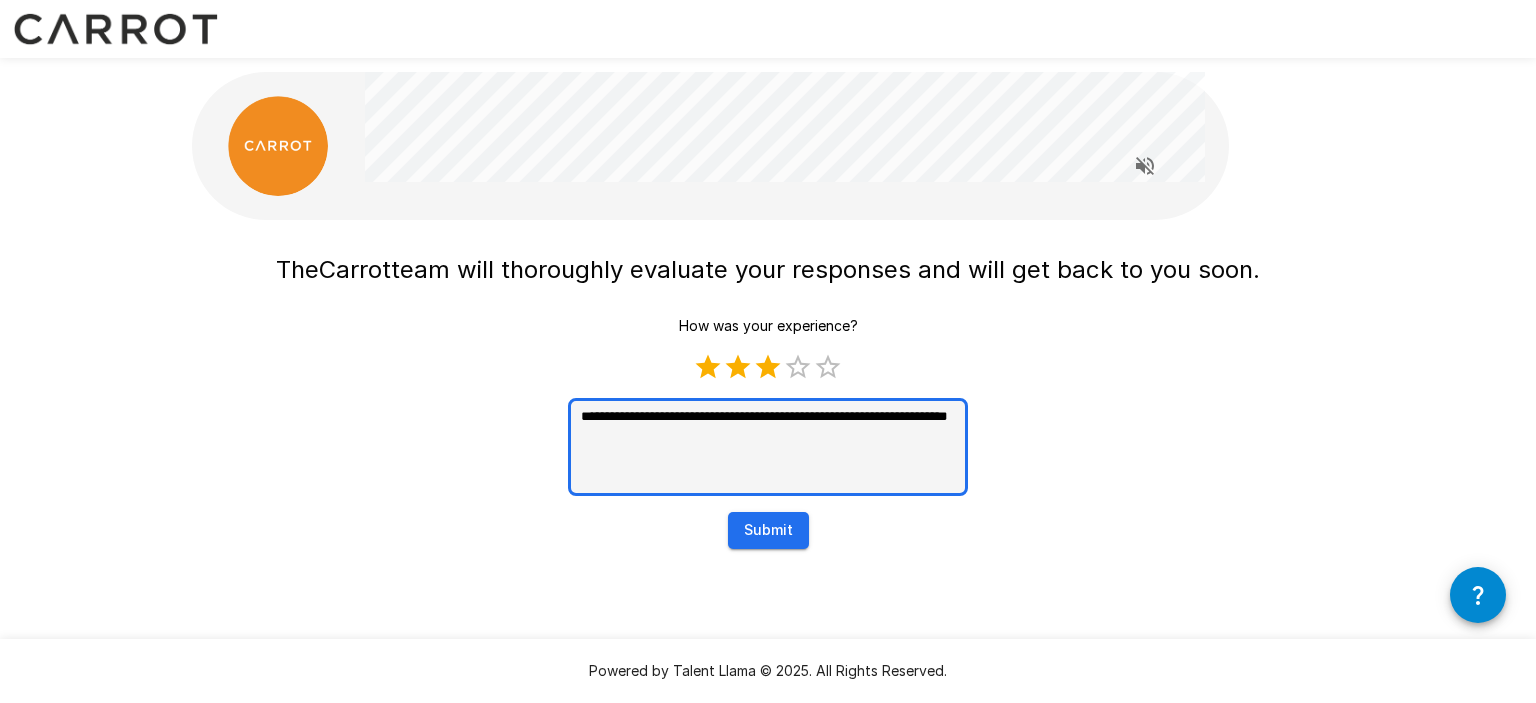 type on "**********" 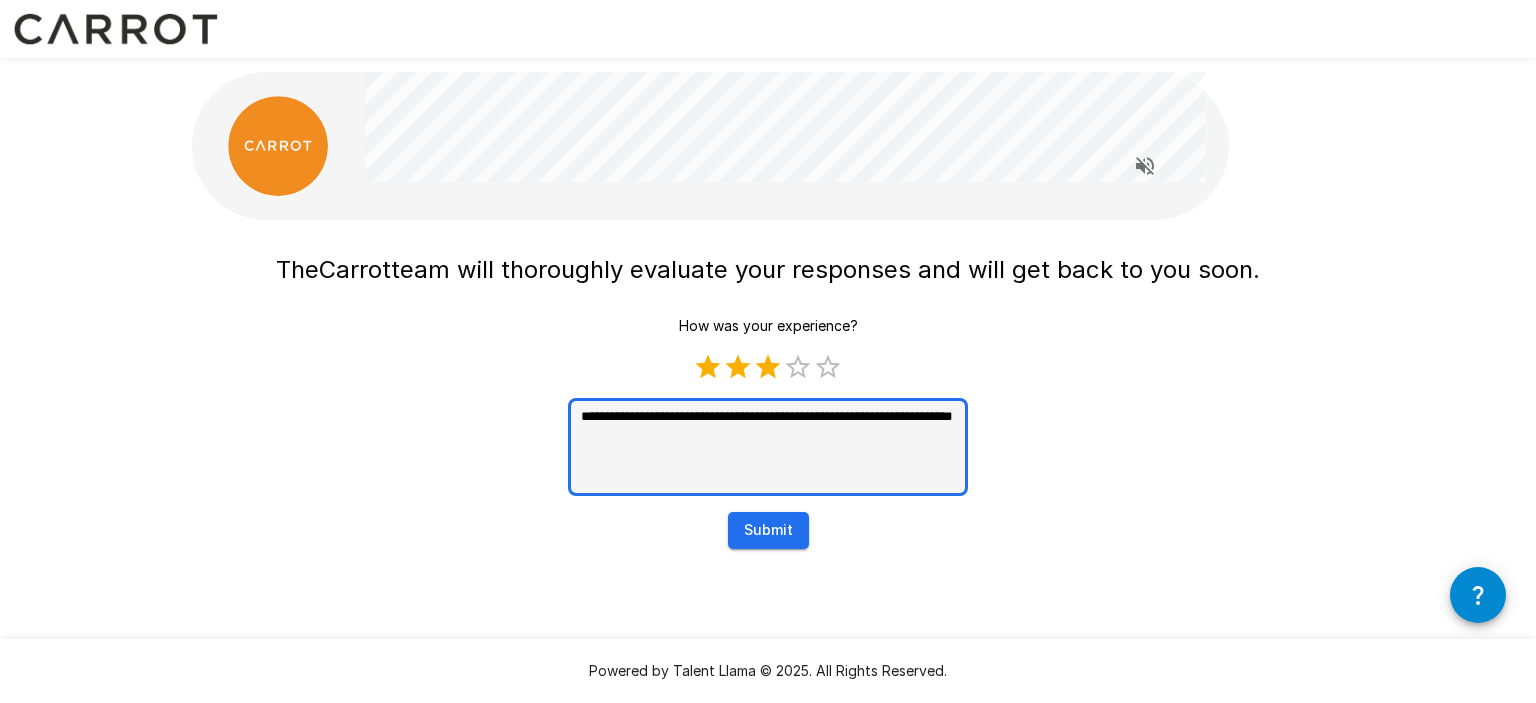 type on "**********" 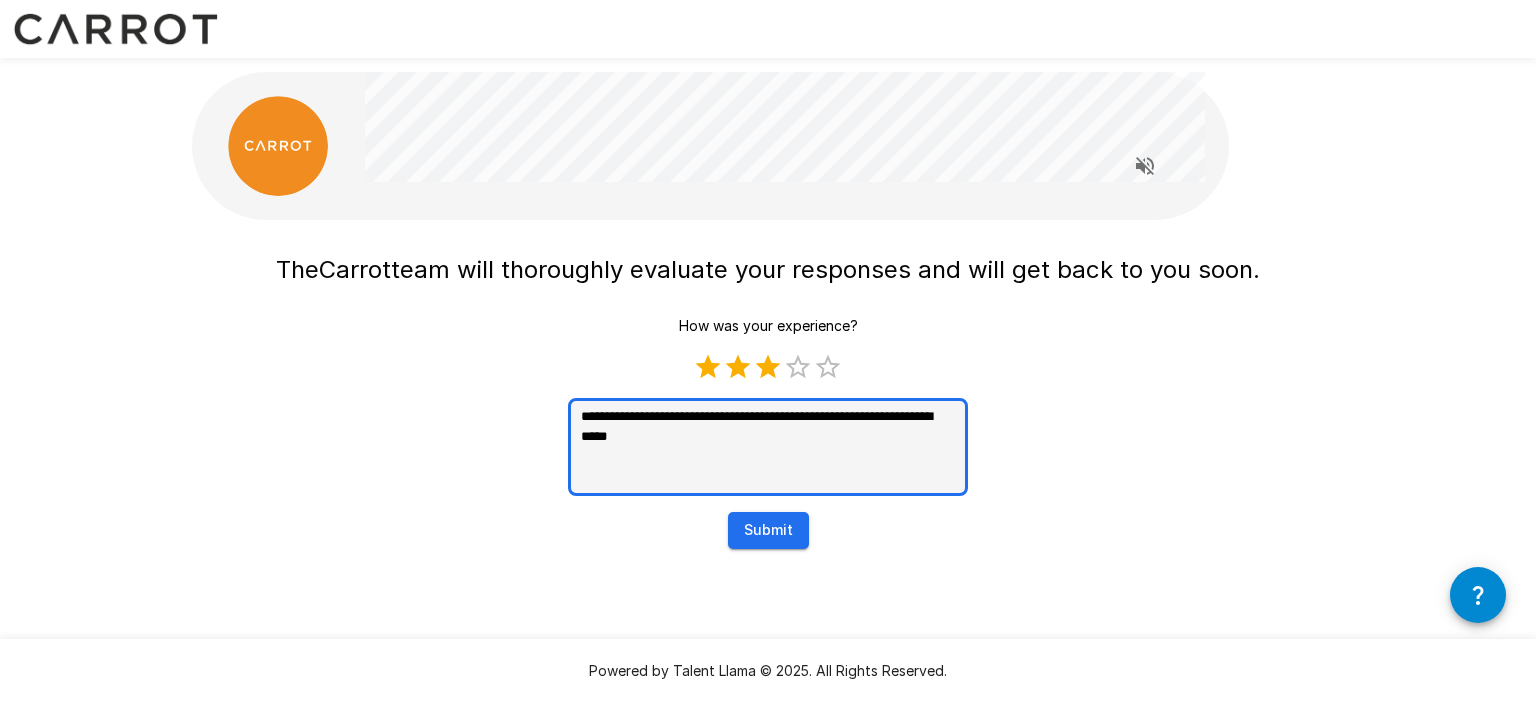 type on "*" 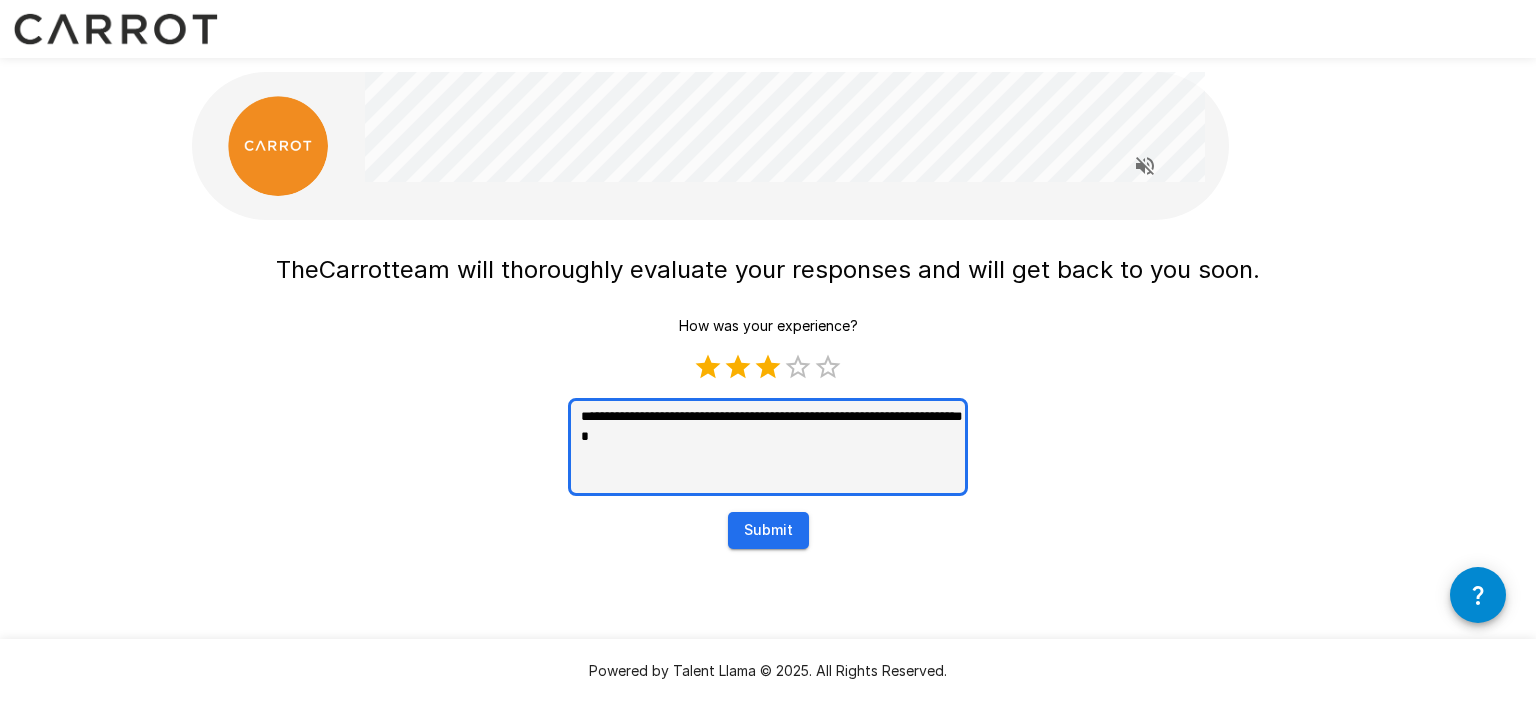 type on "**********" 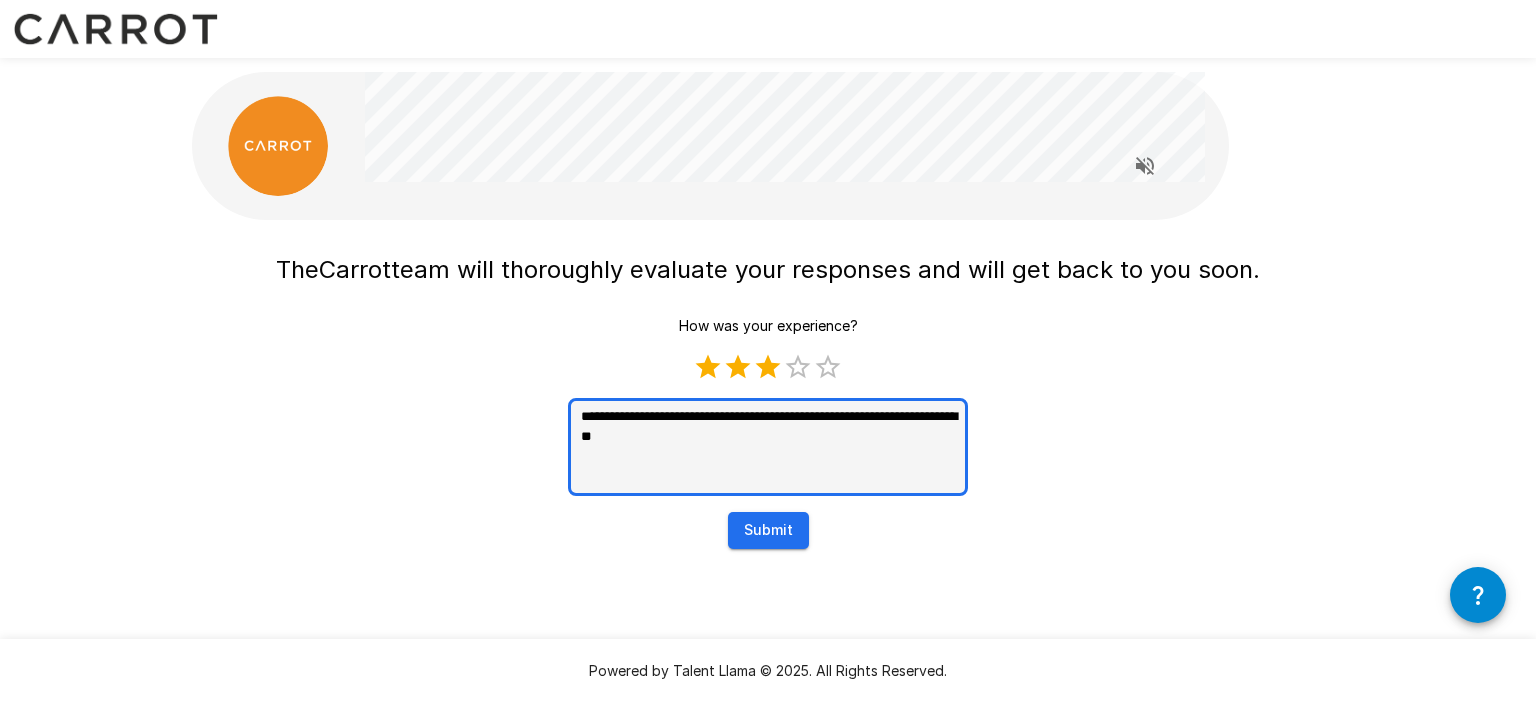 type on "**********" 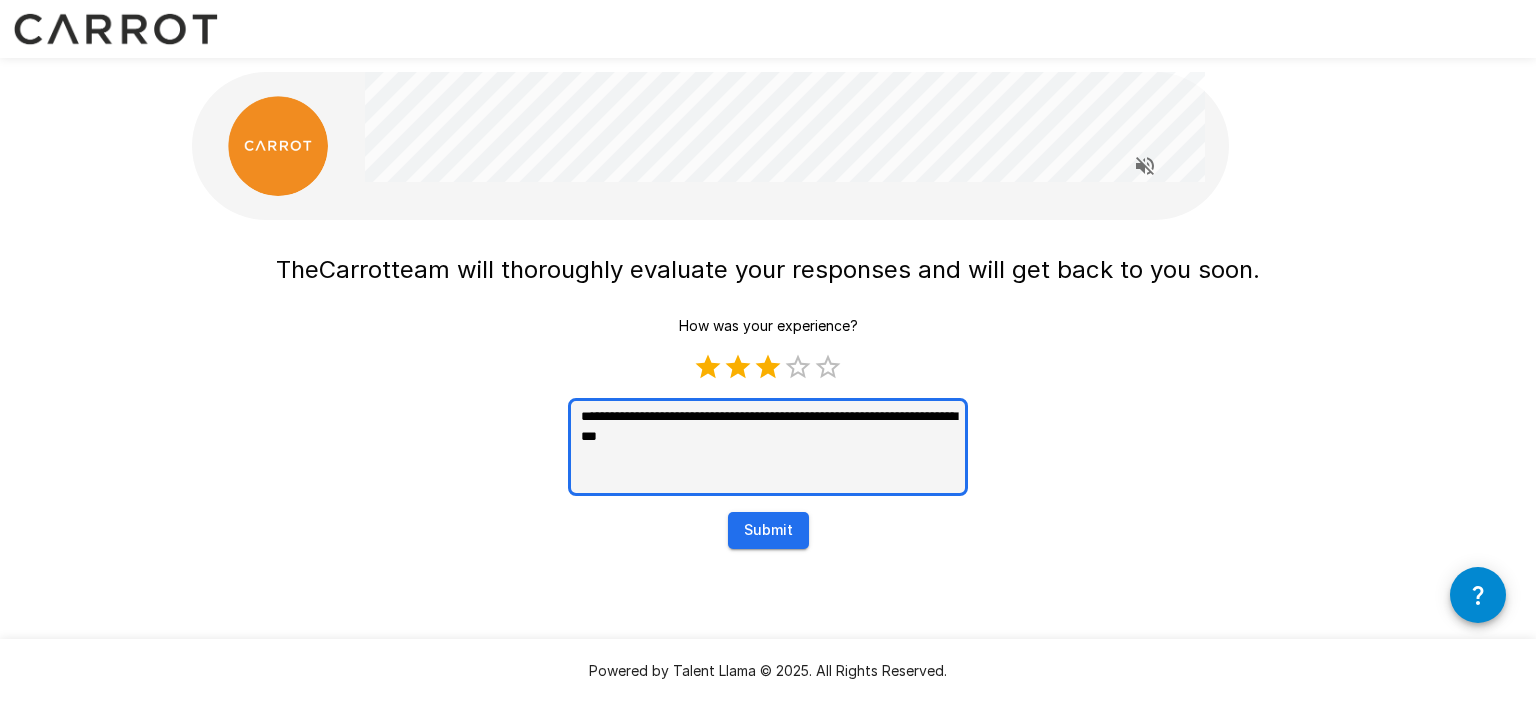 type on "*" 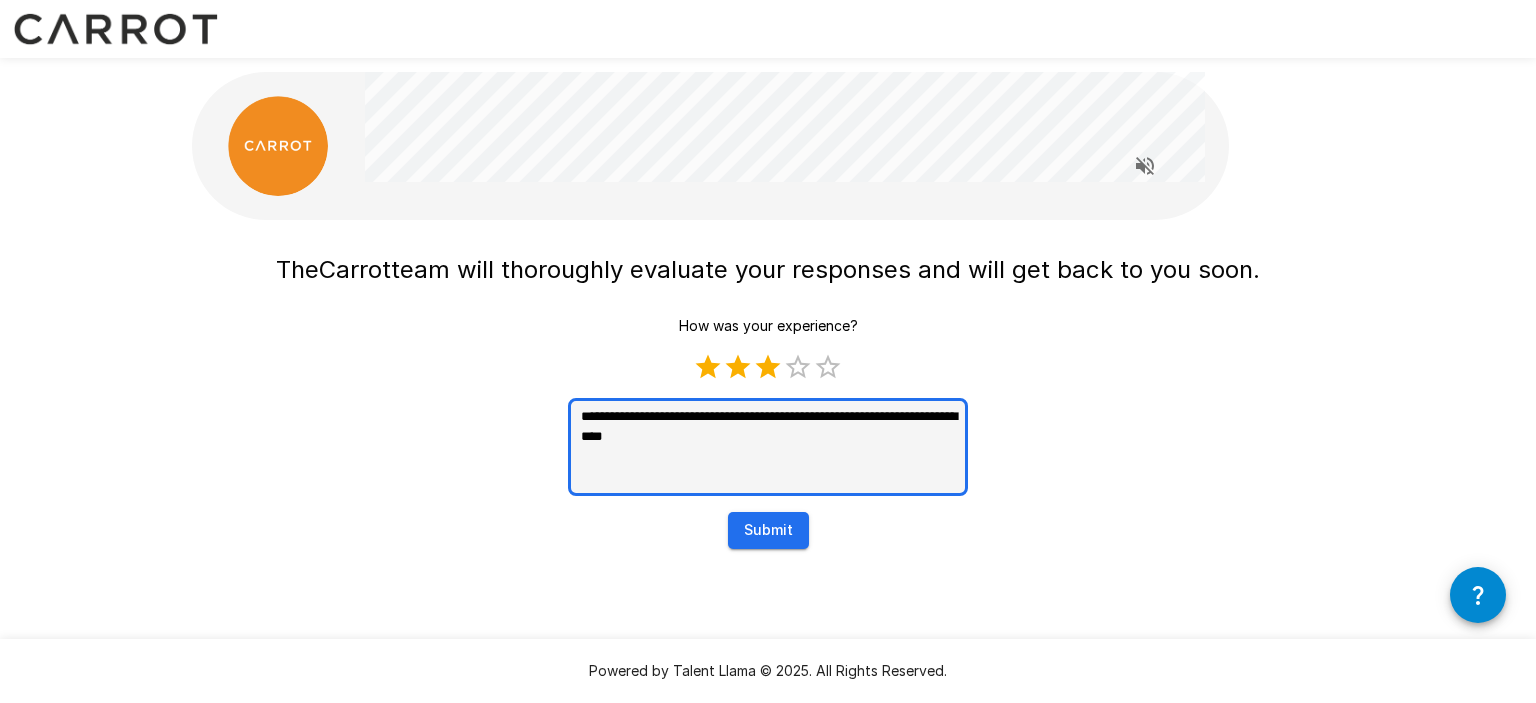 type on "**********" 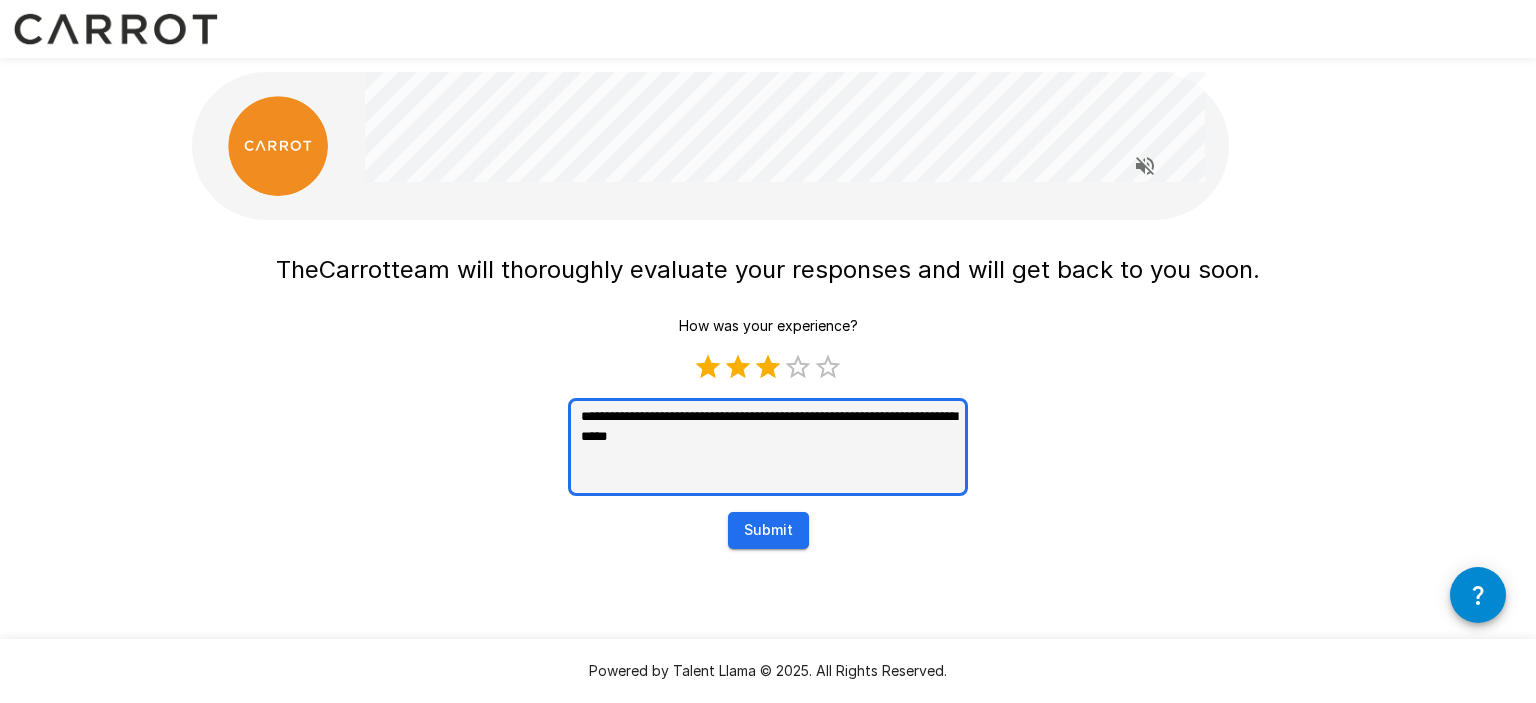 type on "**********" 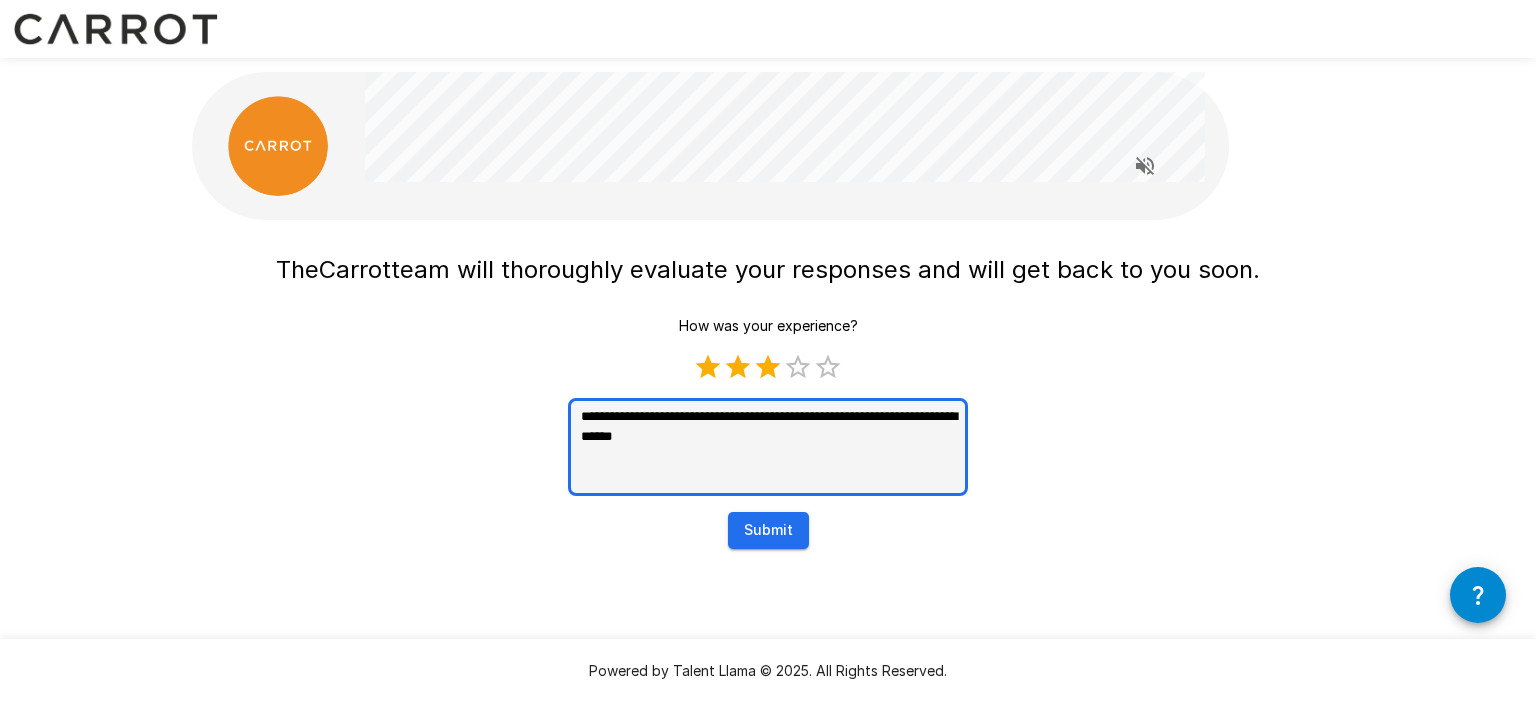 type on "**********" 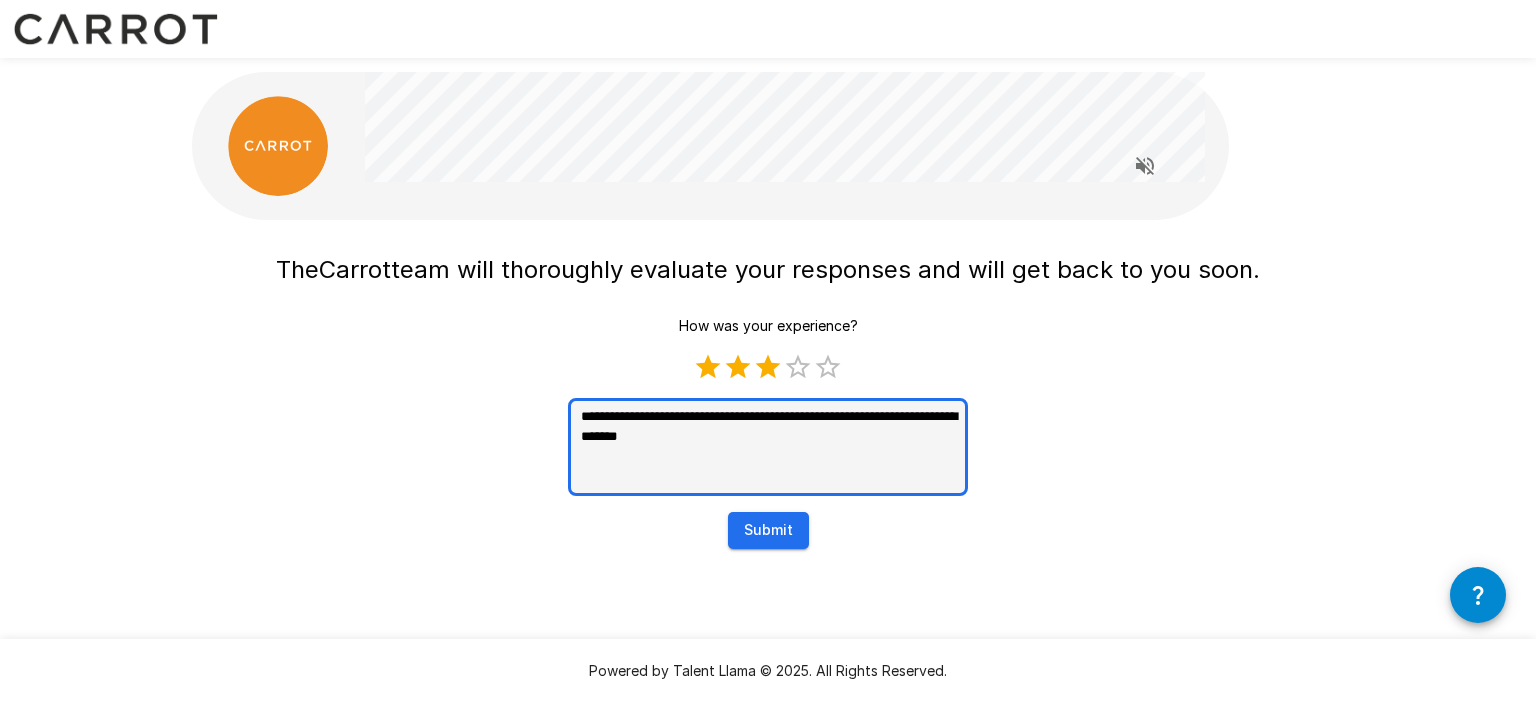 type on "**********" 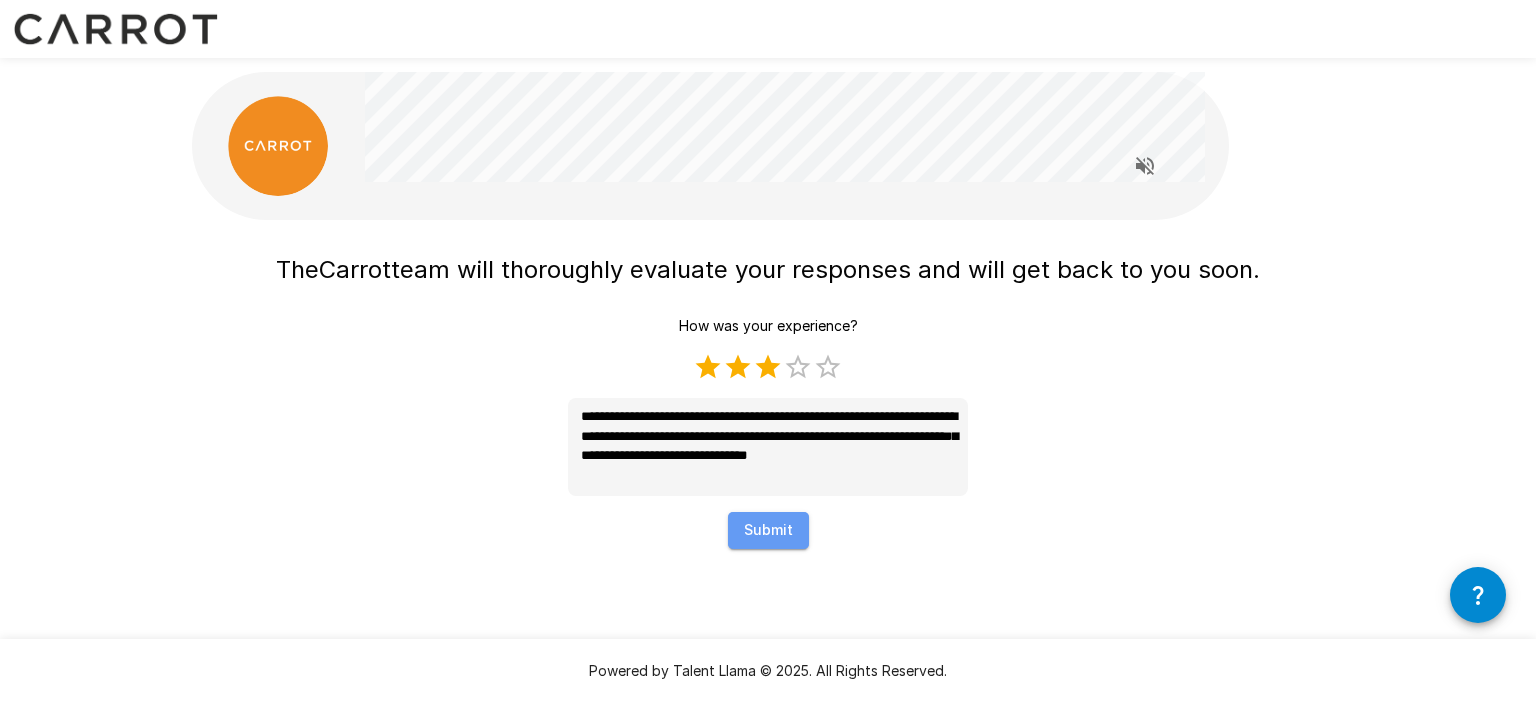 click on "Submit" at bounding box center (768, 530) 